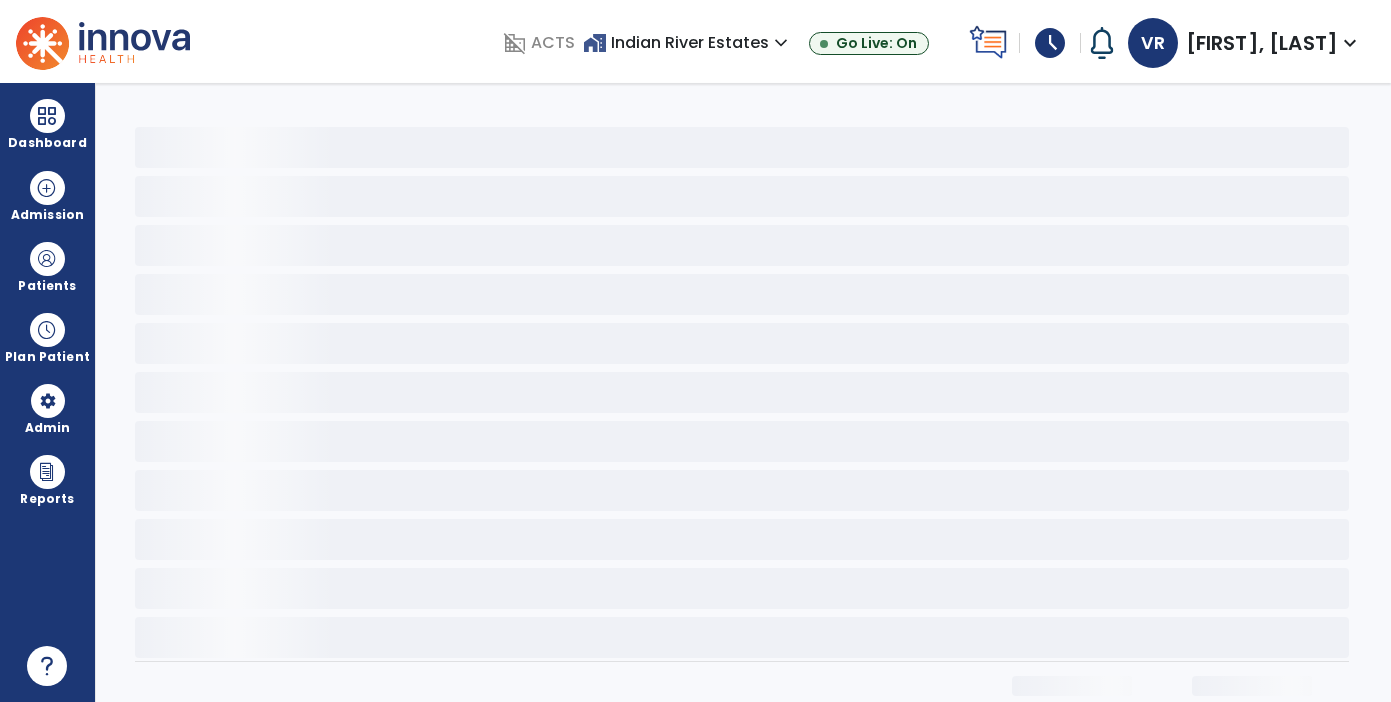 scroll, scrollTop: 0, scrollLeft: 0, axis: both 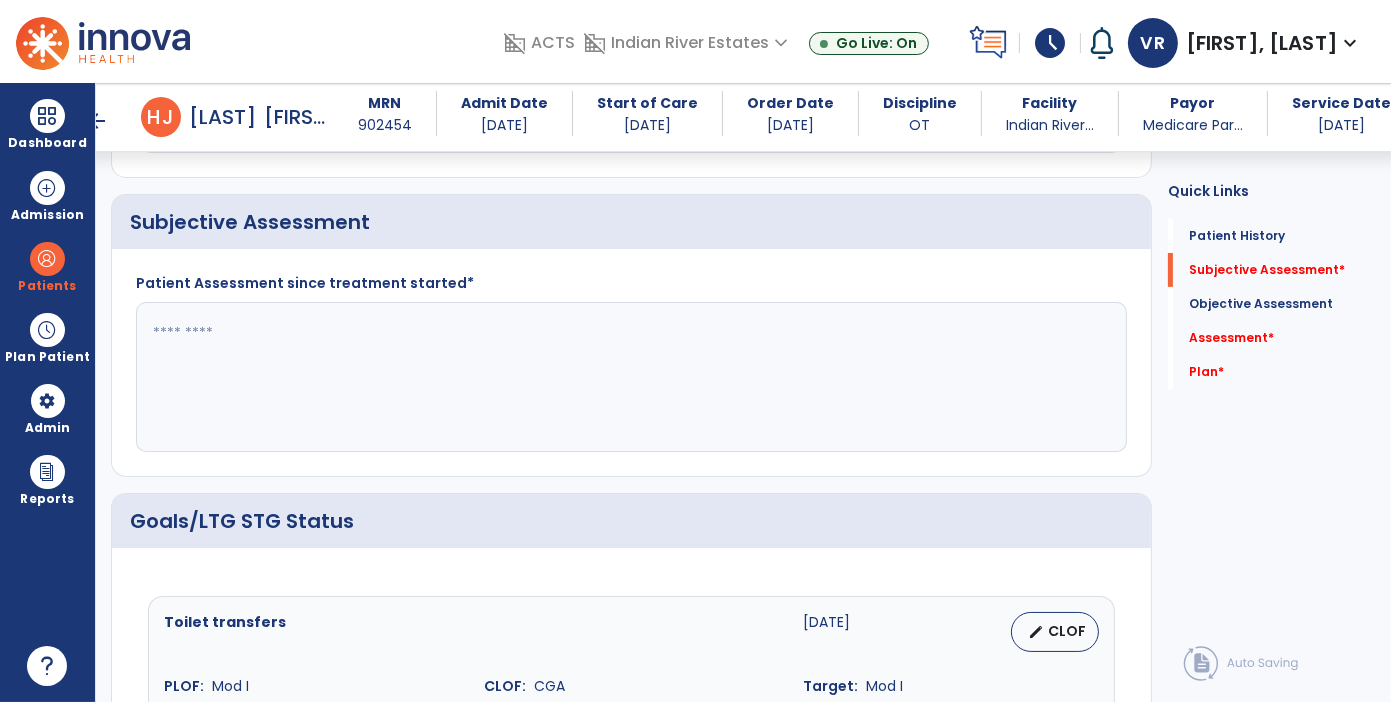 click 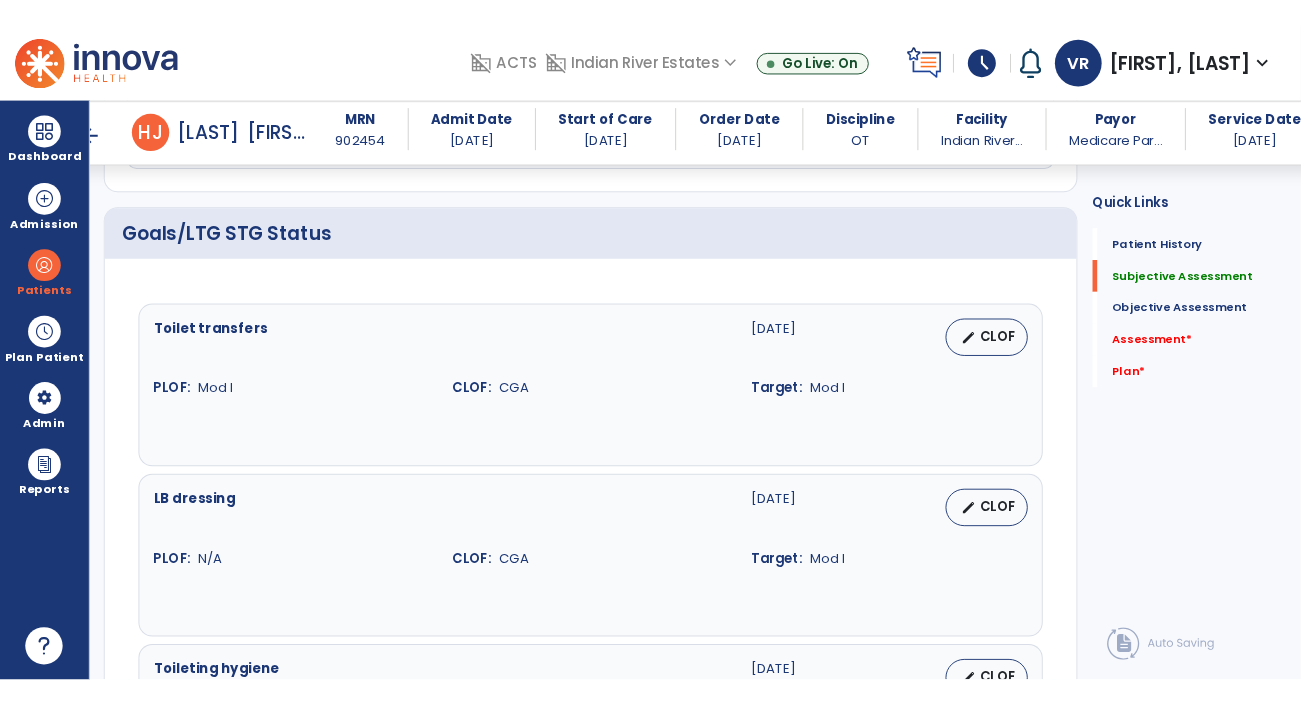 scroll, scrollTop: 692, scrollLeft: 0, axis: vertical 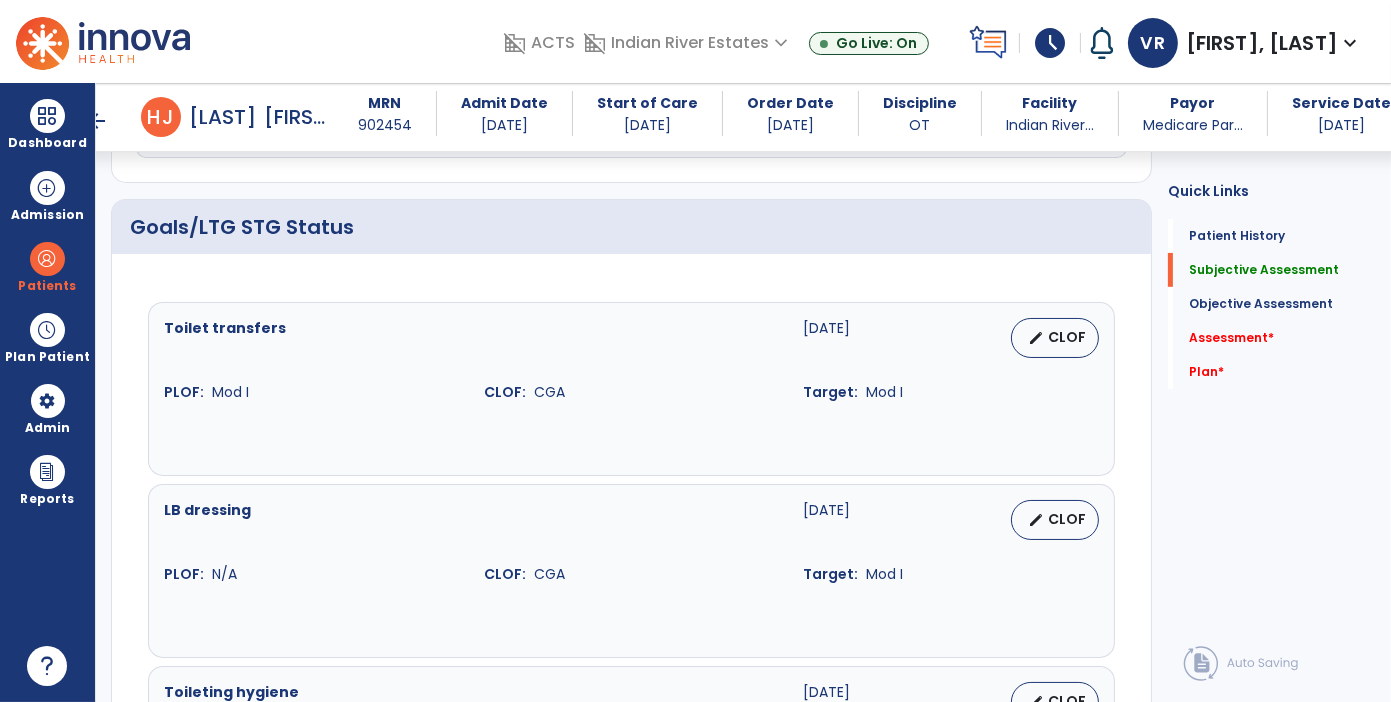 type on "**********" 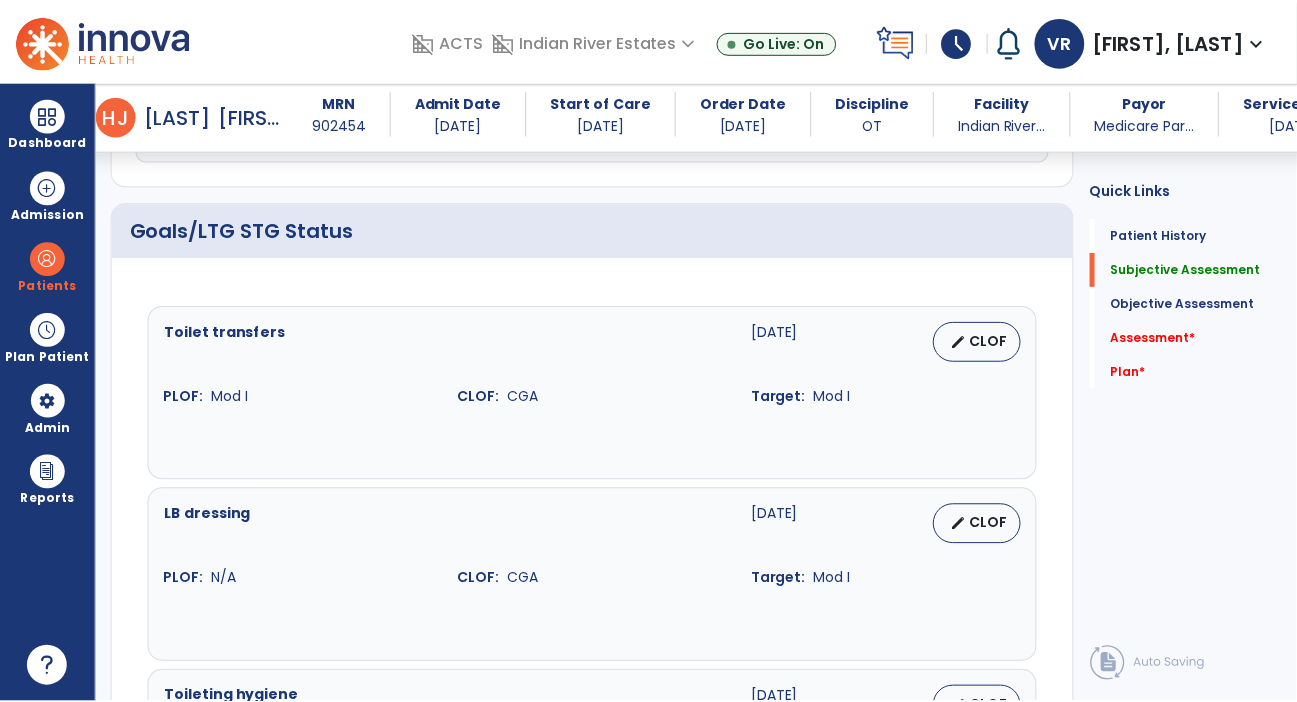 scroll, scrollTop: 692, scrollLeft: 0, axis: vertical 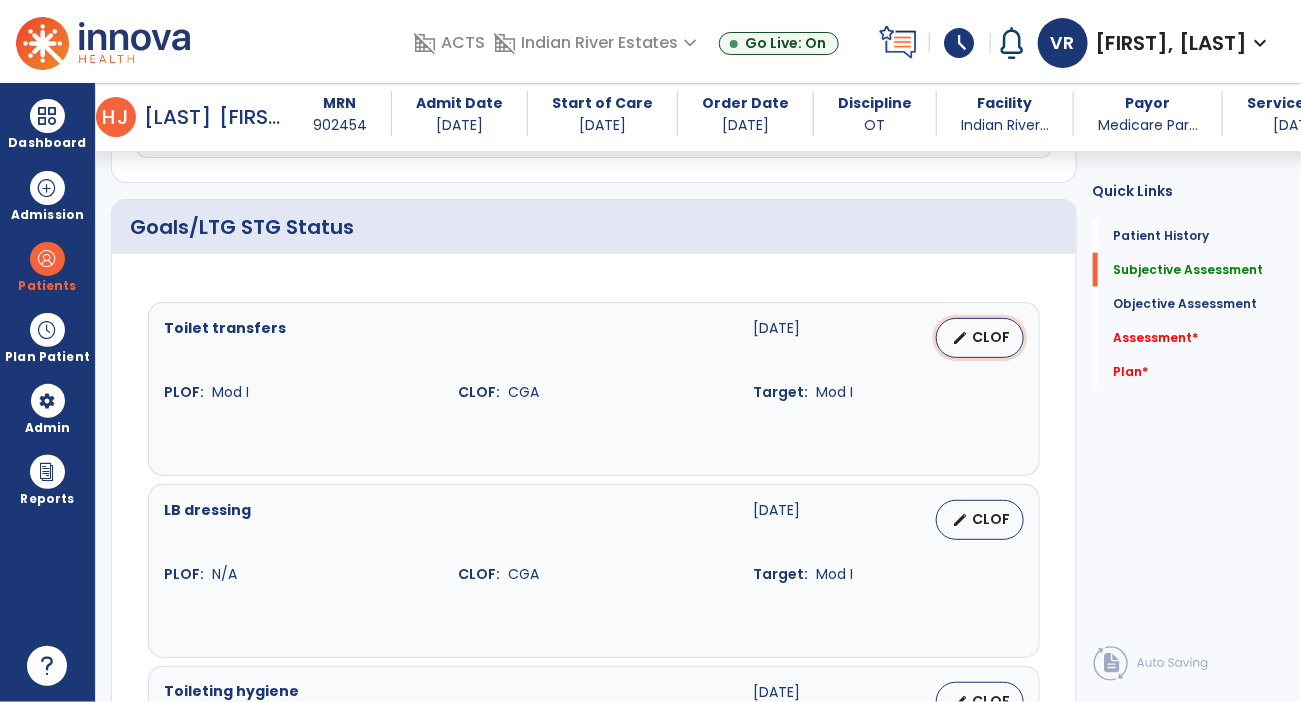 click on "CLOF" at bounding box center (992, 337) 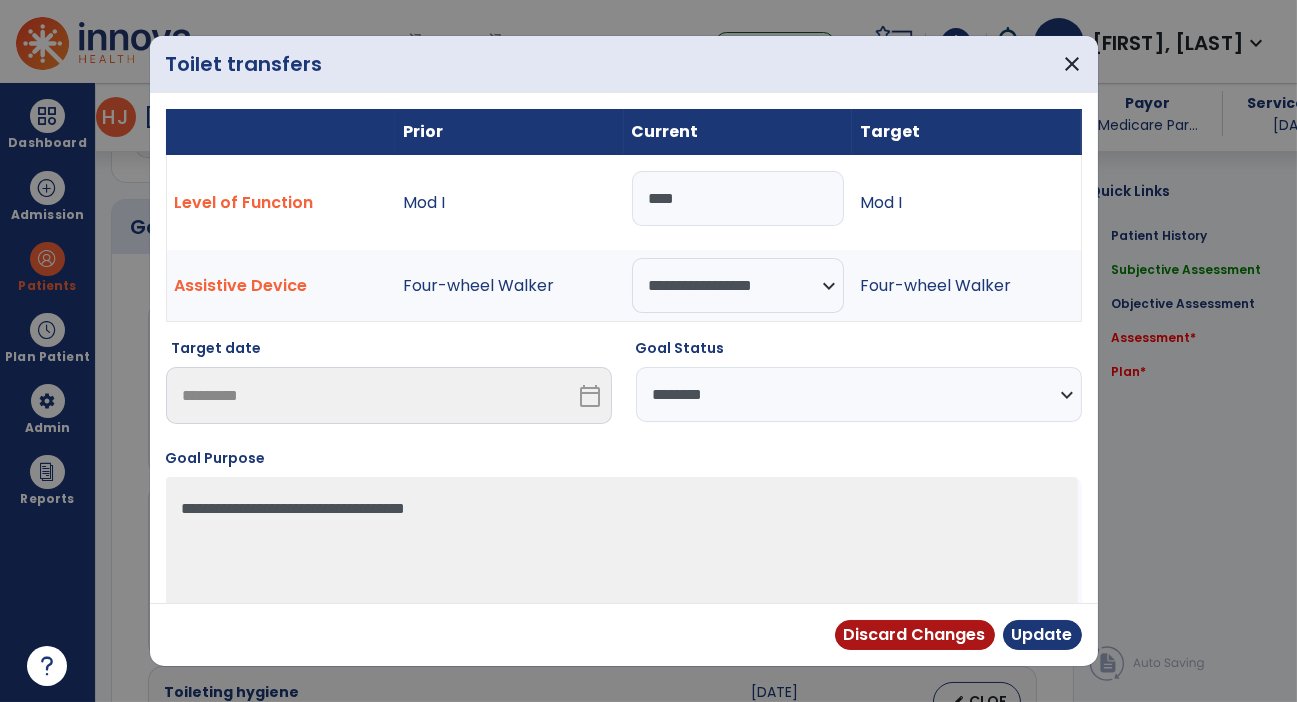 scroll, scrollTop: 692, scrollLeft: 0, axis: vertical 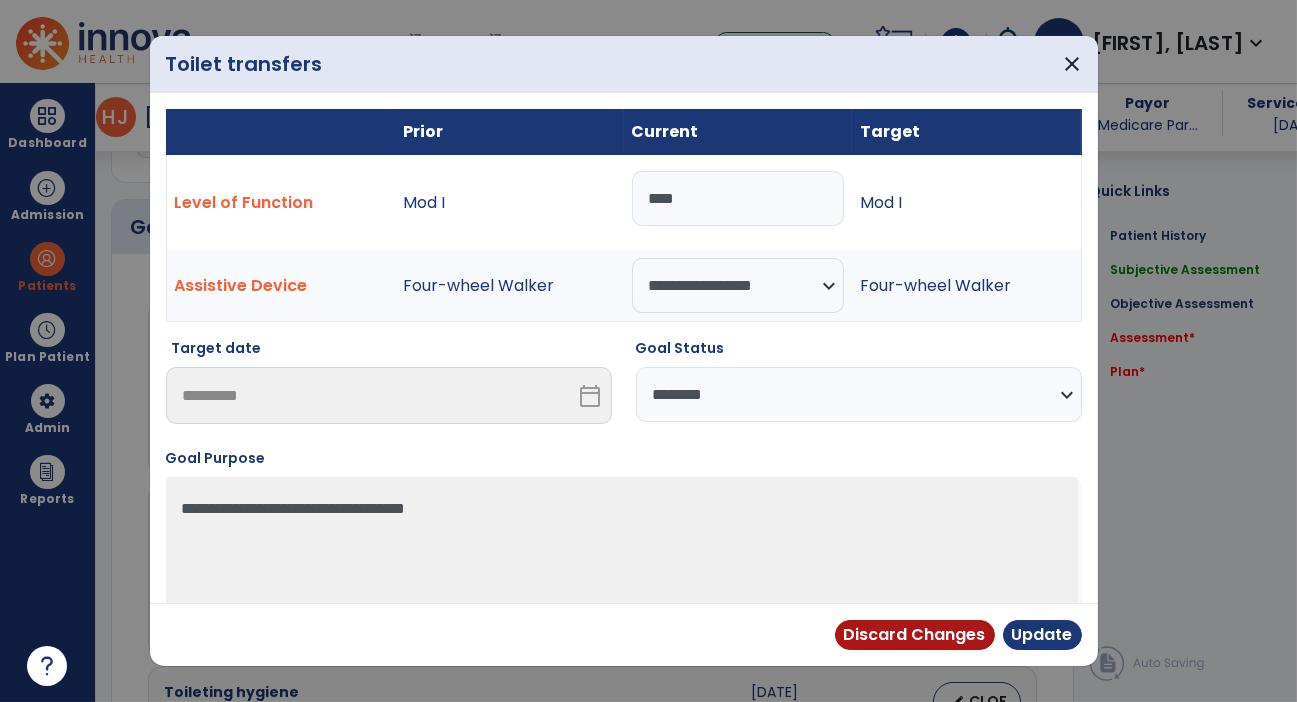 click on "**********" at bounding box center (859, 394) 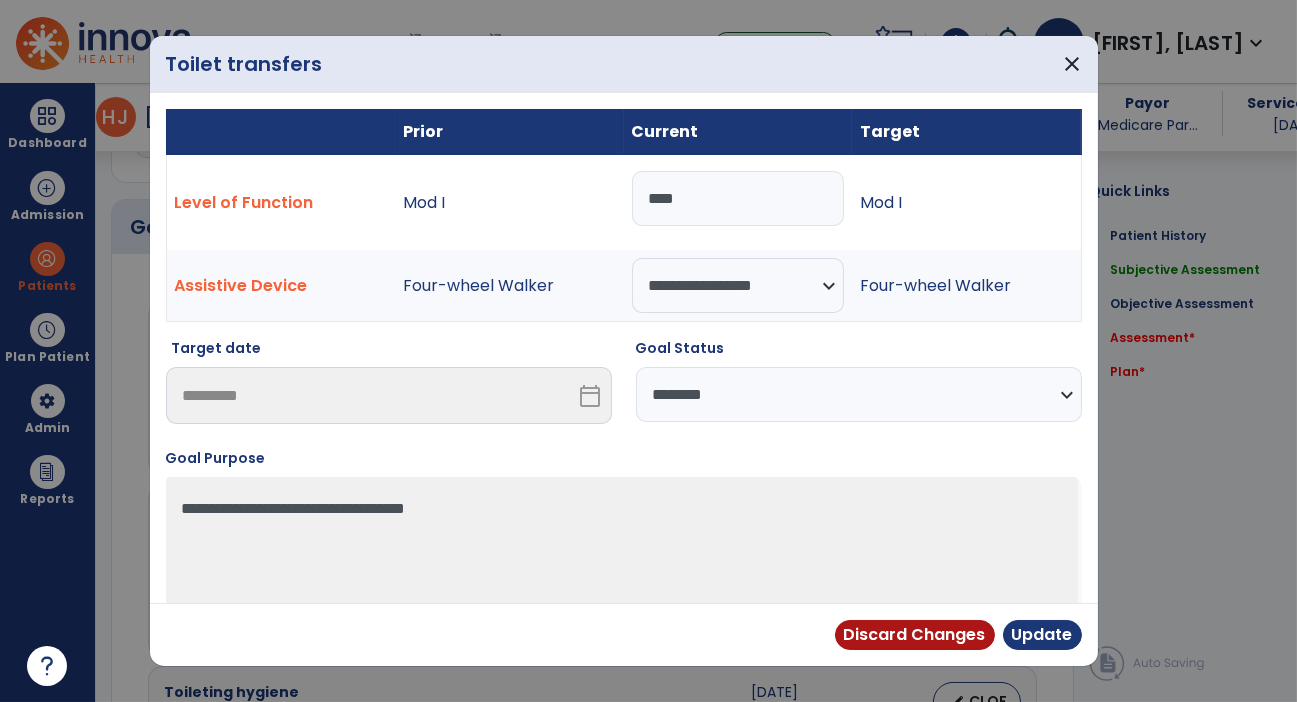 select on "**********" 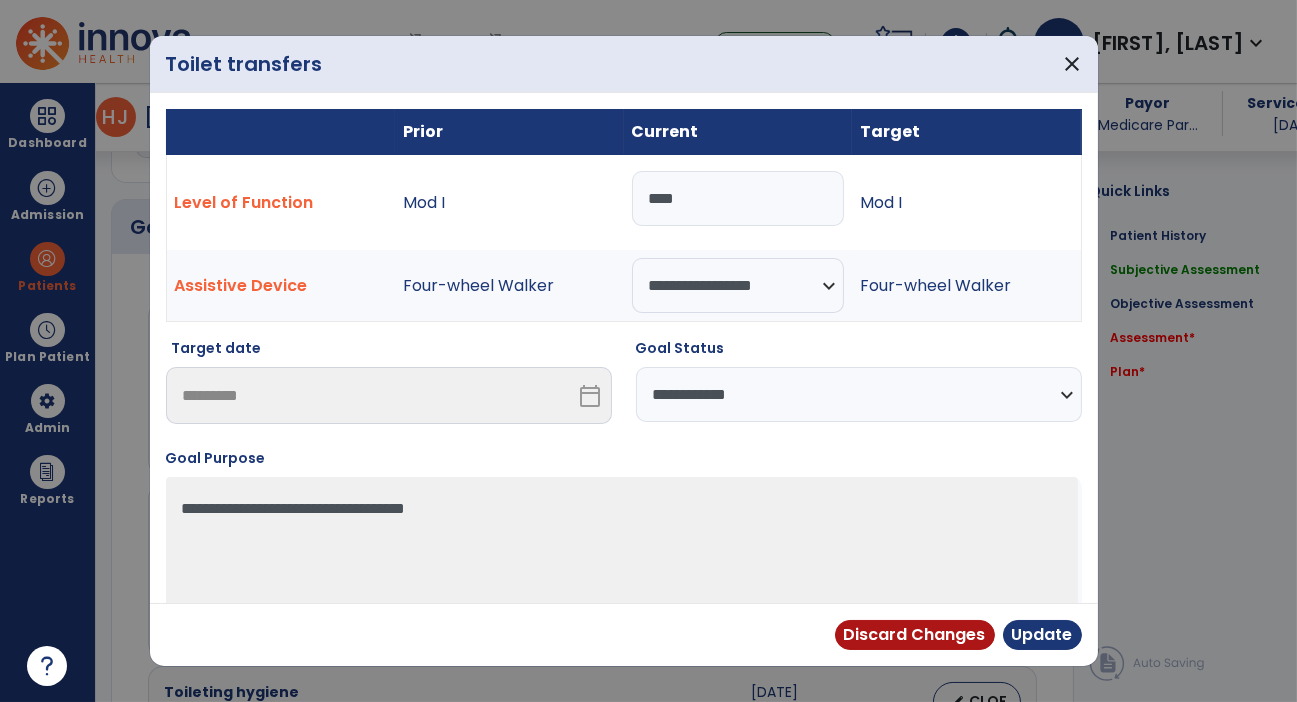 click on "**********" at bounding box center (859, 394) 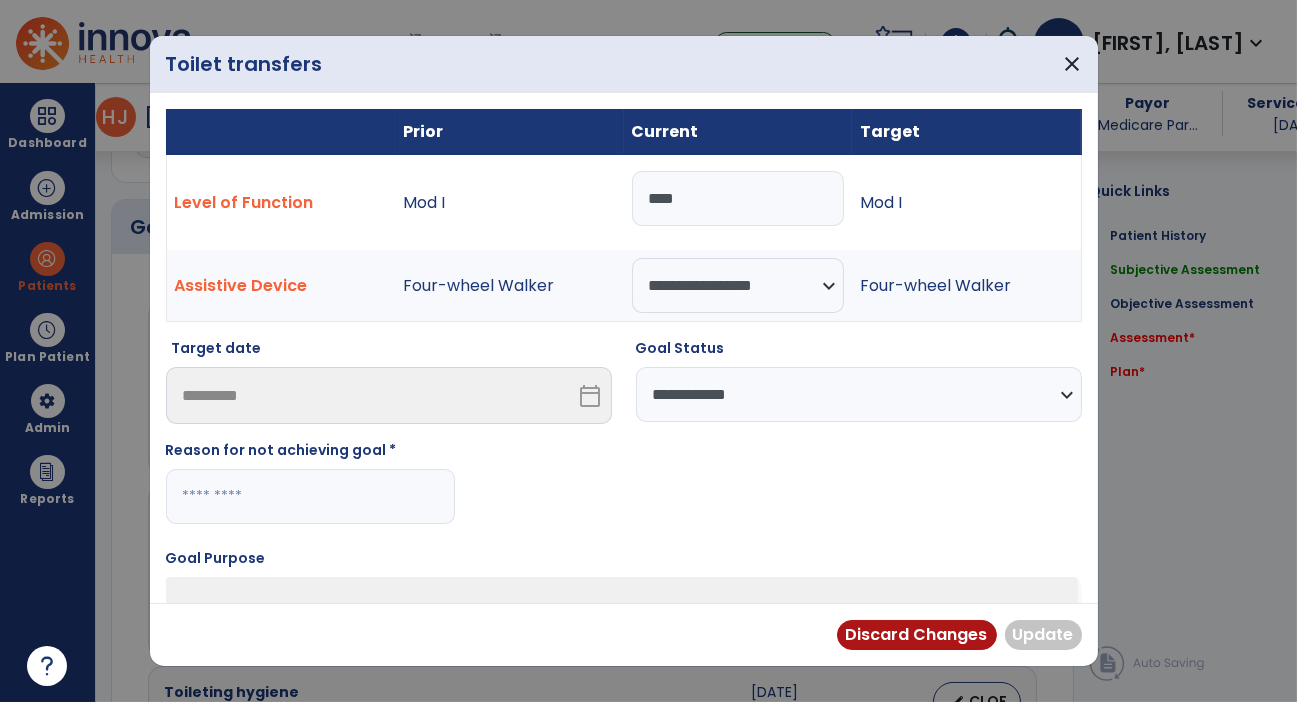 click on "***" at bounding box center [738, 198] 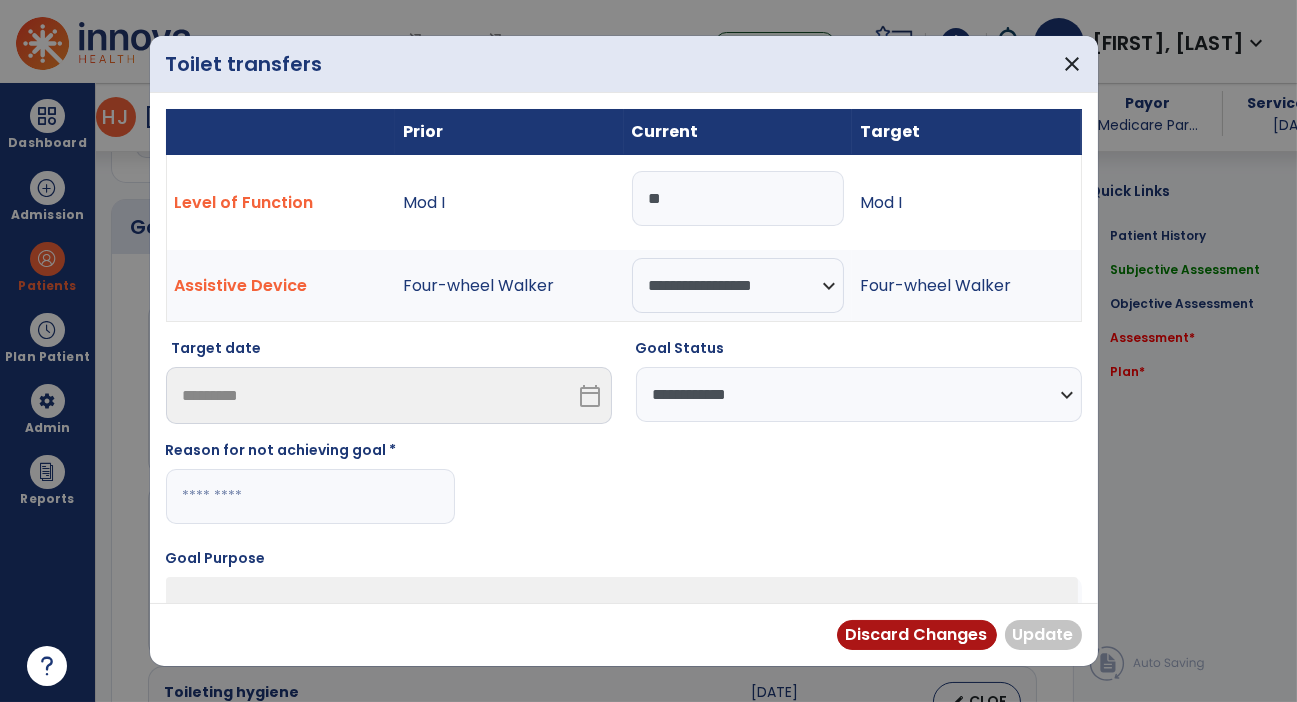 type on "*" 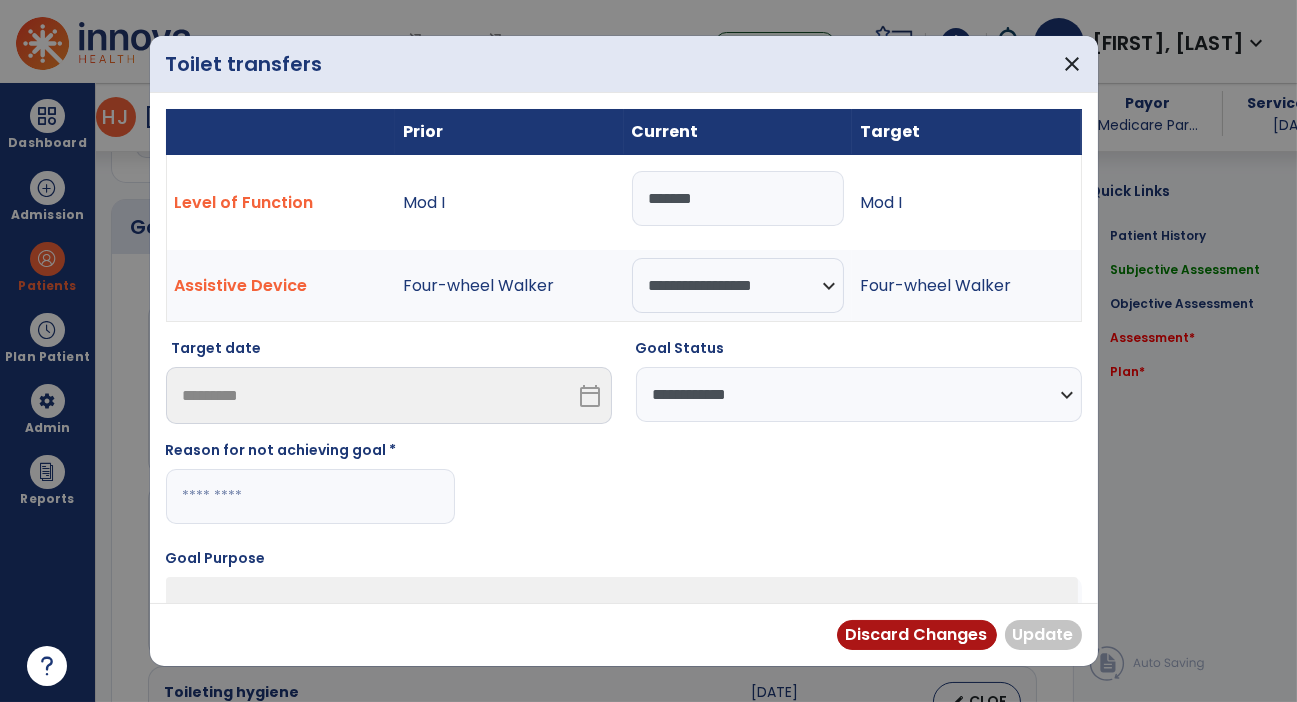 type on "******" 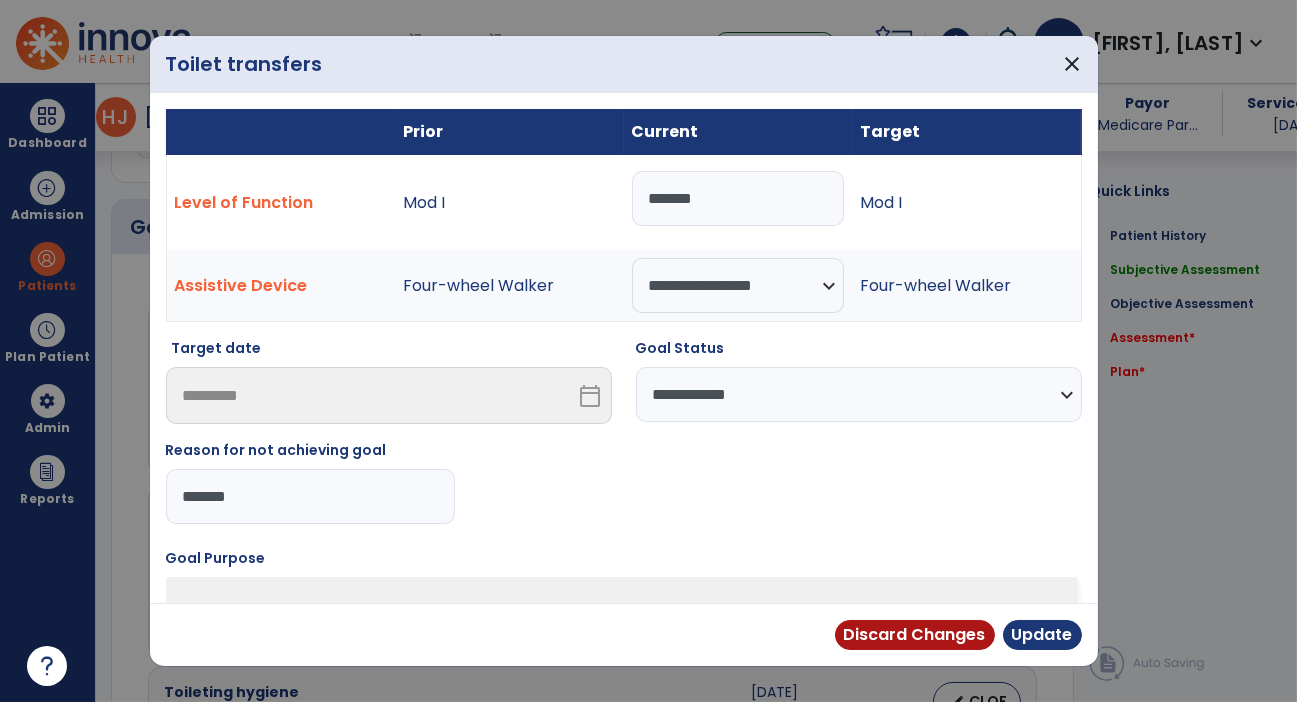 type on "********" 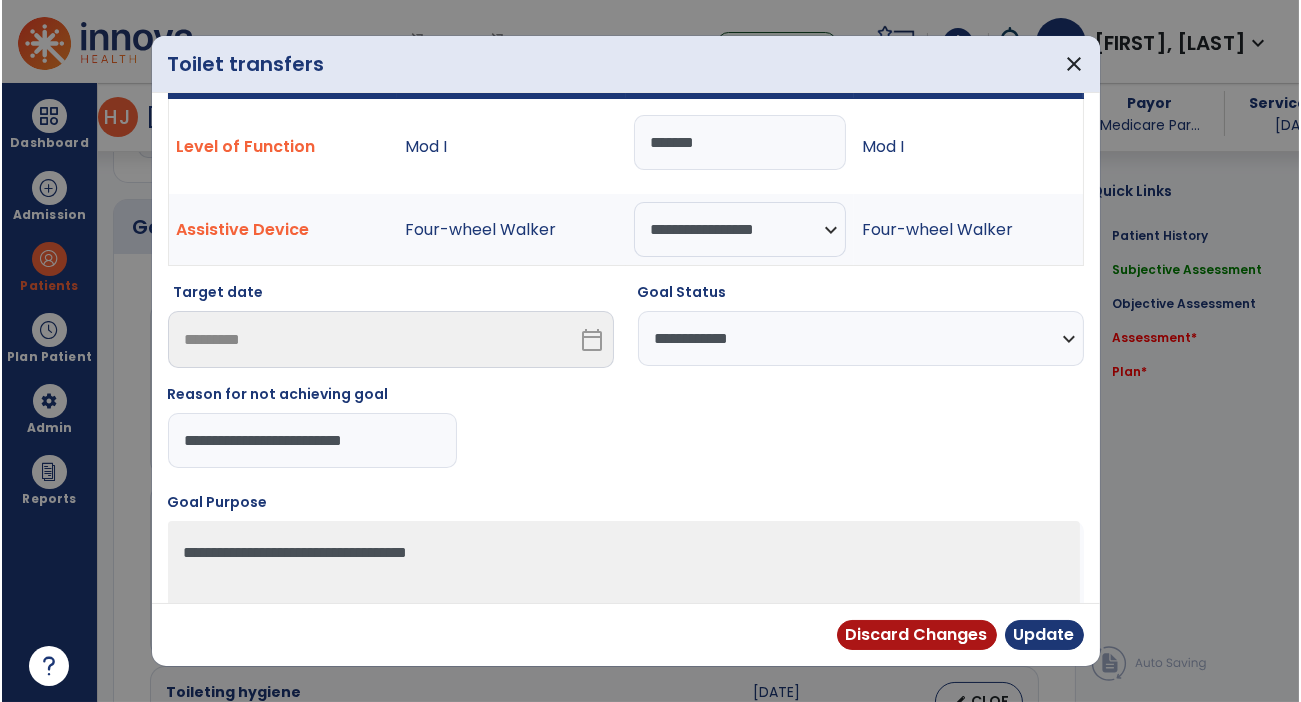 scroll, scrollTop: 77, scrollLeft: 0, axis: vertical 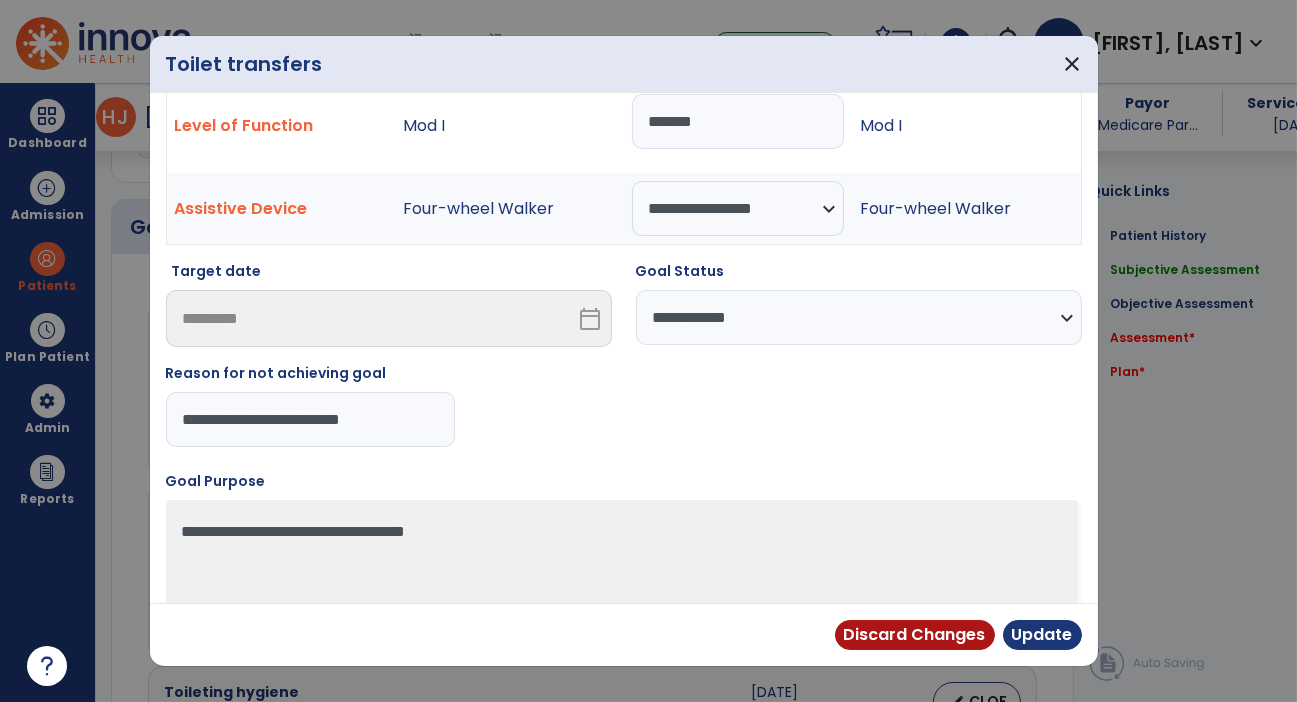 type on "**********" 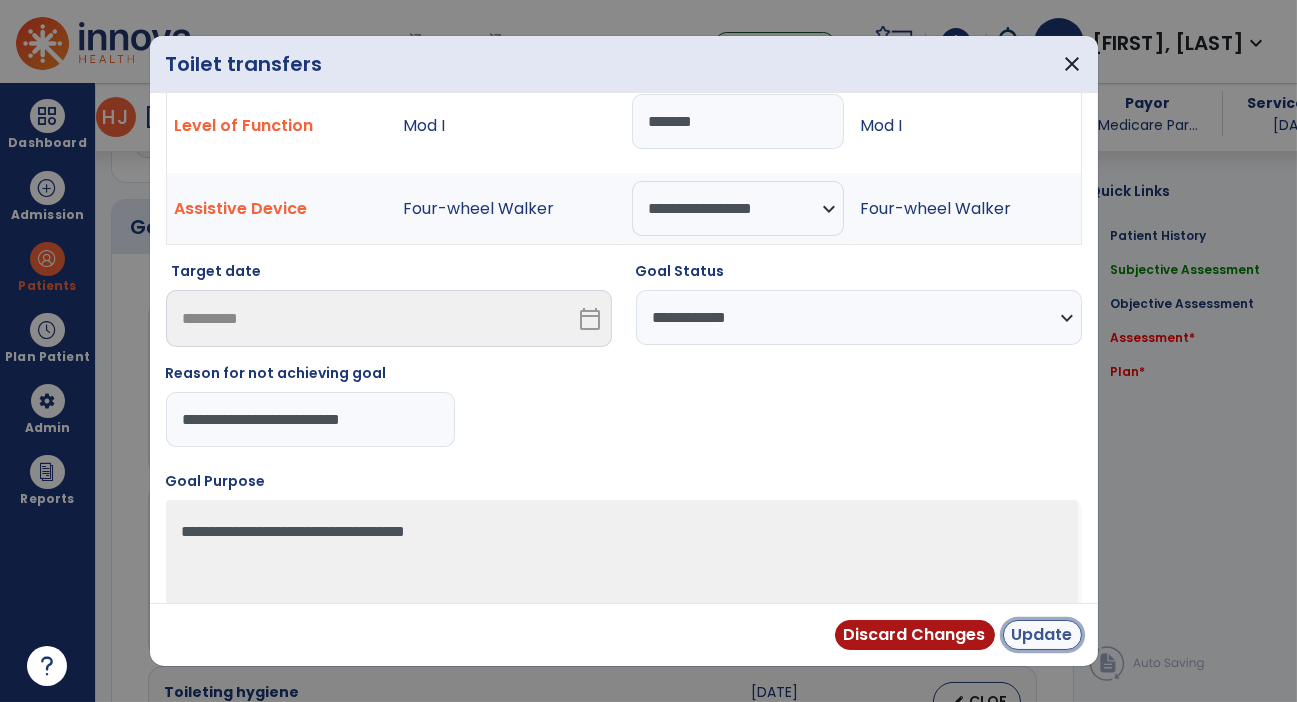 click on "Update" at bounding box center (1042, 635) 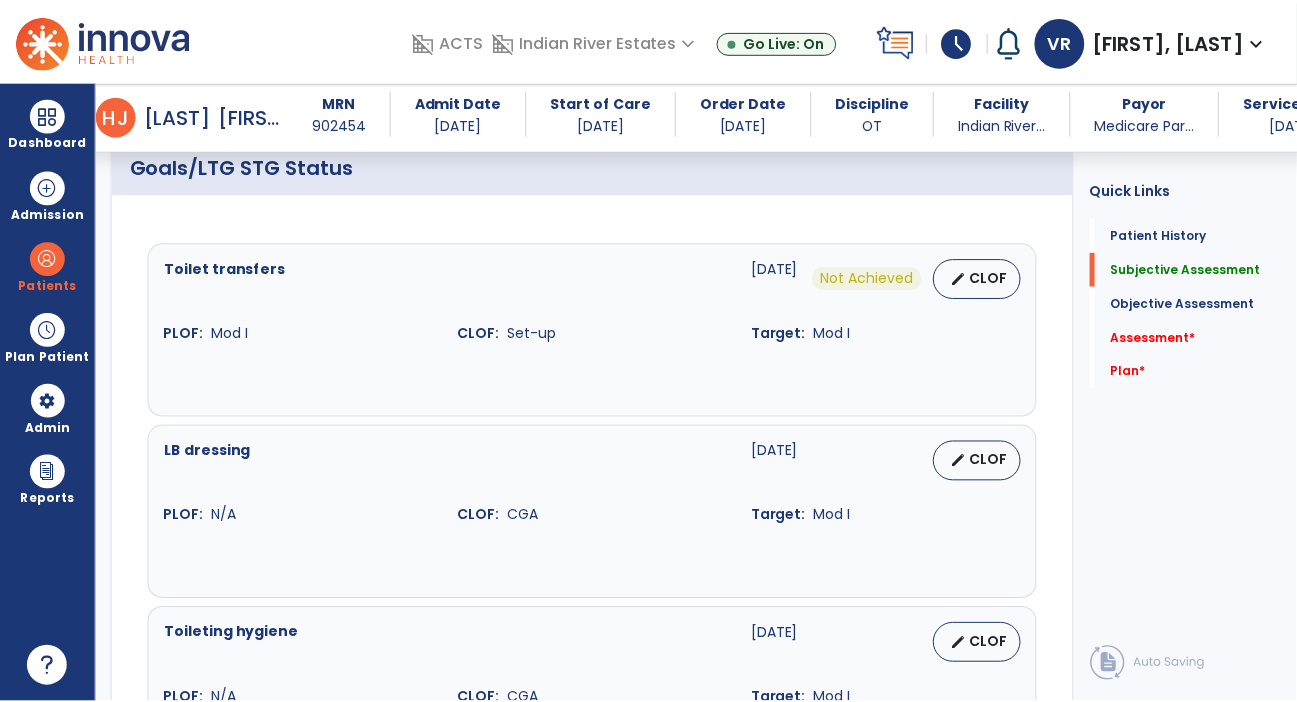 scroll, scrollTop: 749, scrollLeft: 0, axis: vertical 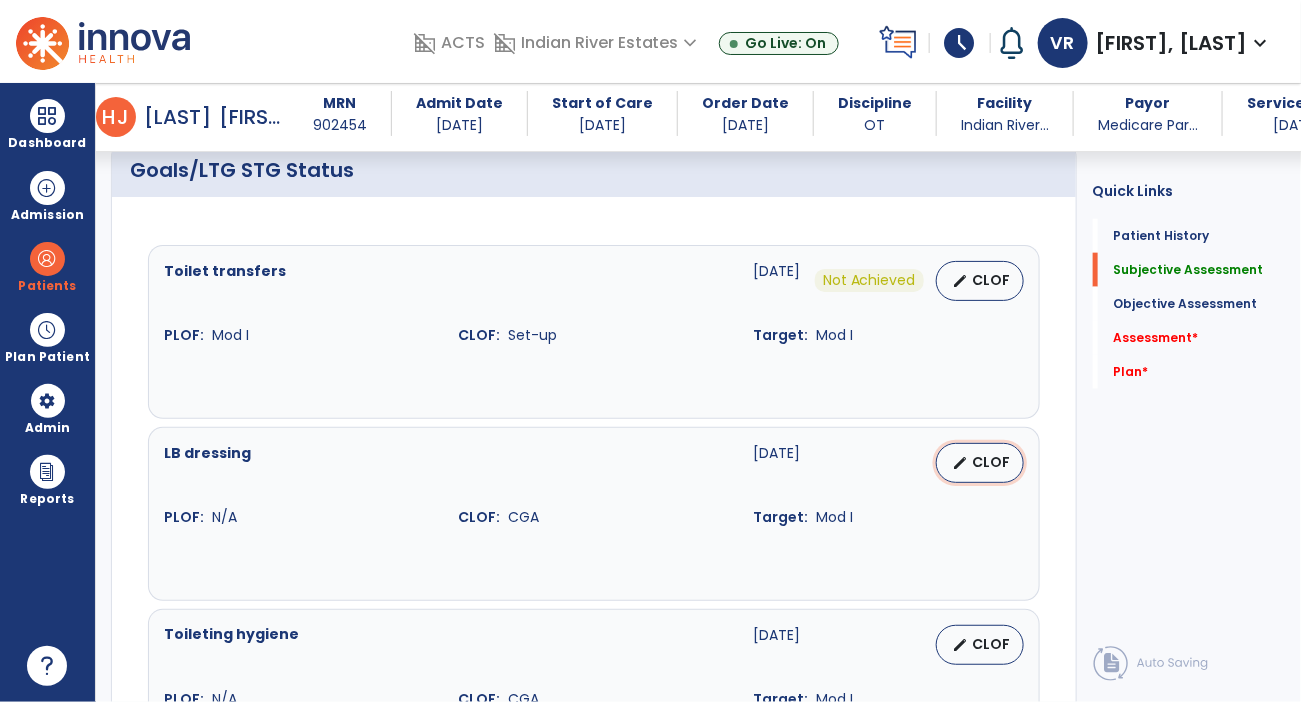 click on "CLOF" at bounding box center (992, 462) 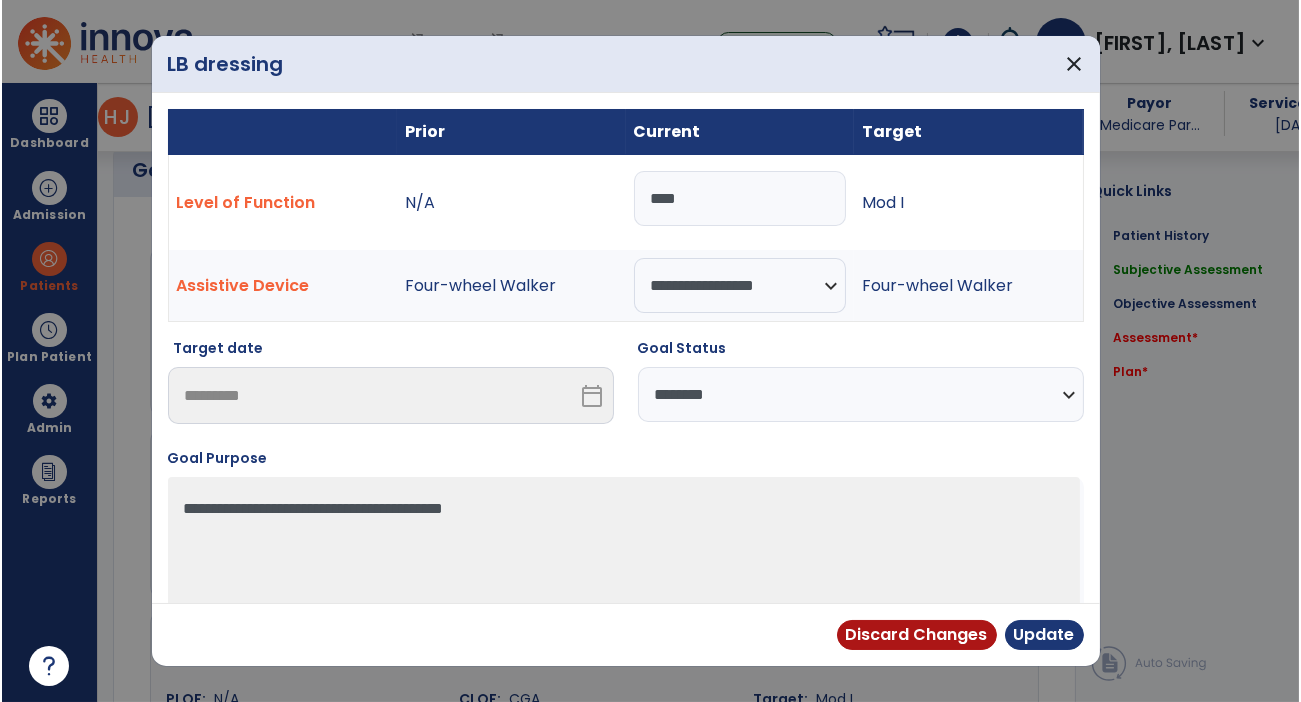 scroll, scrollTop: 749, scrollLeft: 0, axis: vertical 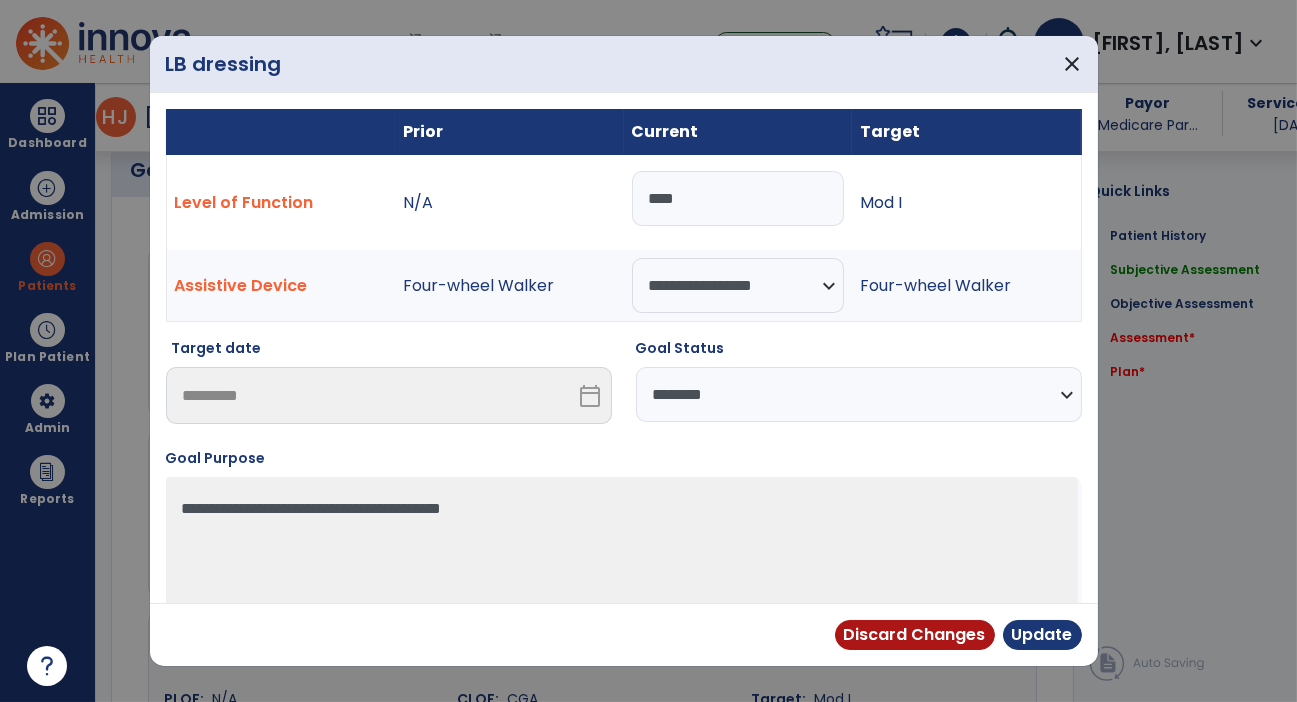 click on "***" at bounding box center (738, 198) 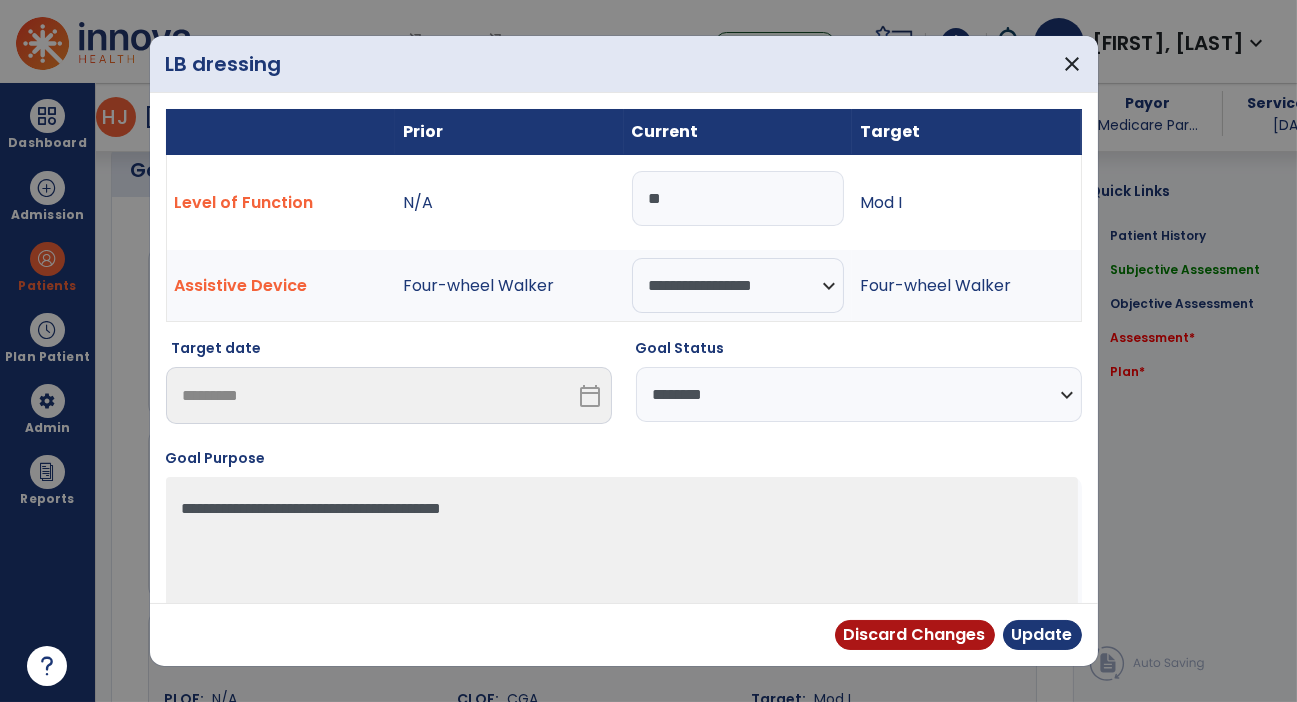 type on "*" 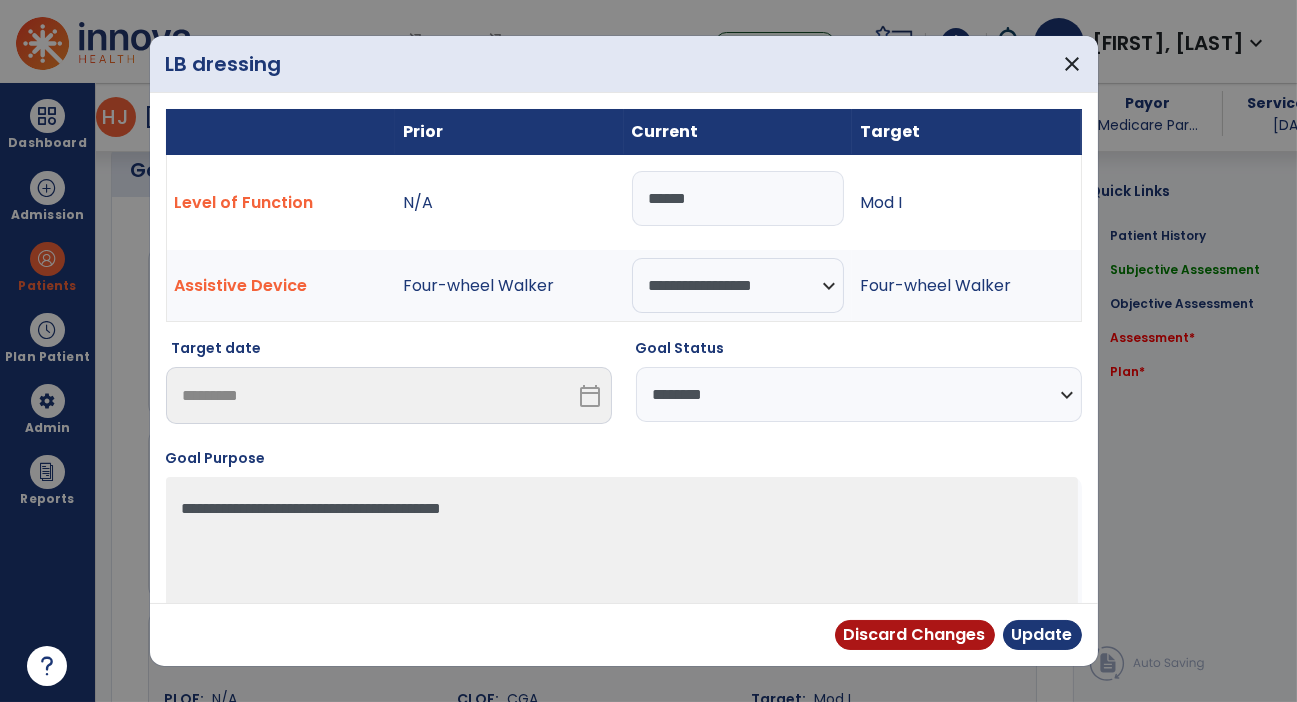 type on "******" 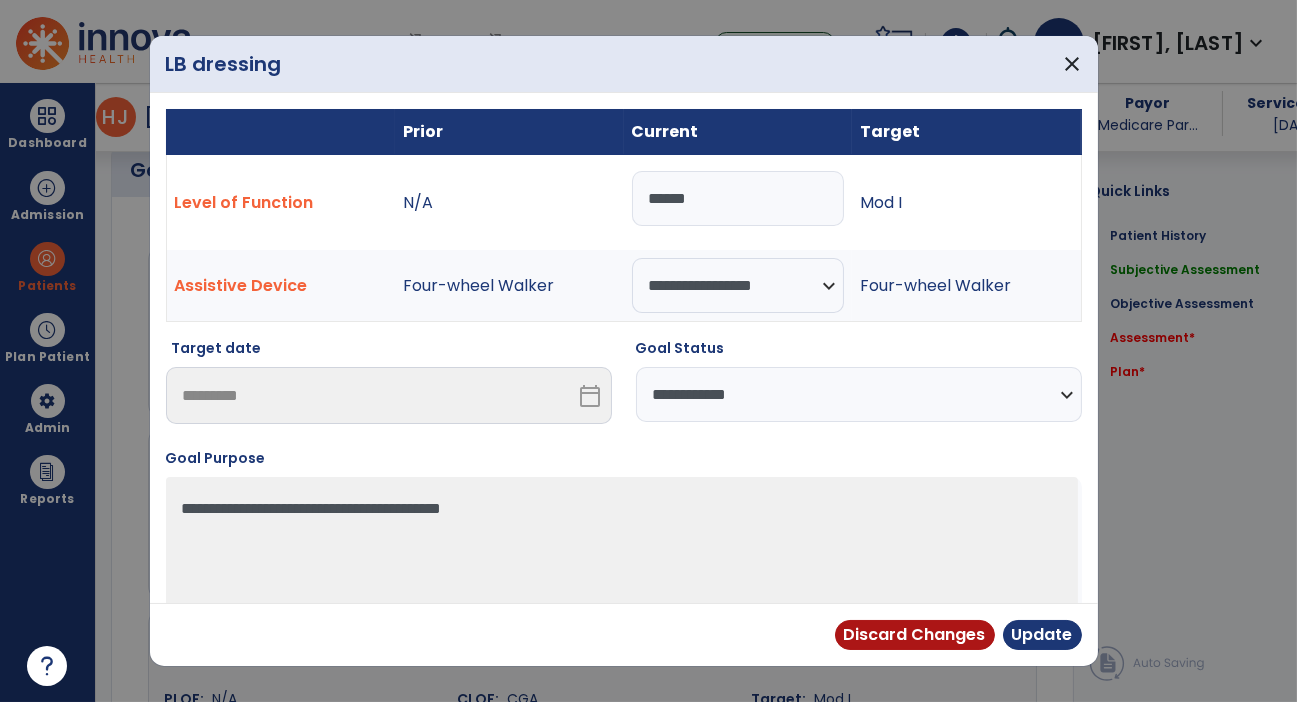 click on "**********" at bounding box center [859, 394] 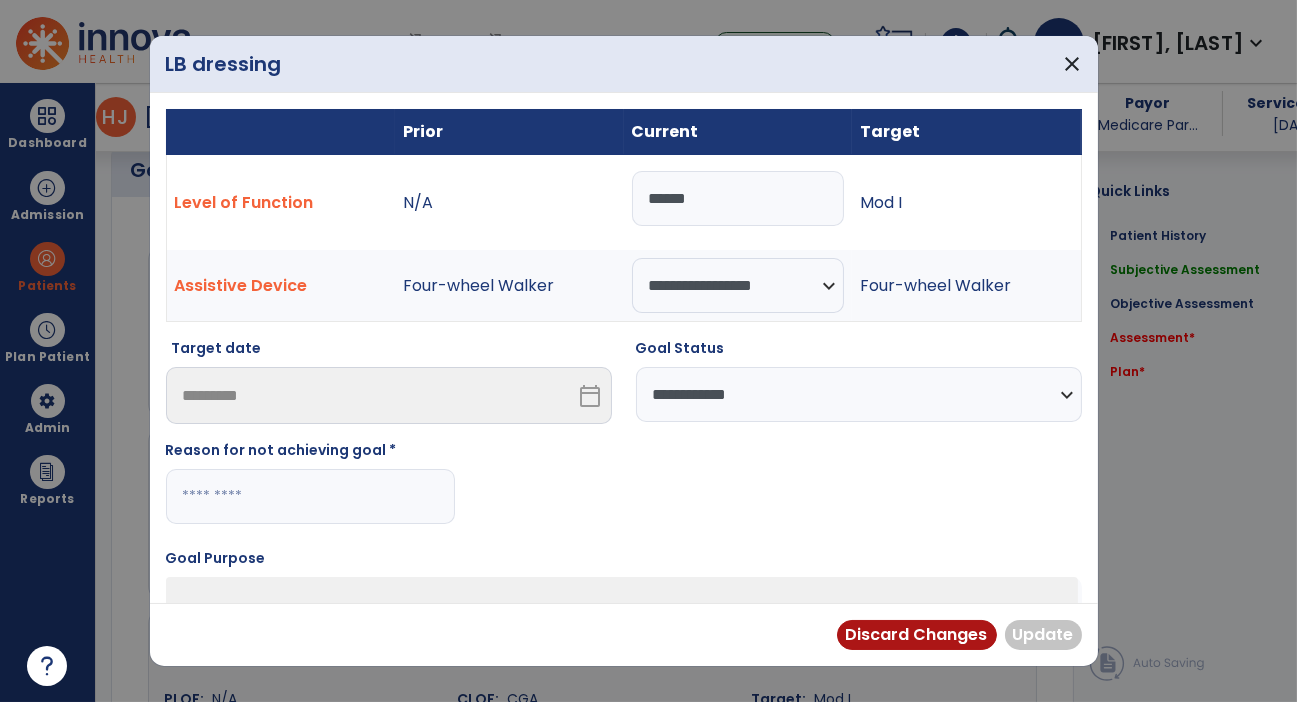 click at bounding box center (310, 496) 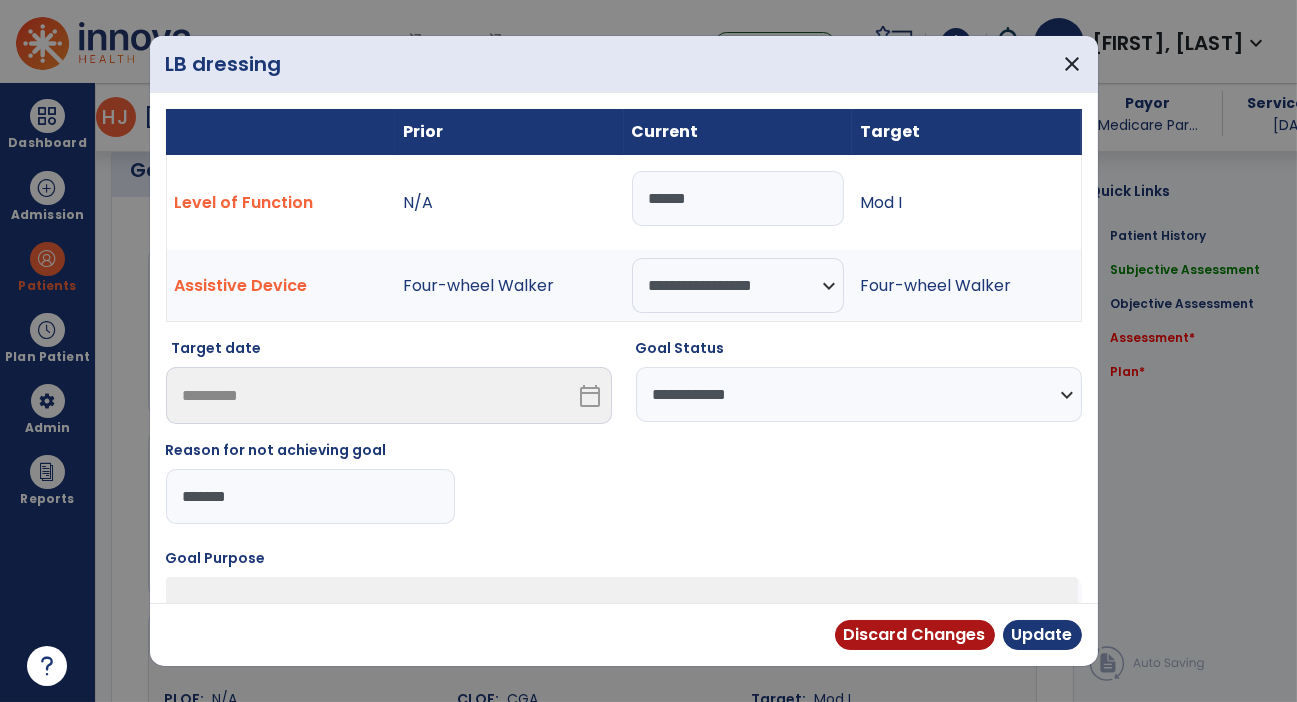 type on "********" 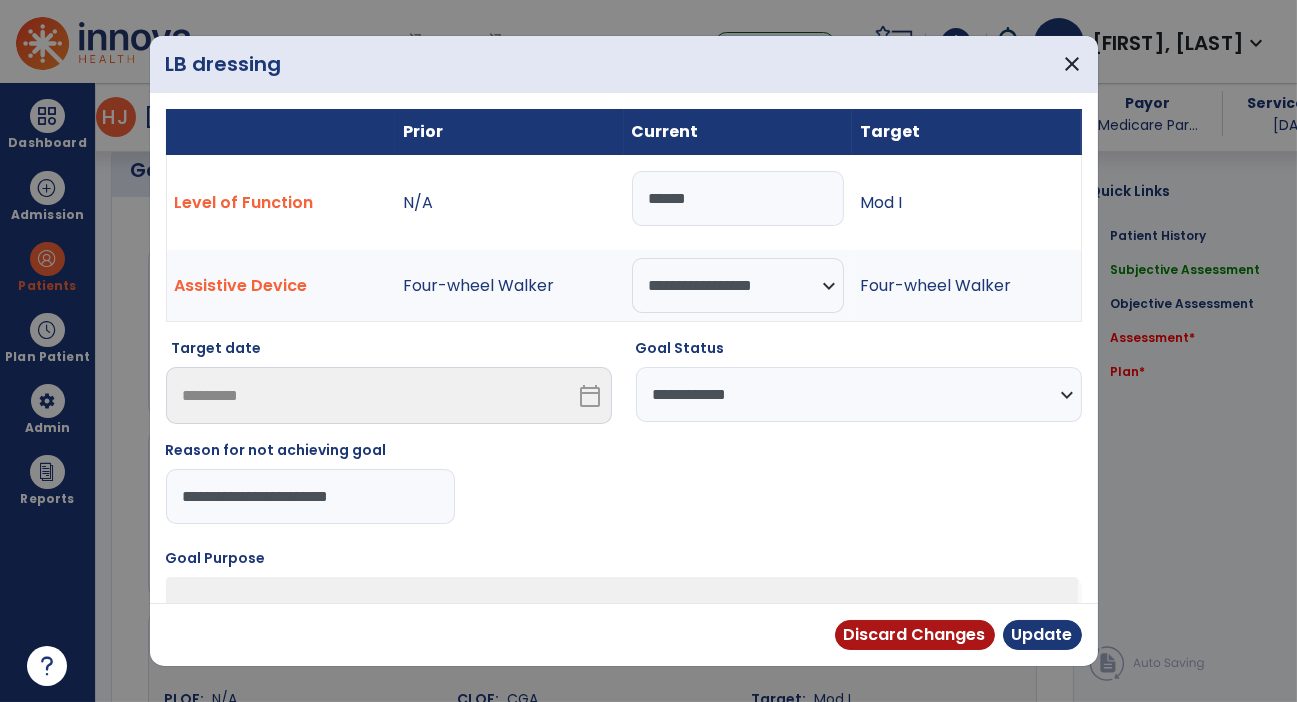 type on "**********" 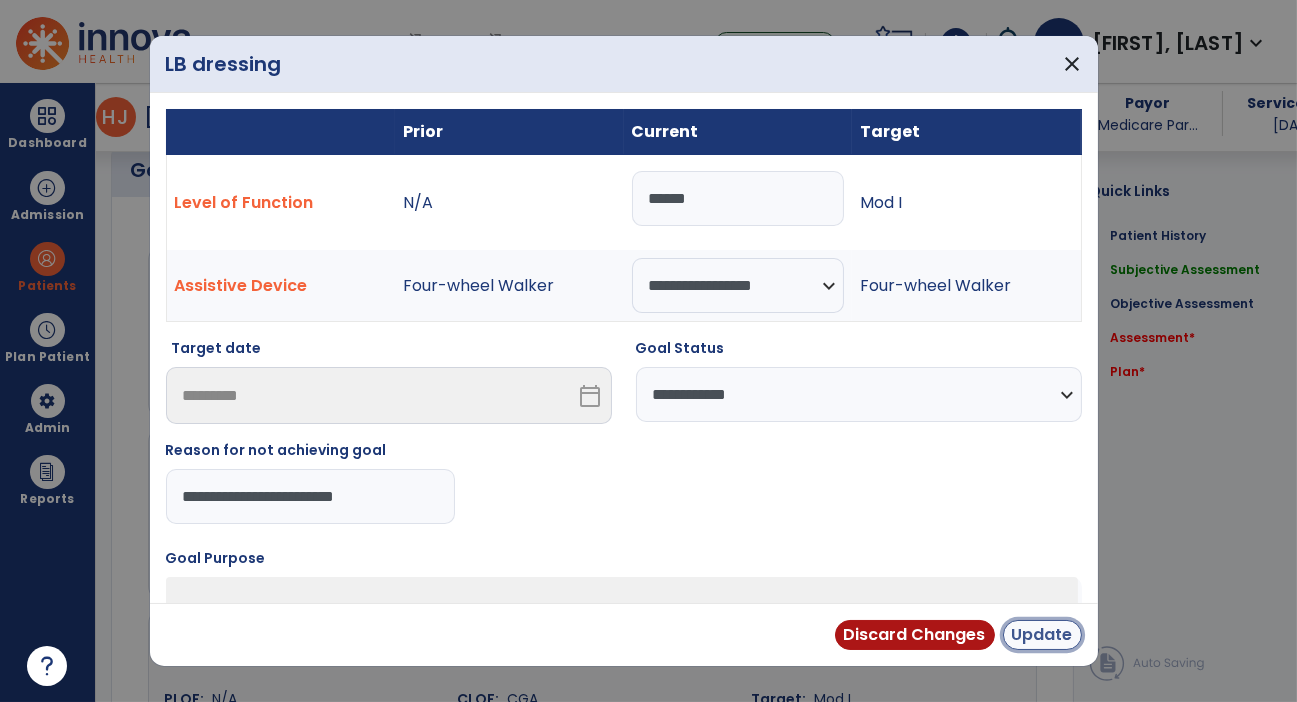 click on "Update" at bounding box center (1042, 635) 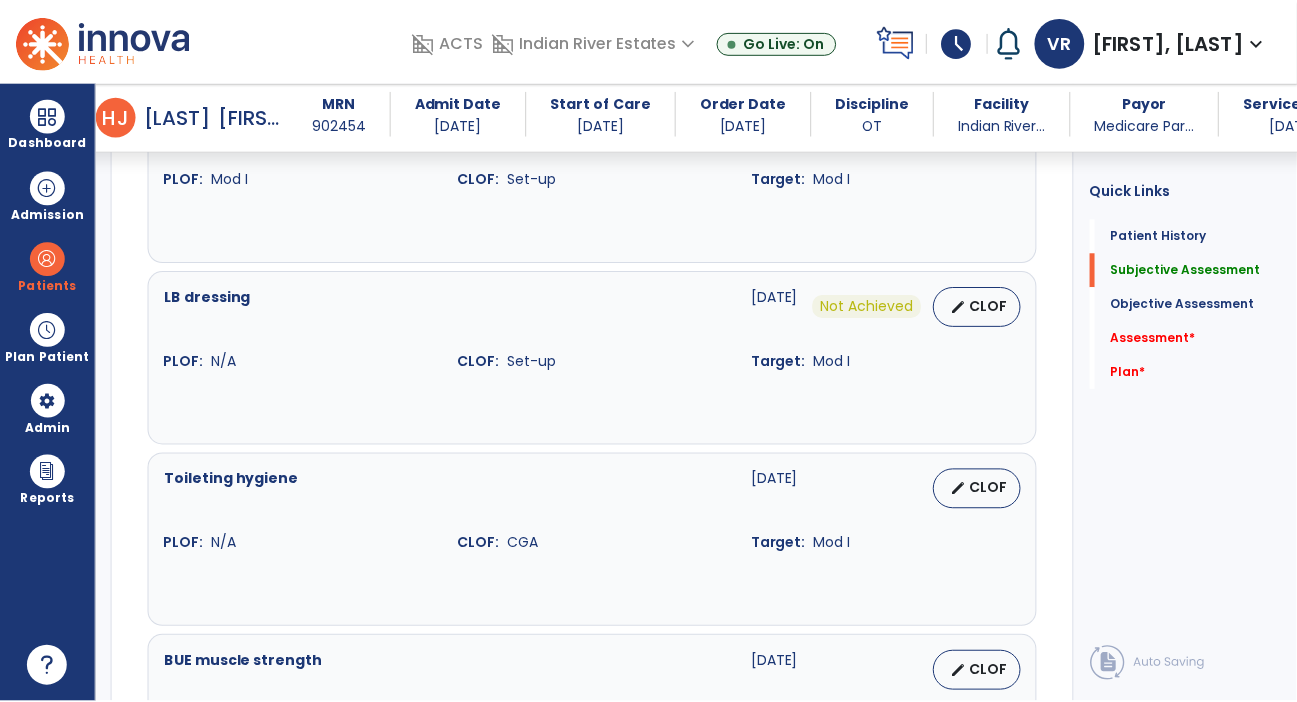 scroll, scrollTop: 918, scrollLeft: 0, axis: vertical 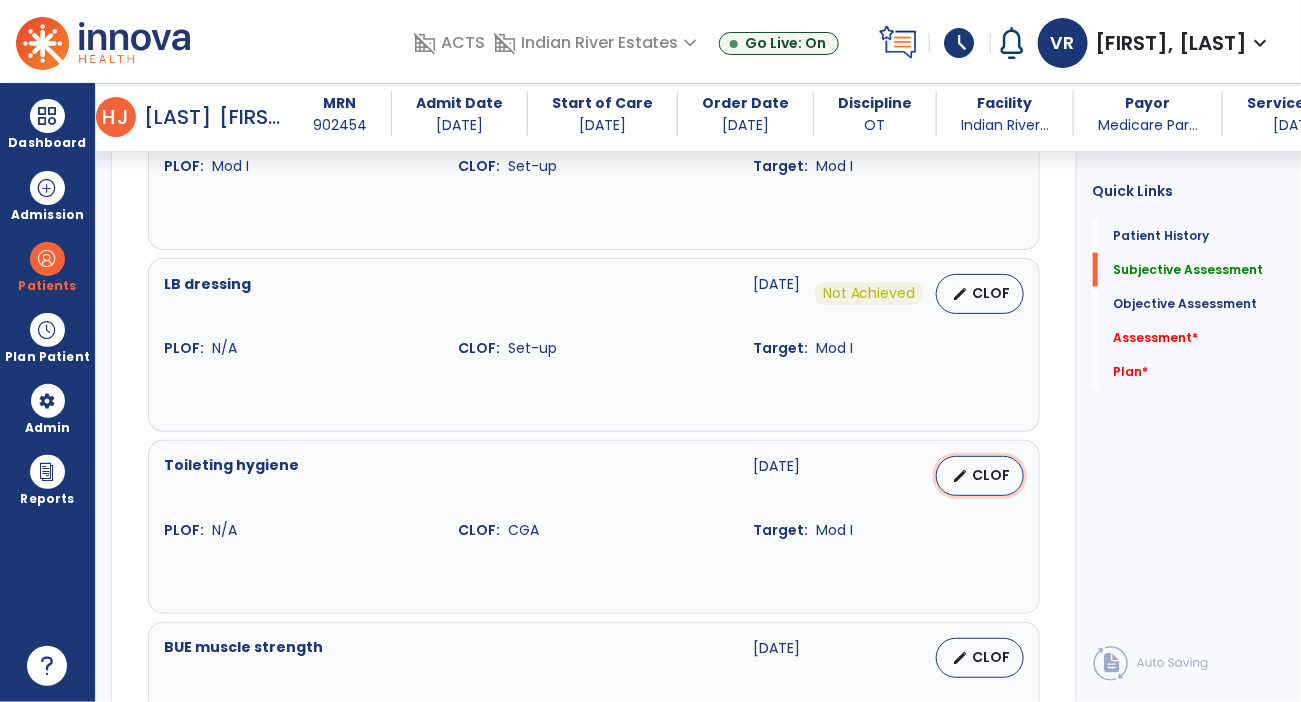 click on "CLOF" at bounding box center (992, 475) 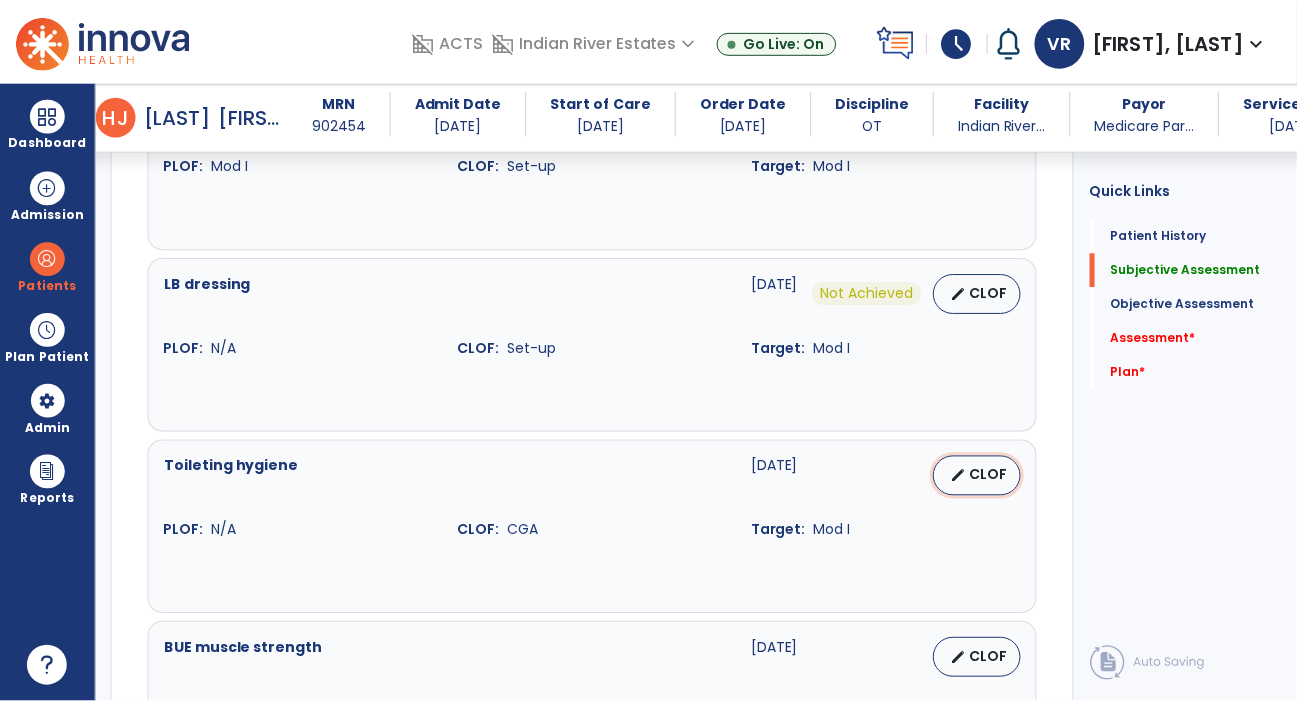 select on "**********" 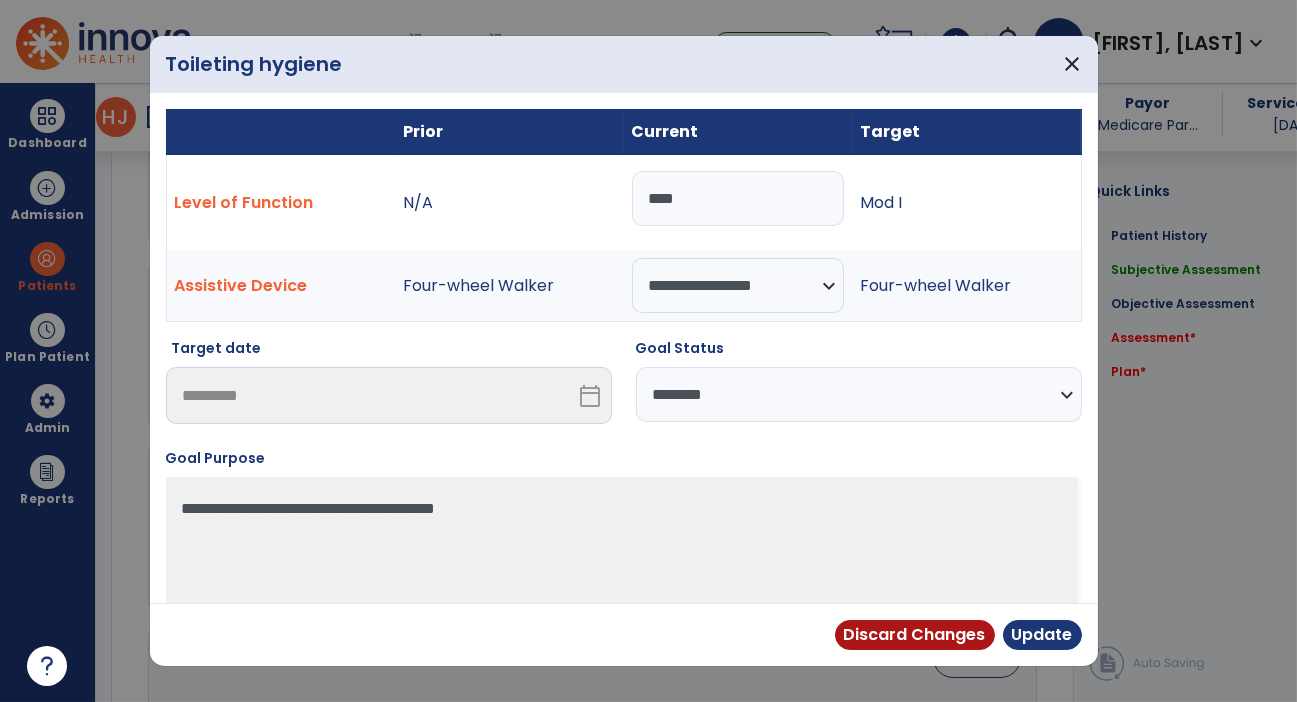 scroll, scrollTop: 918, scrollLeft: 0, axis: vertical 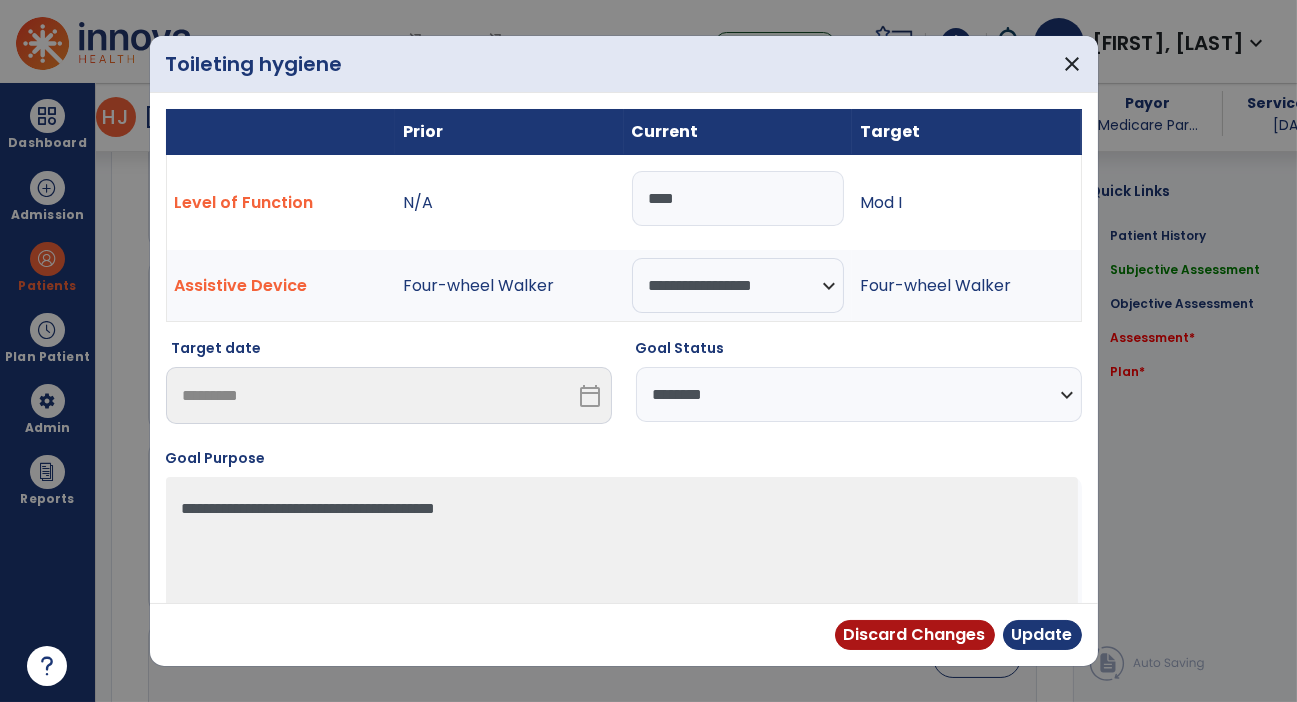 click on "**********" at bounding box center (859, 394) 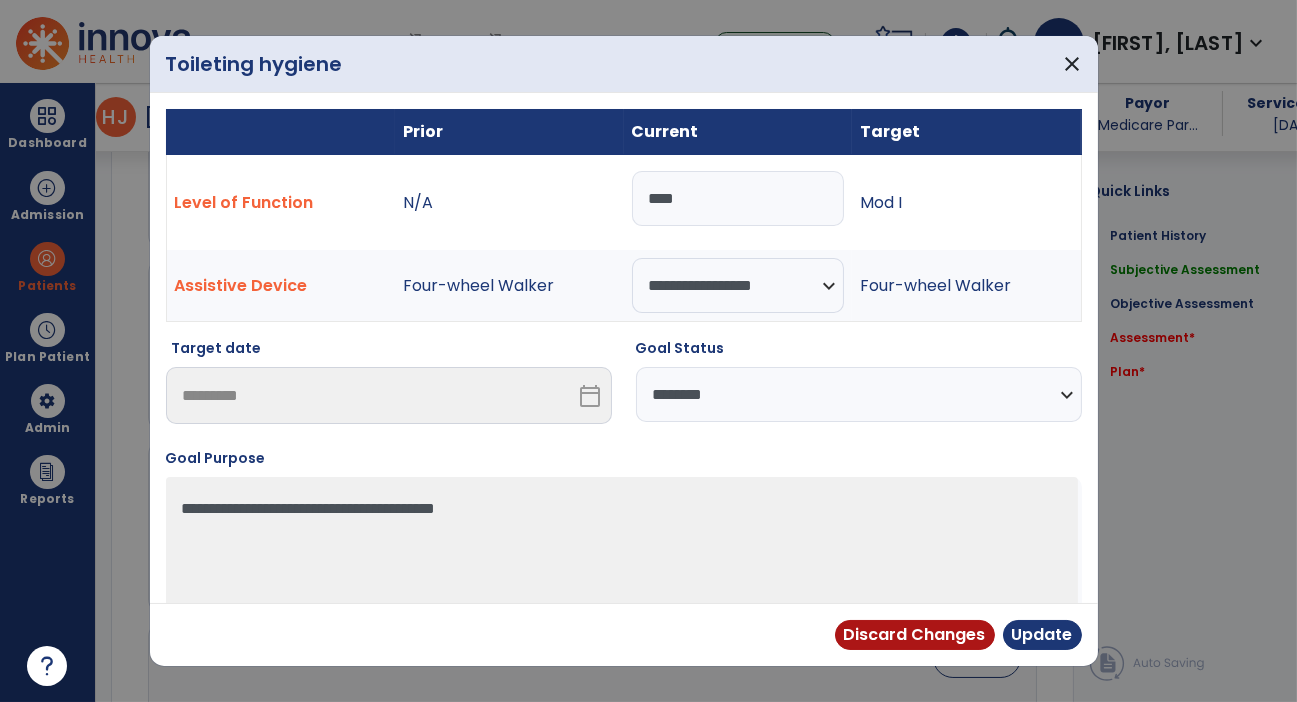 click on "**********" at bounding box center [859, 394] 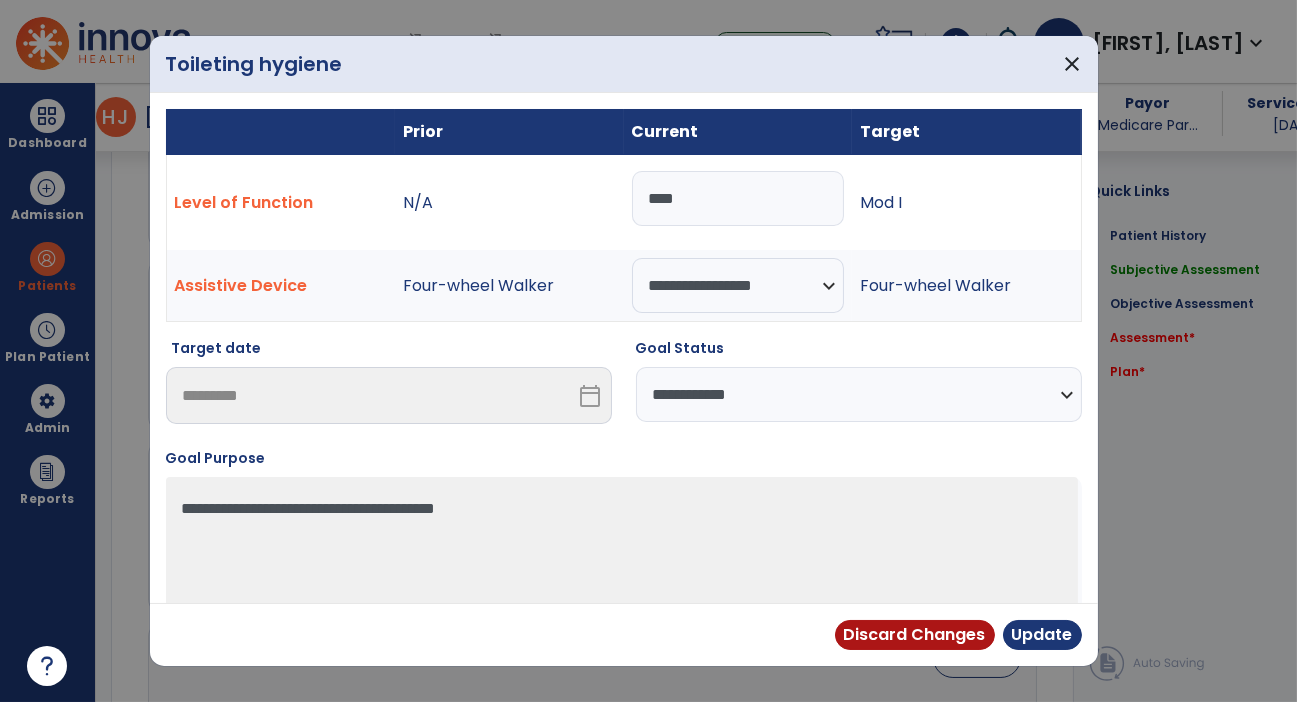 click on "**********" at bounding box center [859, 394] 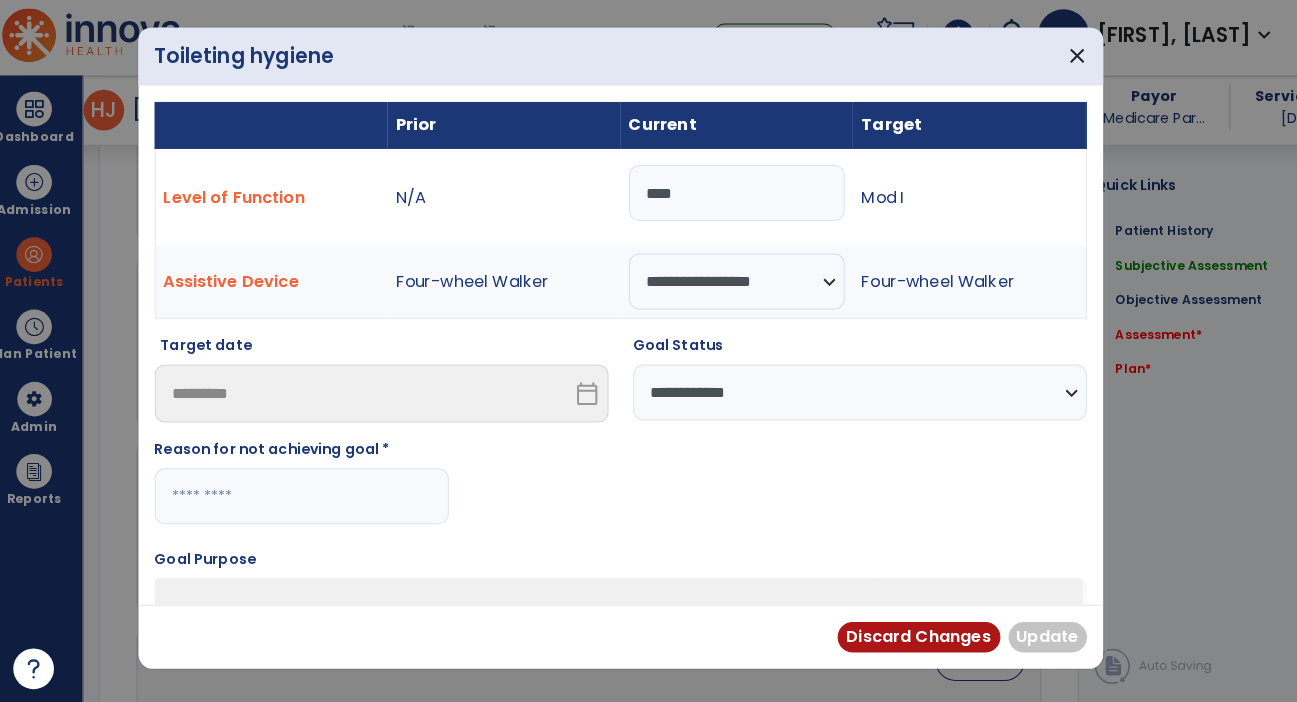 click on "***" at bounding box center (738, 198) 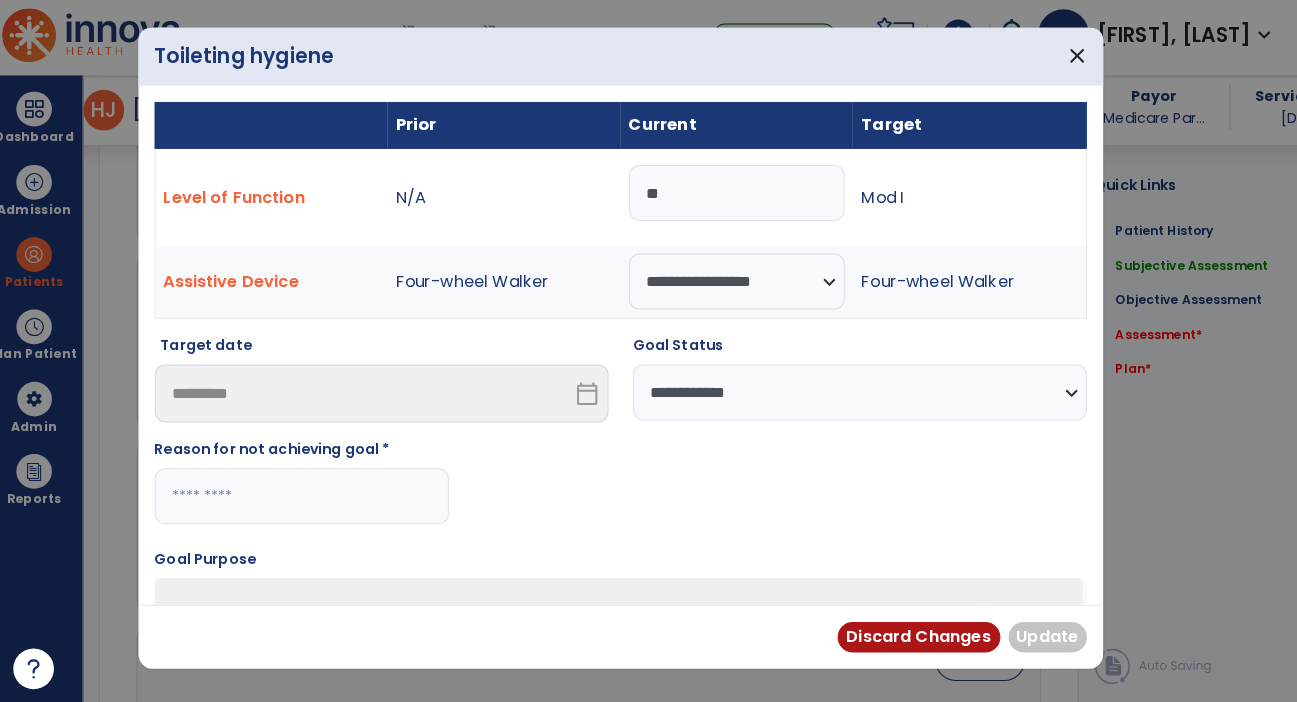 type on "*" 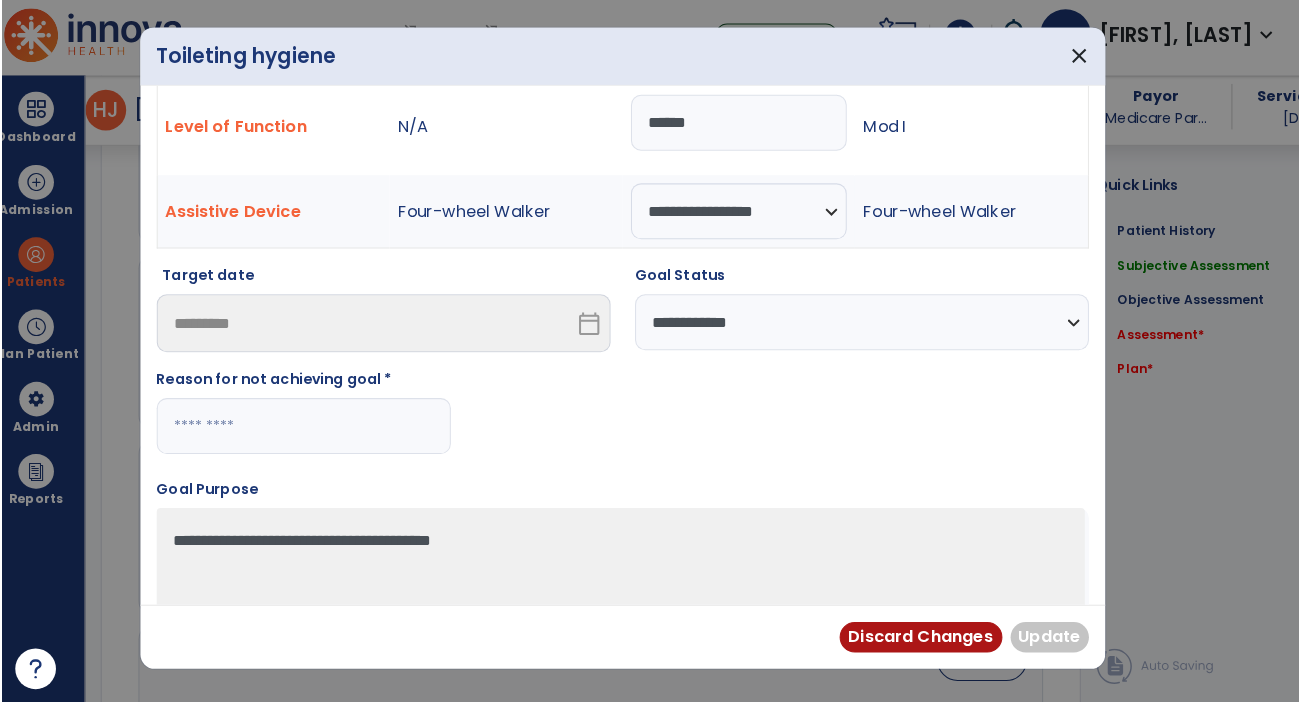 scroll, scrollTop: 70, scrollLeft: 0, axis: vertical 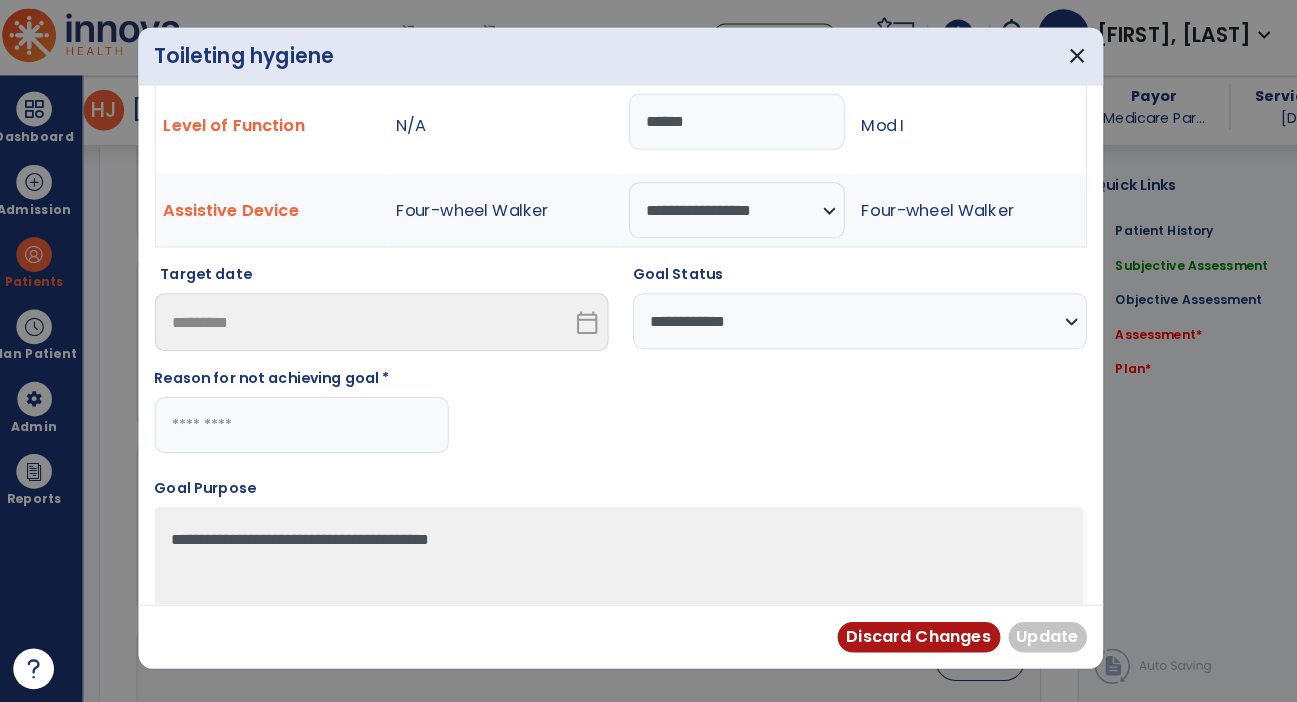 type on "******" 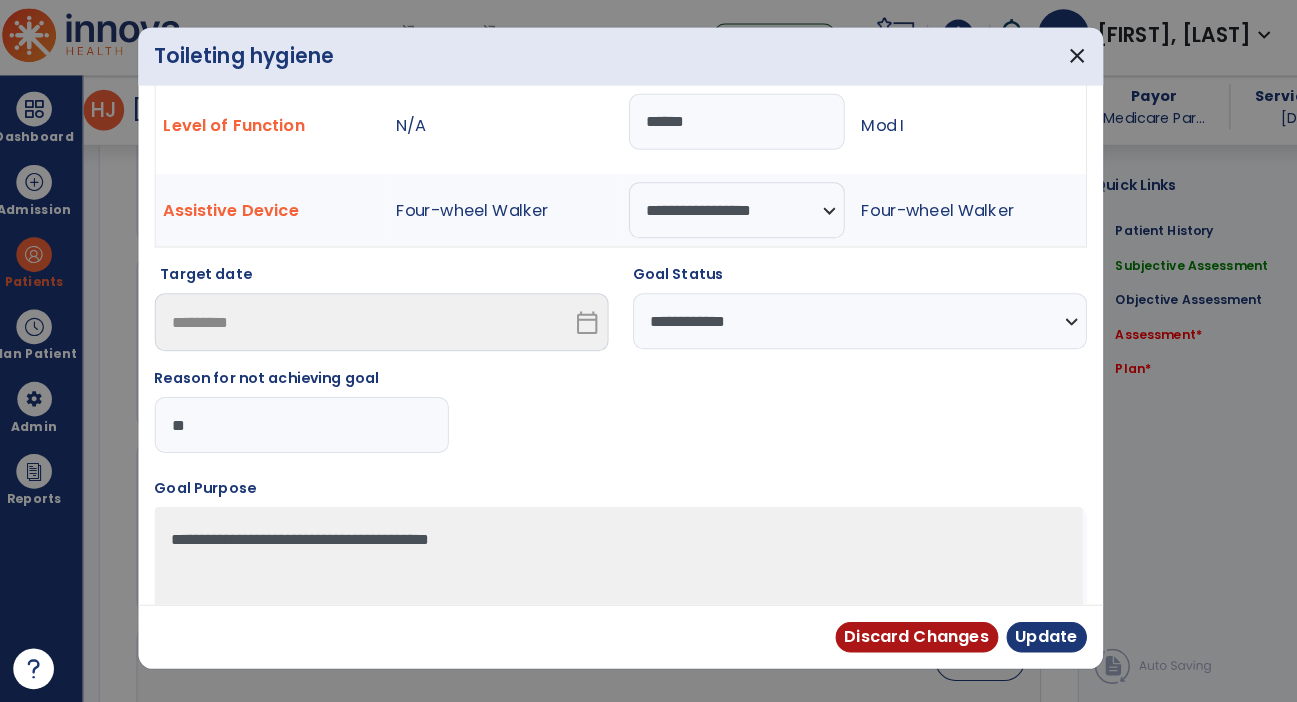 type on "*" 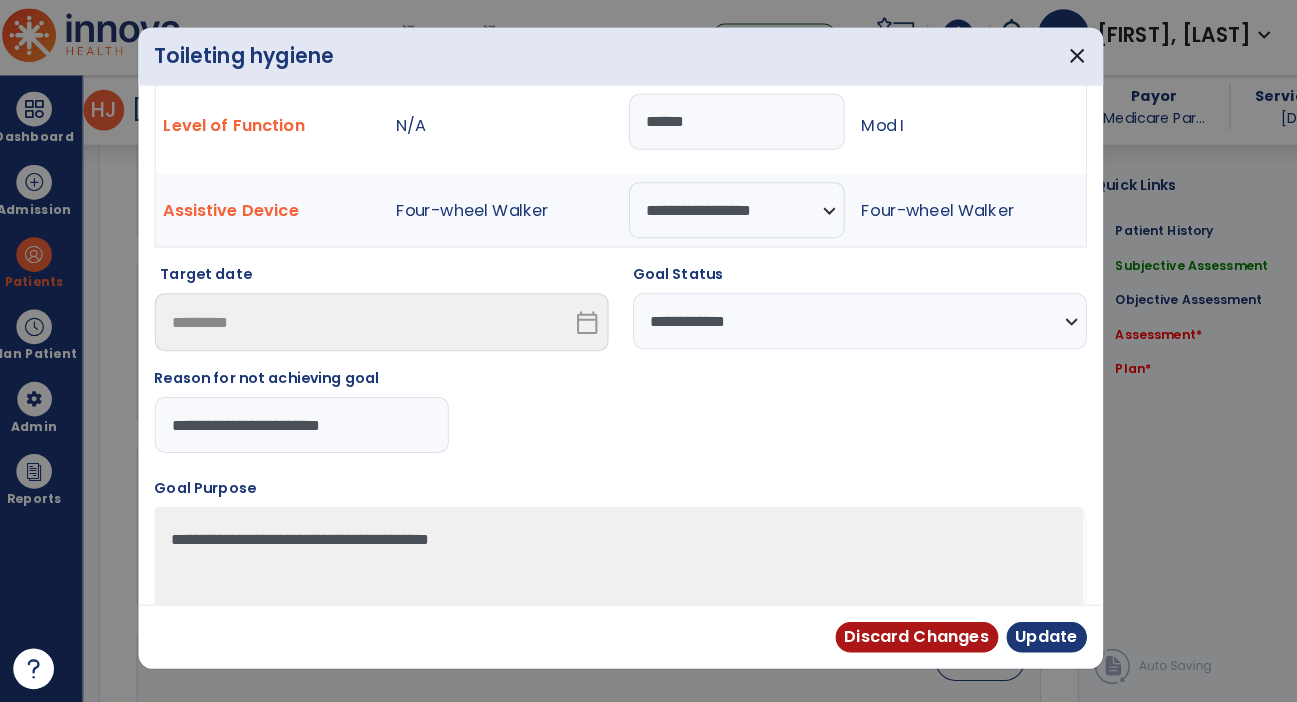 type on "**********" 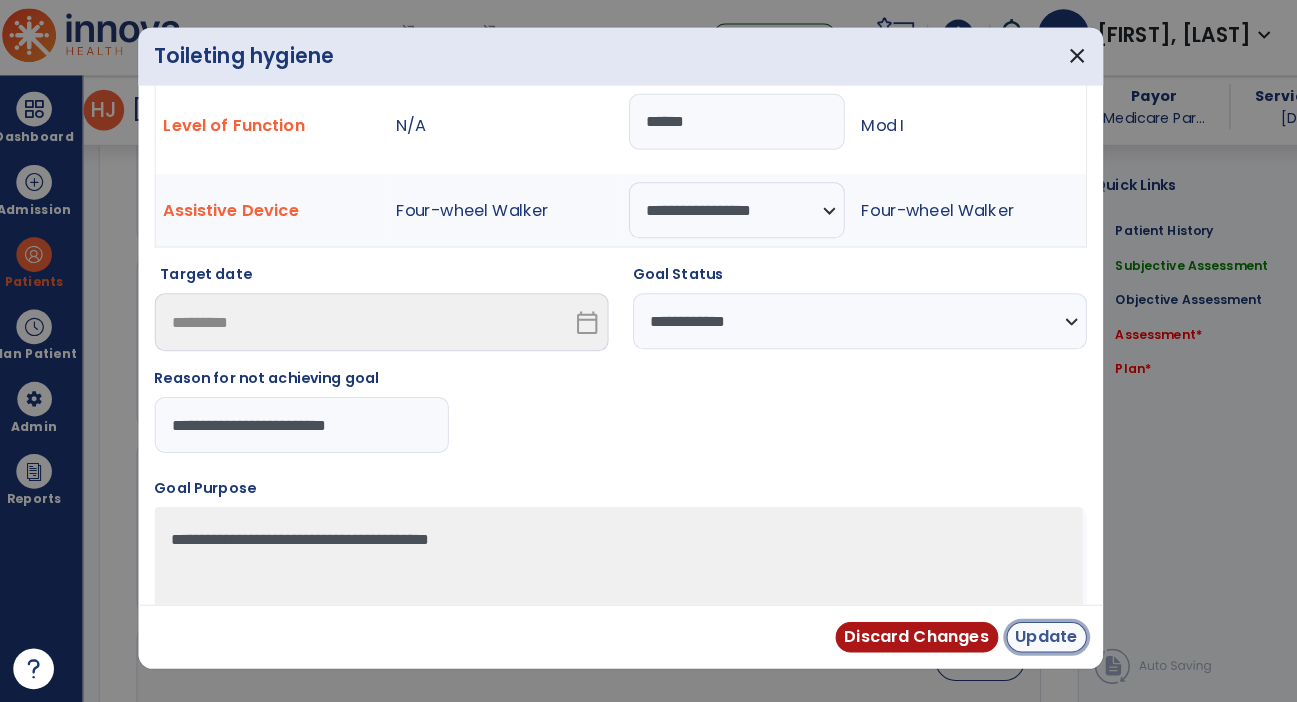 click on "Update" at bounding box center (1042, 635) 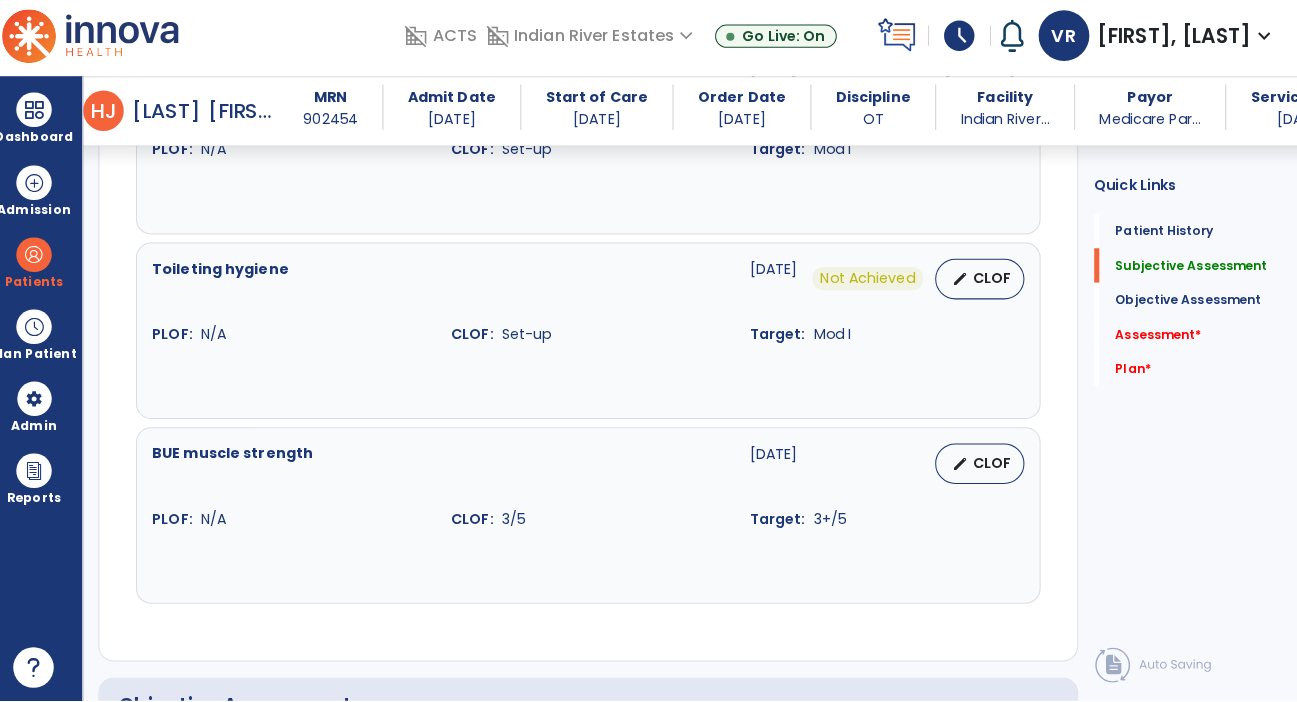 scroll, scrollTop: 1112, scrollLeft: 0, axis: vertical 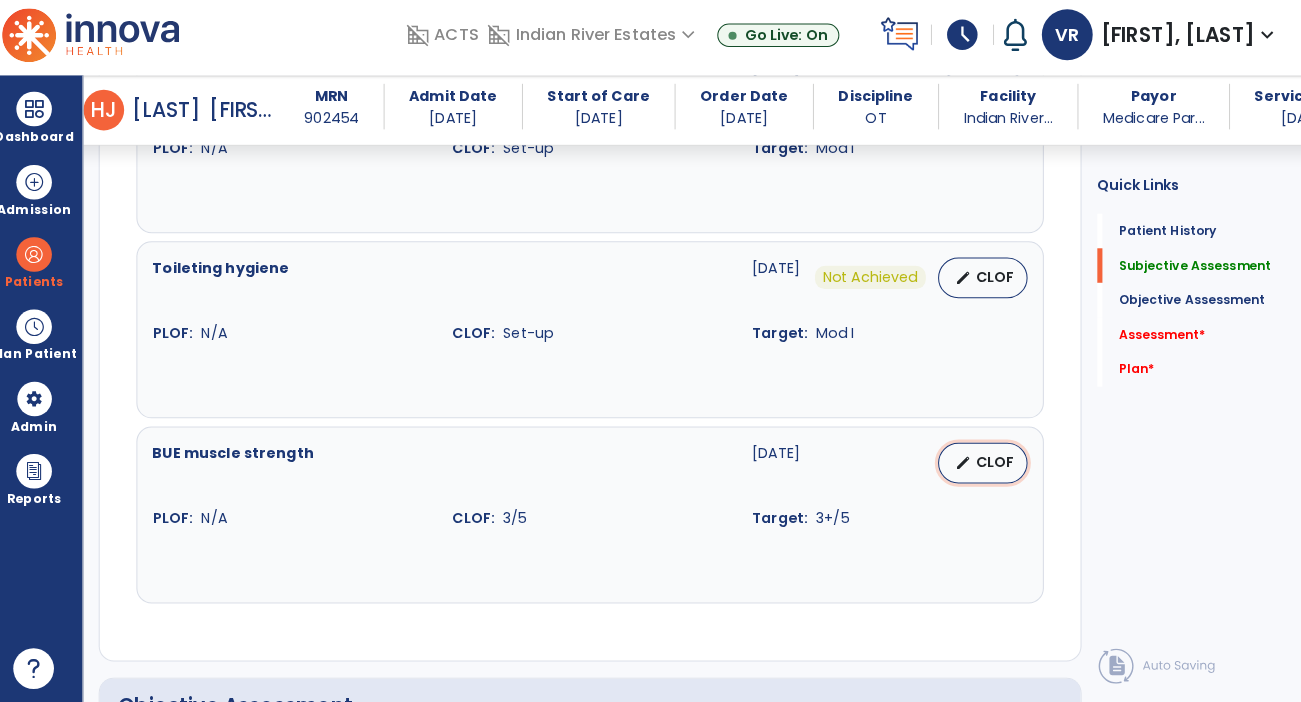 click on "CLOF" at bounding box center (992, 463) 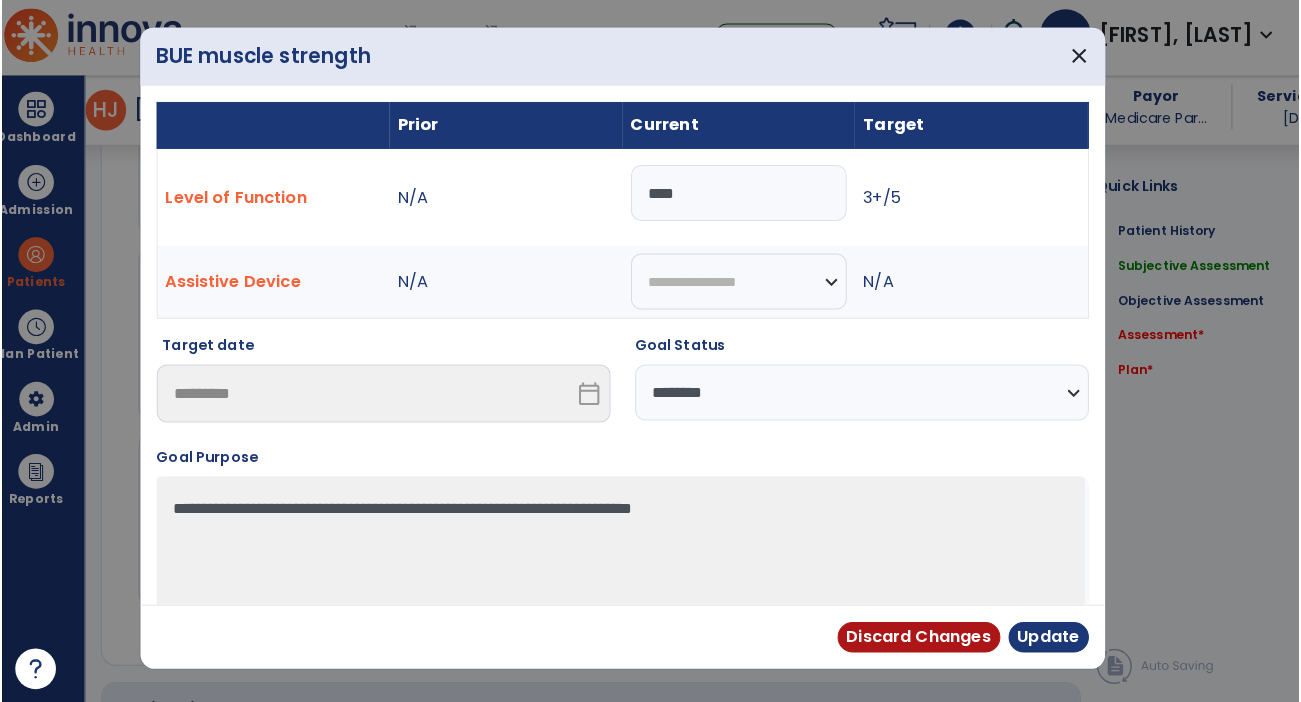 scroll, scrollTop: 1112, scrollLeft: 0, axis: vertical 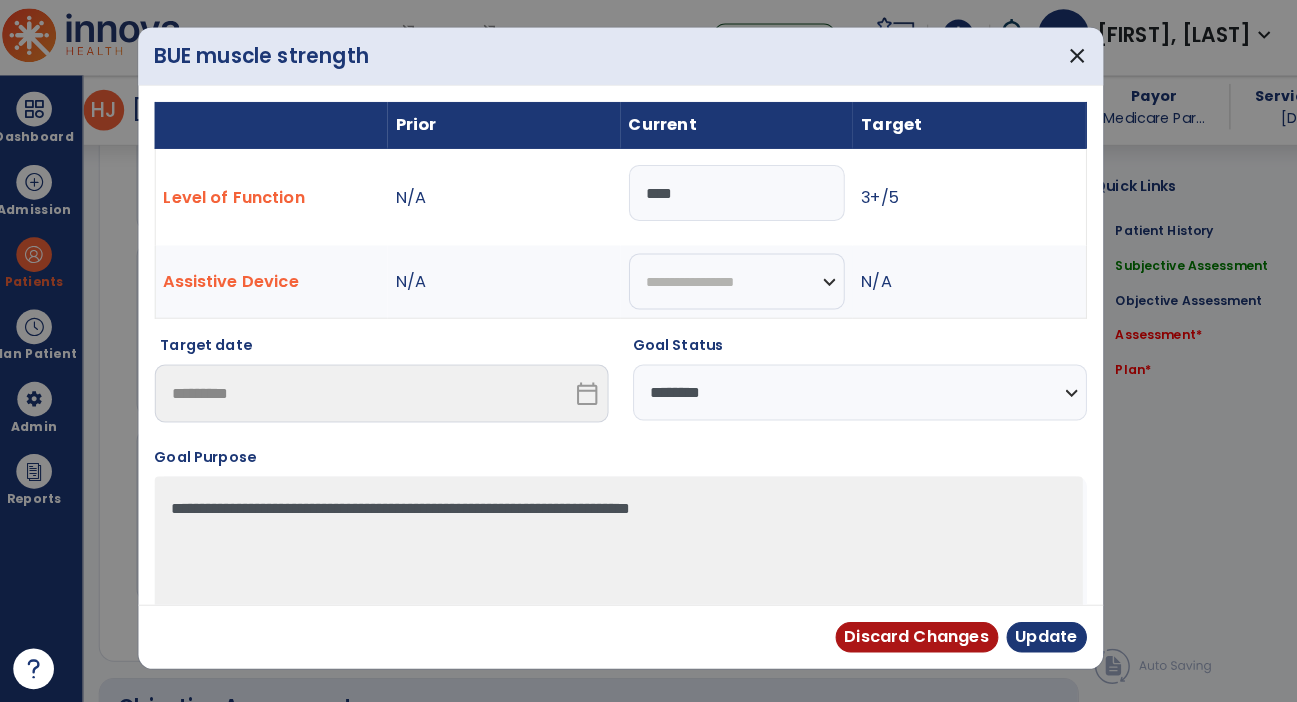 click on "**********" at bounding box center [859, 394] 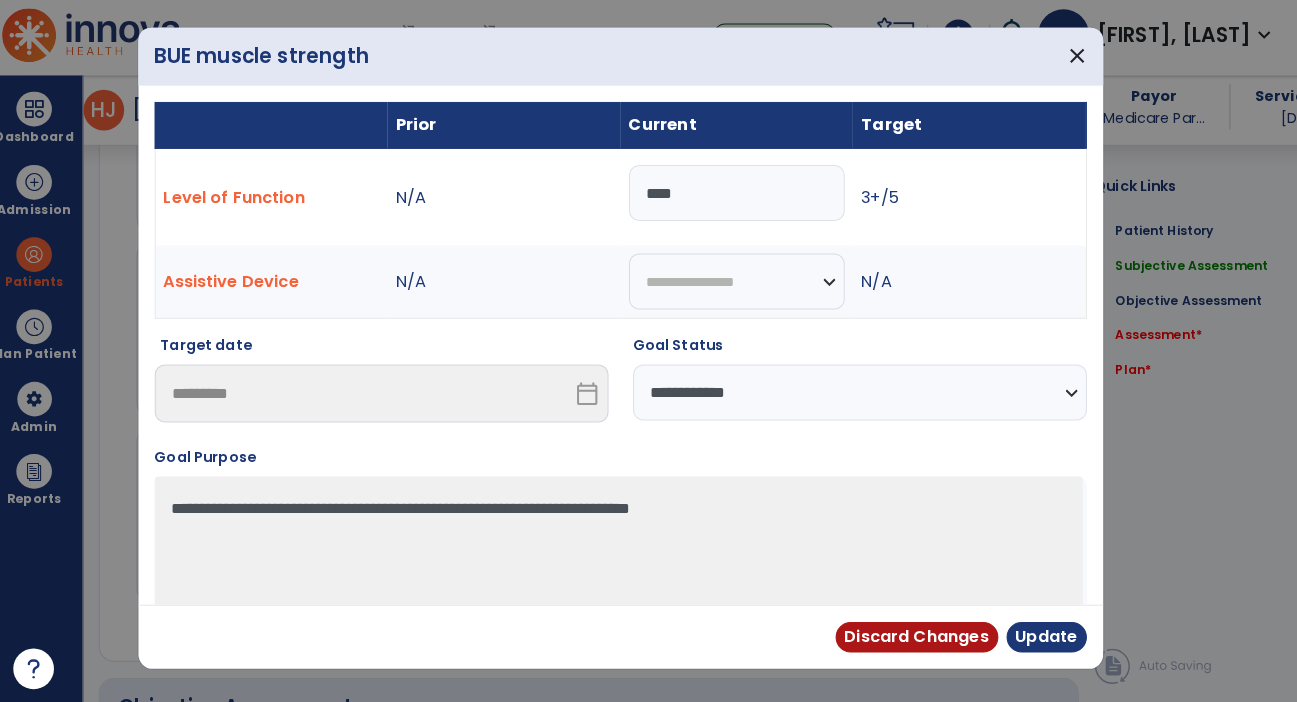 click on "**********" at bounding box center [859, 394] 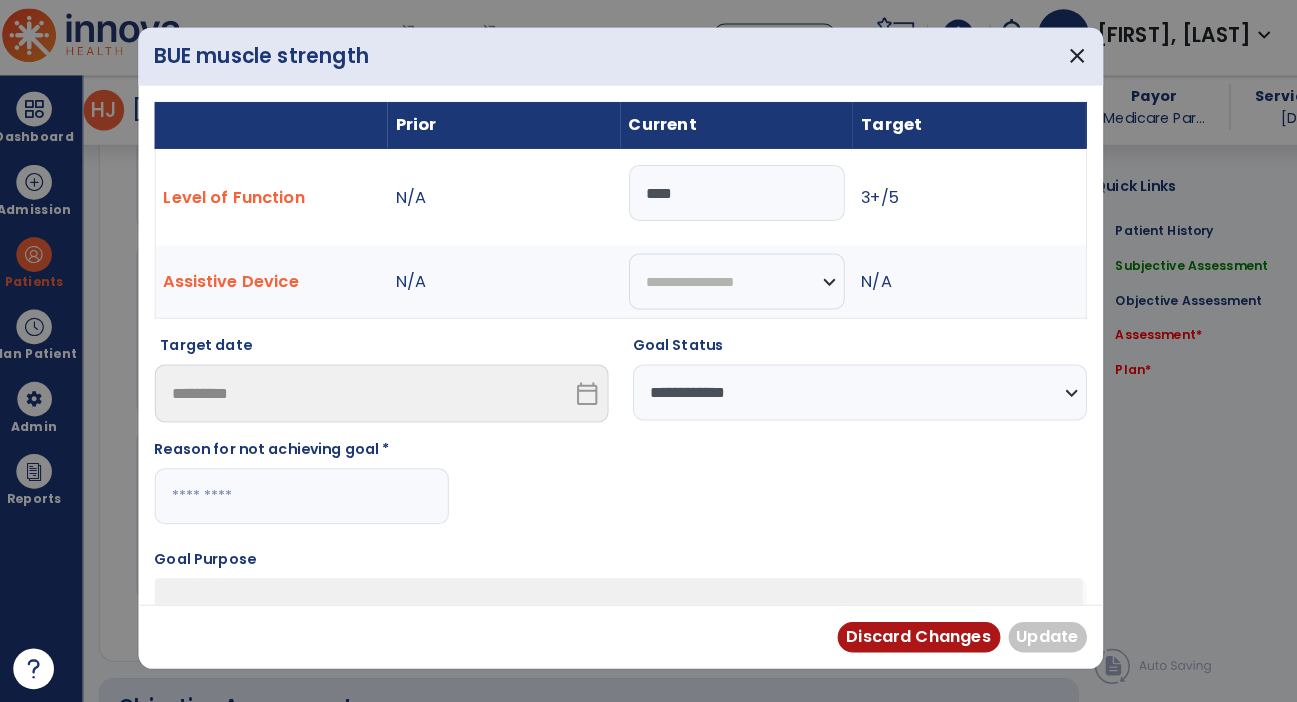click at bounding box center [310, 496] 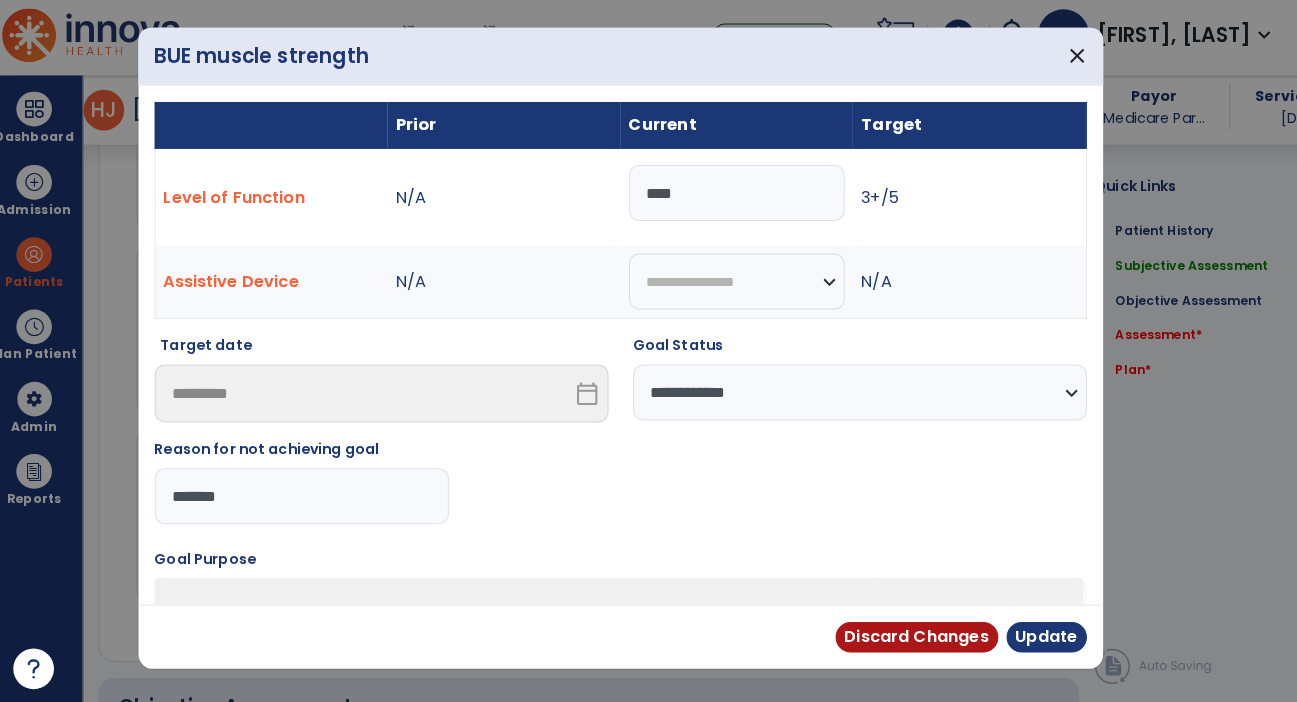 type on "********" 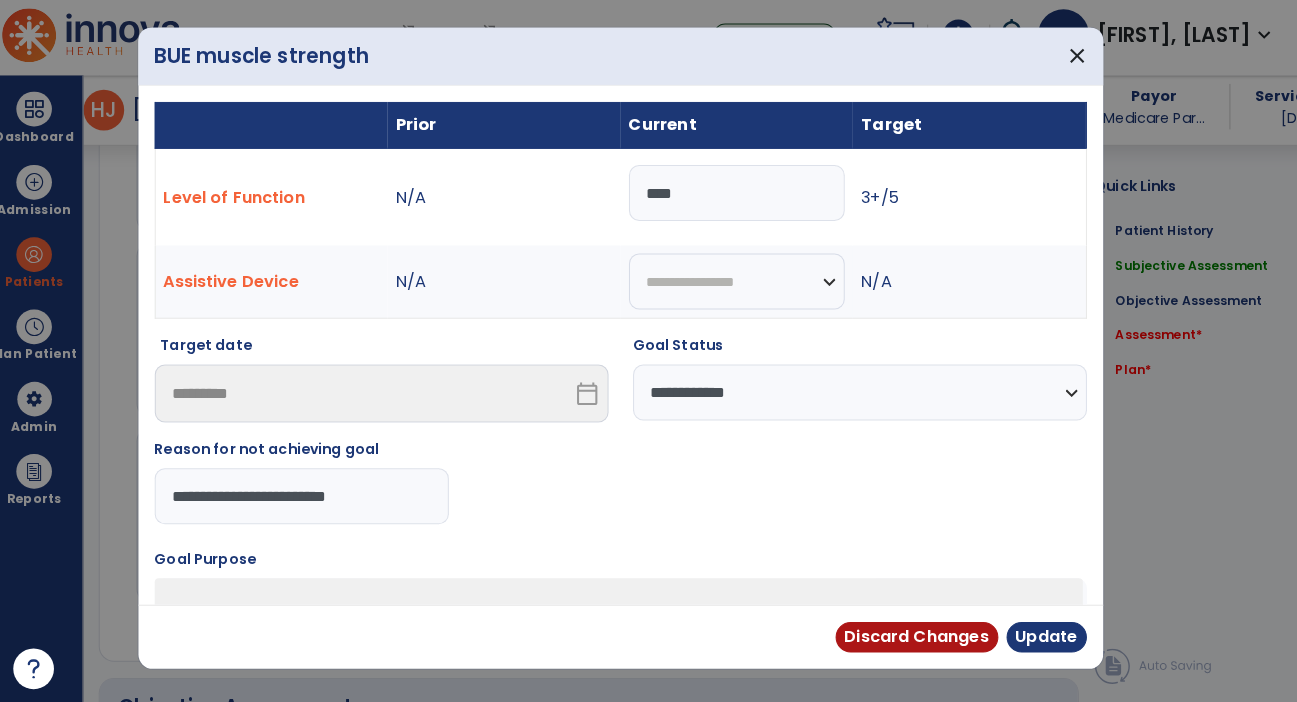 type on "**********" 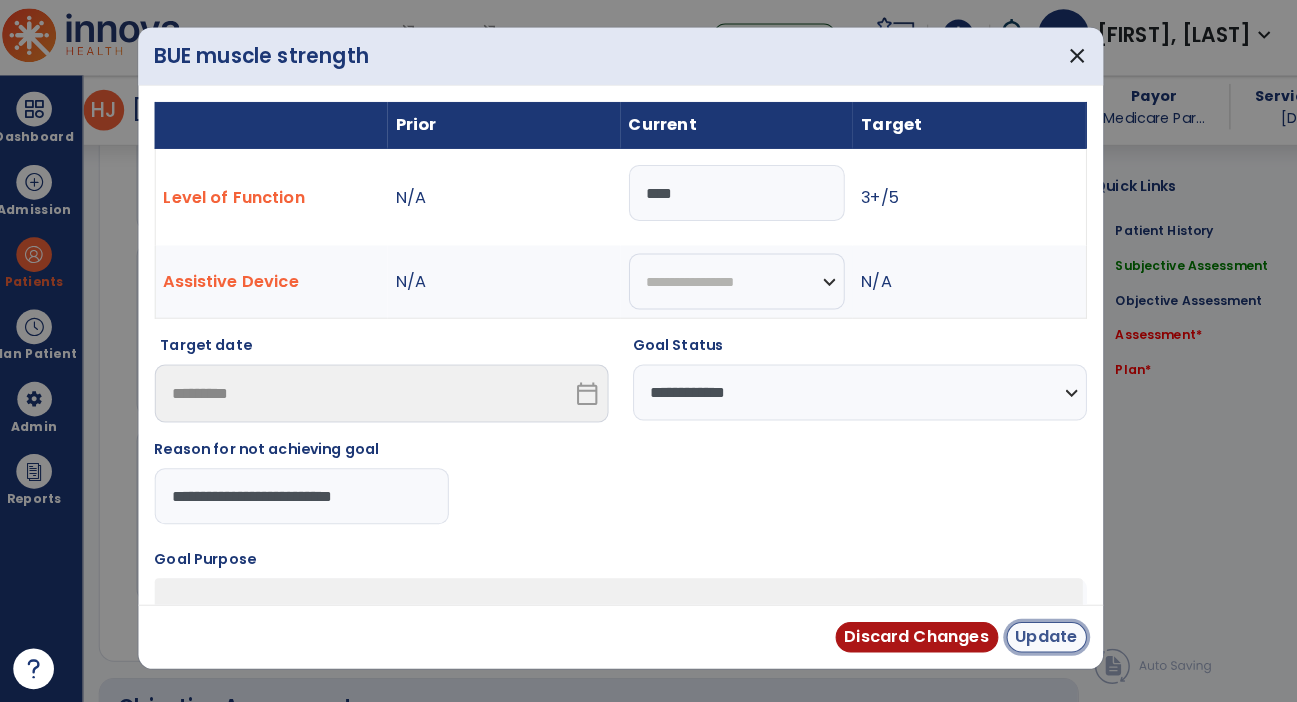 click on "Update" at bounding box center [1042, 635] 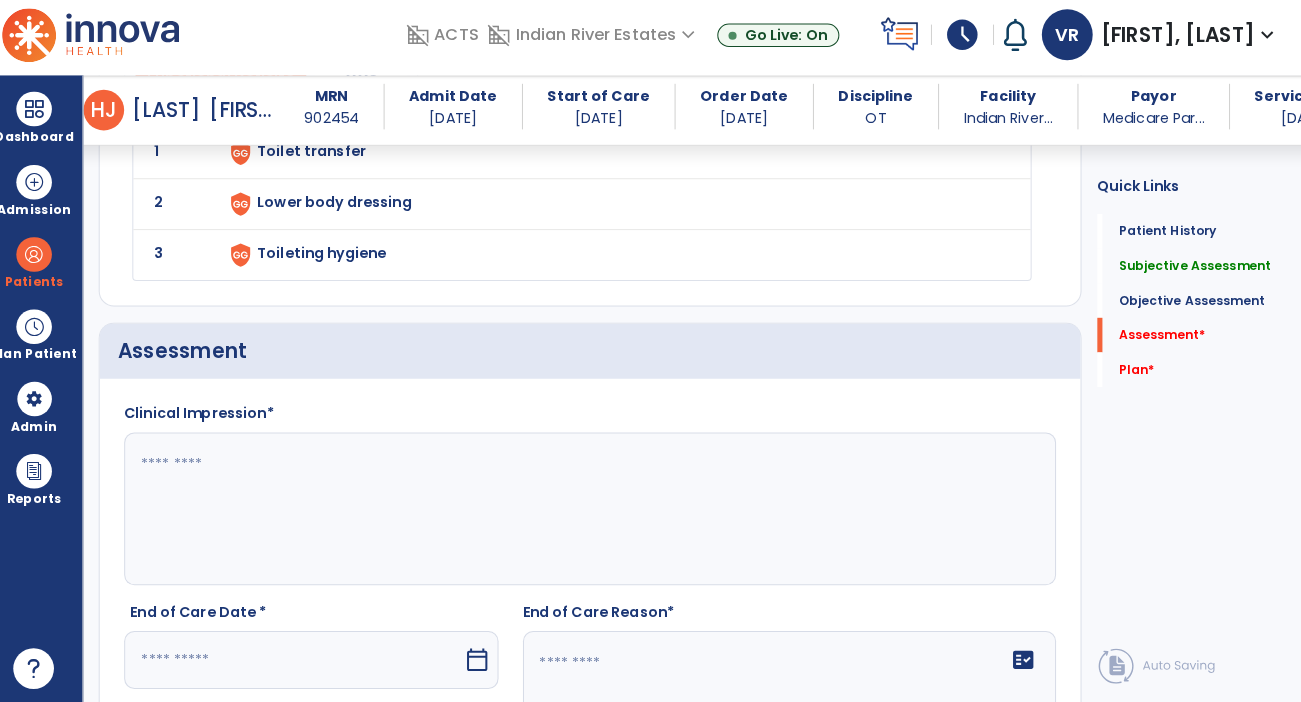 scroll, scrollTop: 1841, scrollLeft: 0, axis: vertical 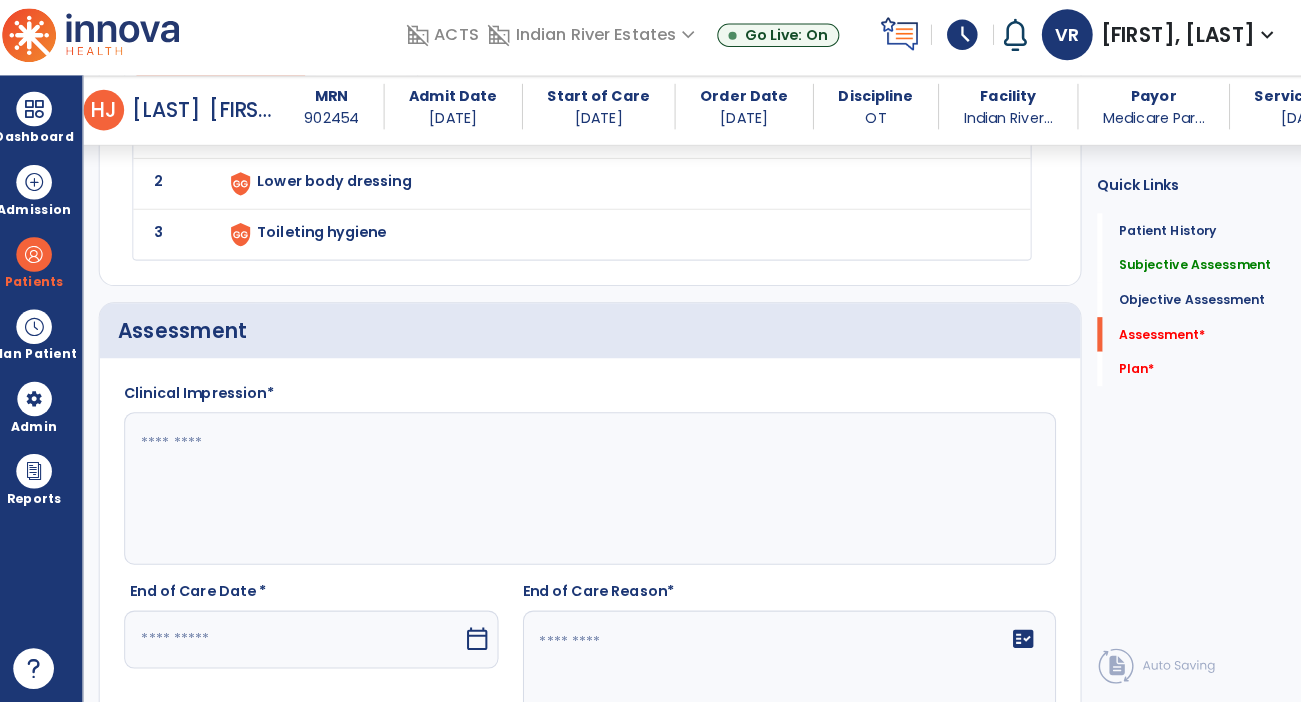 click 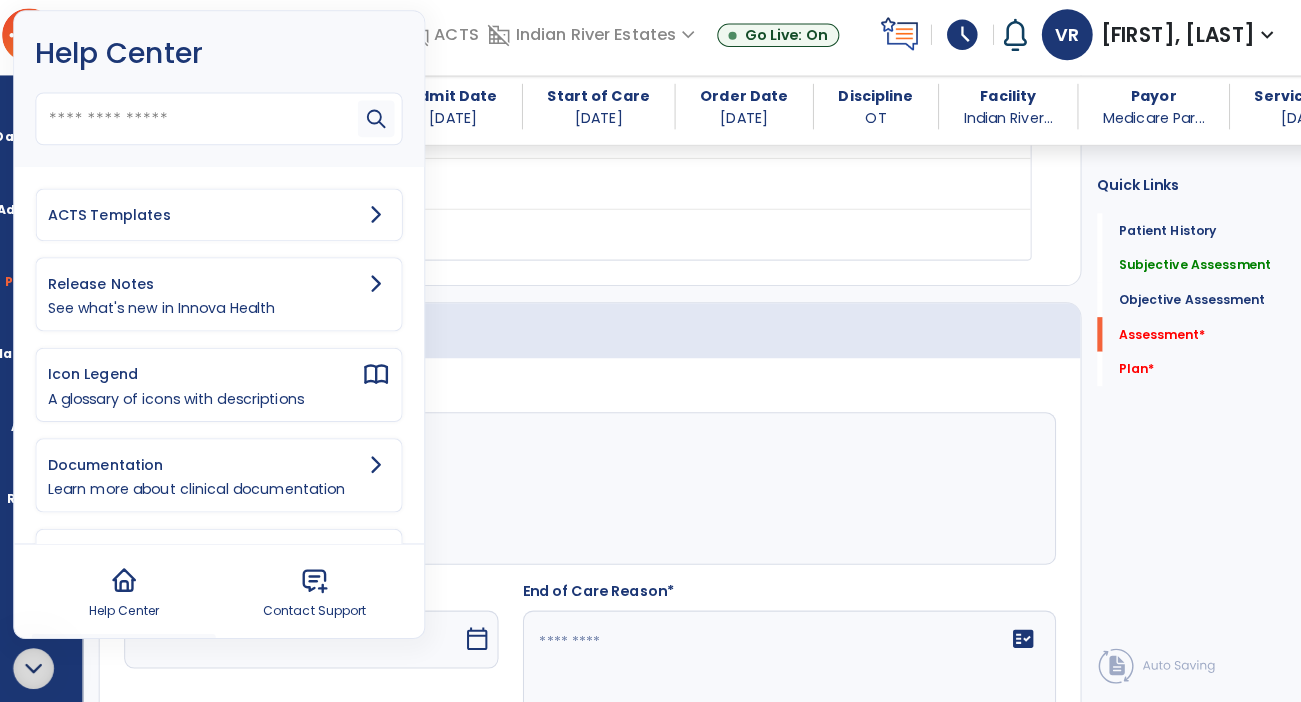 click on "ACTS Templates" at bounding box center [215, 220] 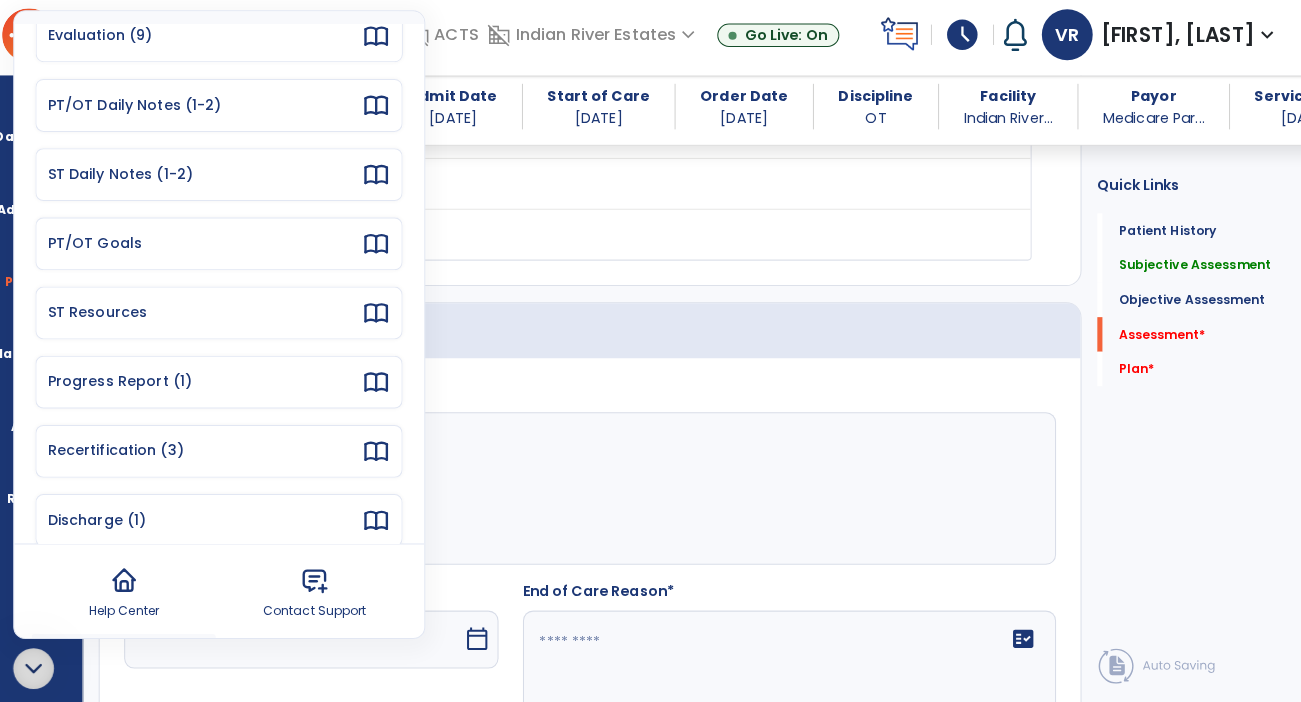 scroll, scrollTop: 197, scrollLeft: 0, axis: vertical 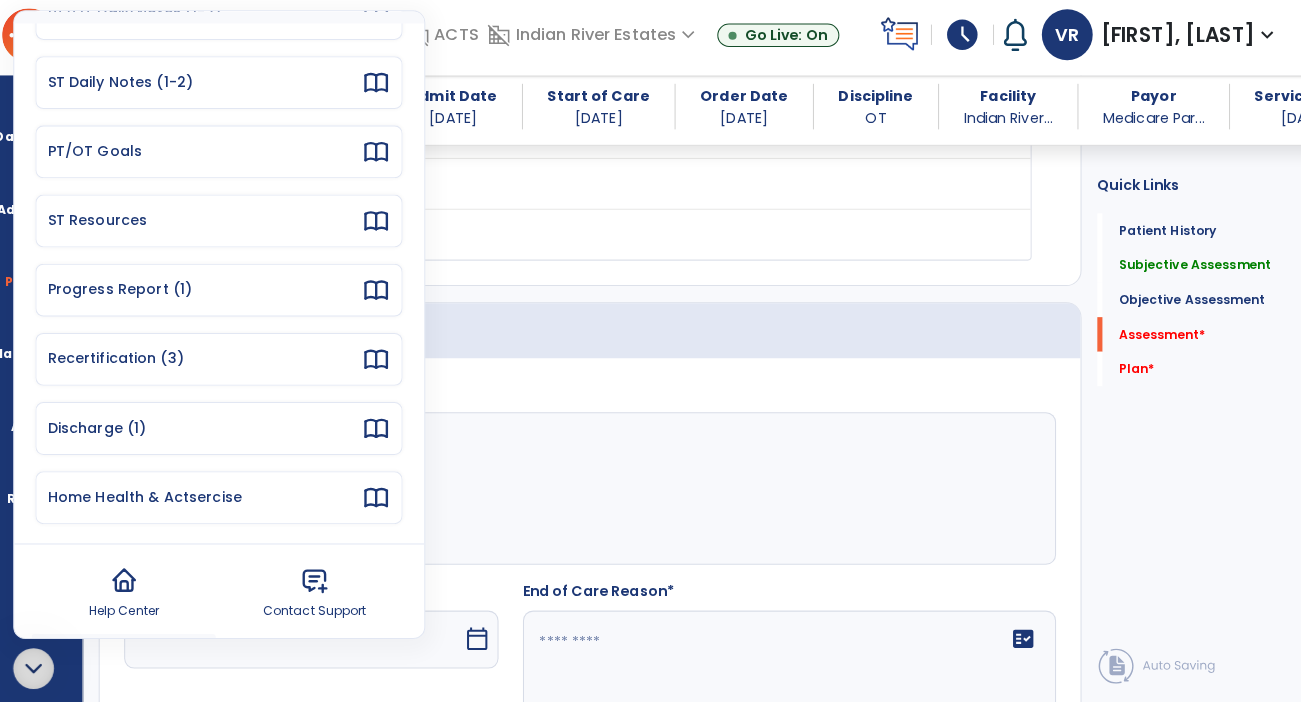 click on "Discharge (1)" at bounding box center (215, 429) 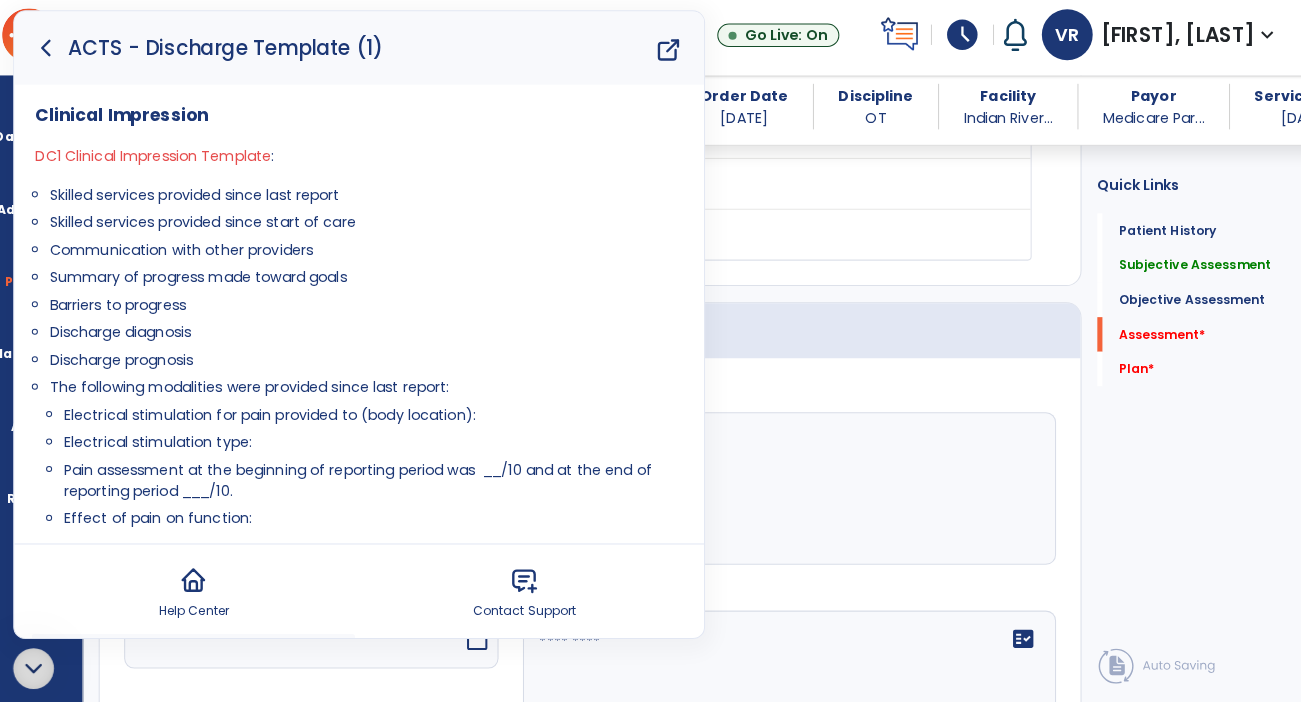 click on "Skilled services provided since last report" at bounding box center [374, 200] 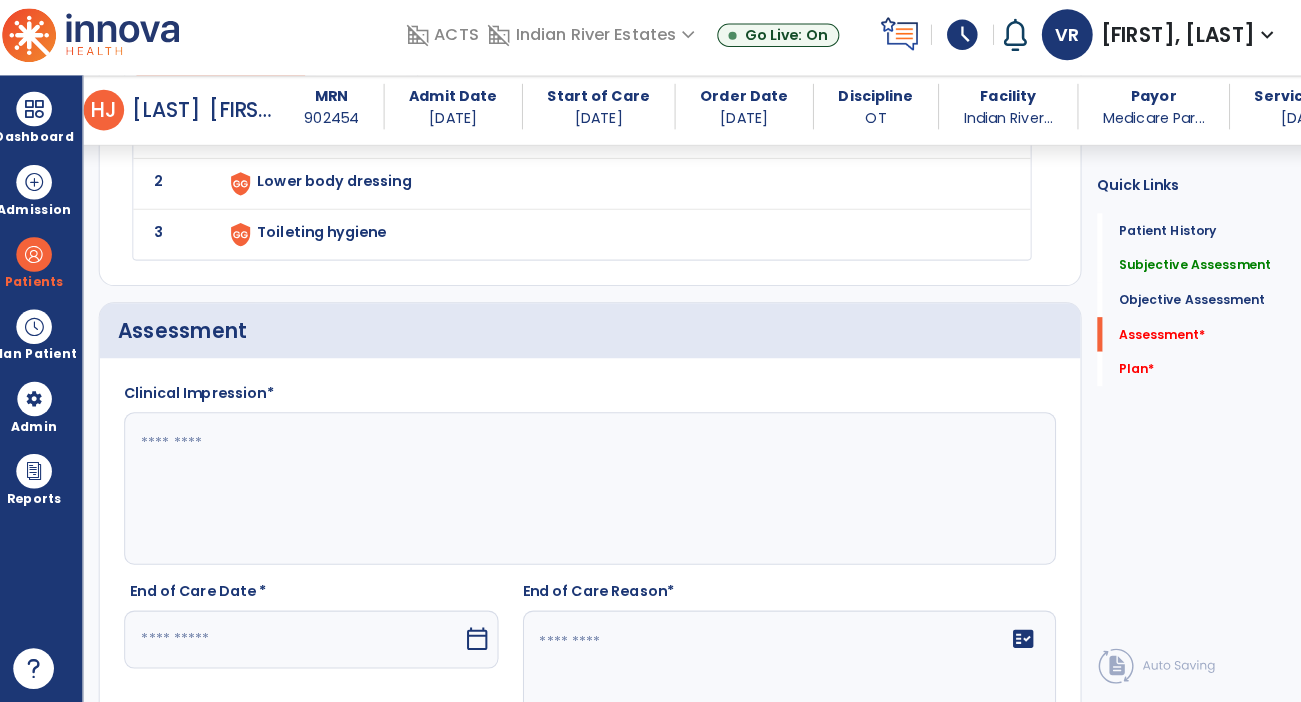 click 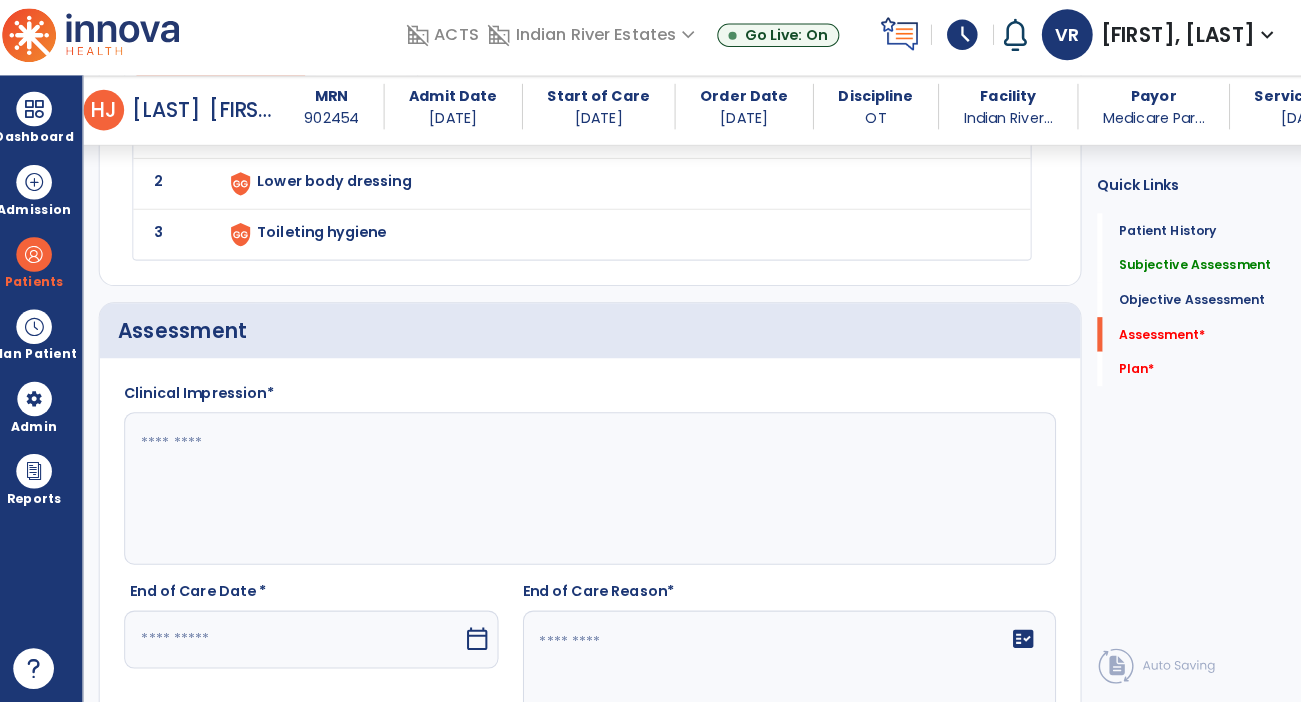 paste on "**********" 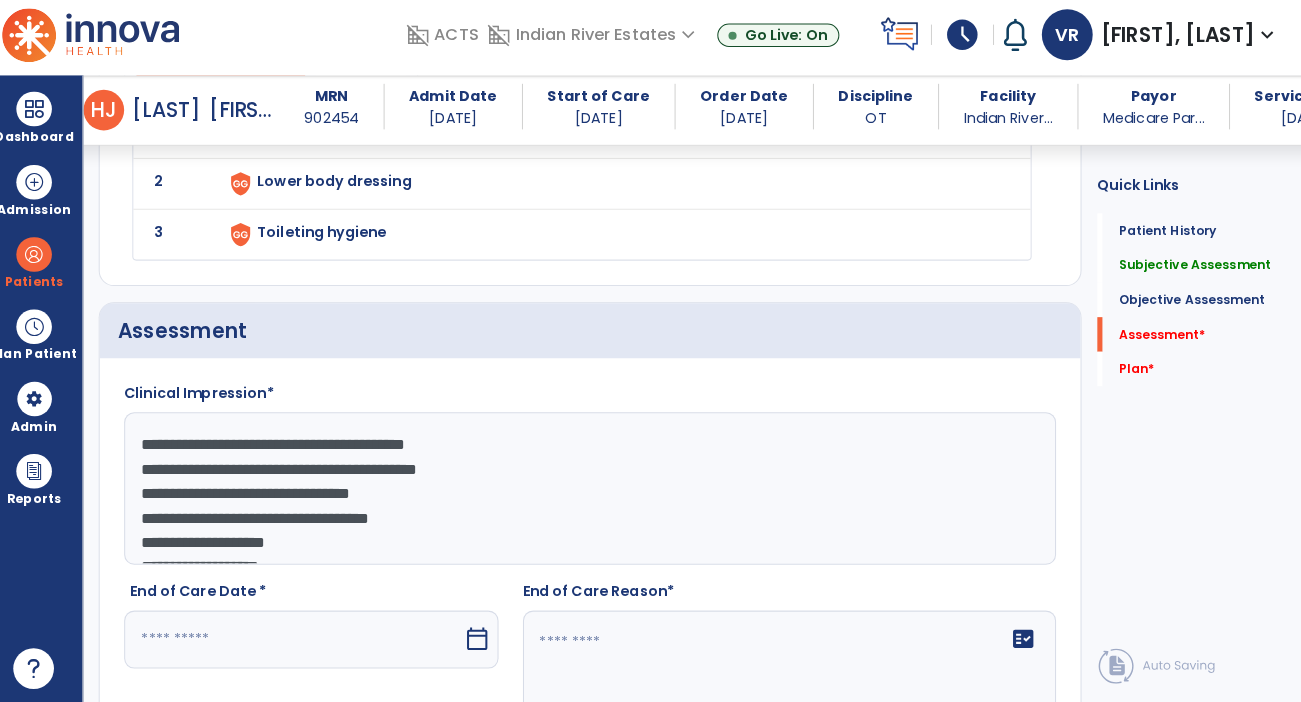 scroll, scrollTop: 38, scrollLeft: 0, axis: vertical 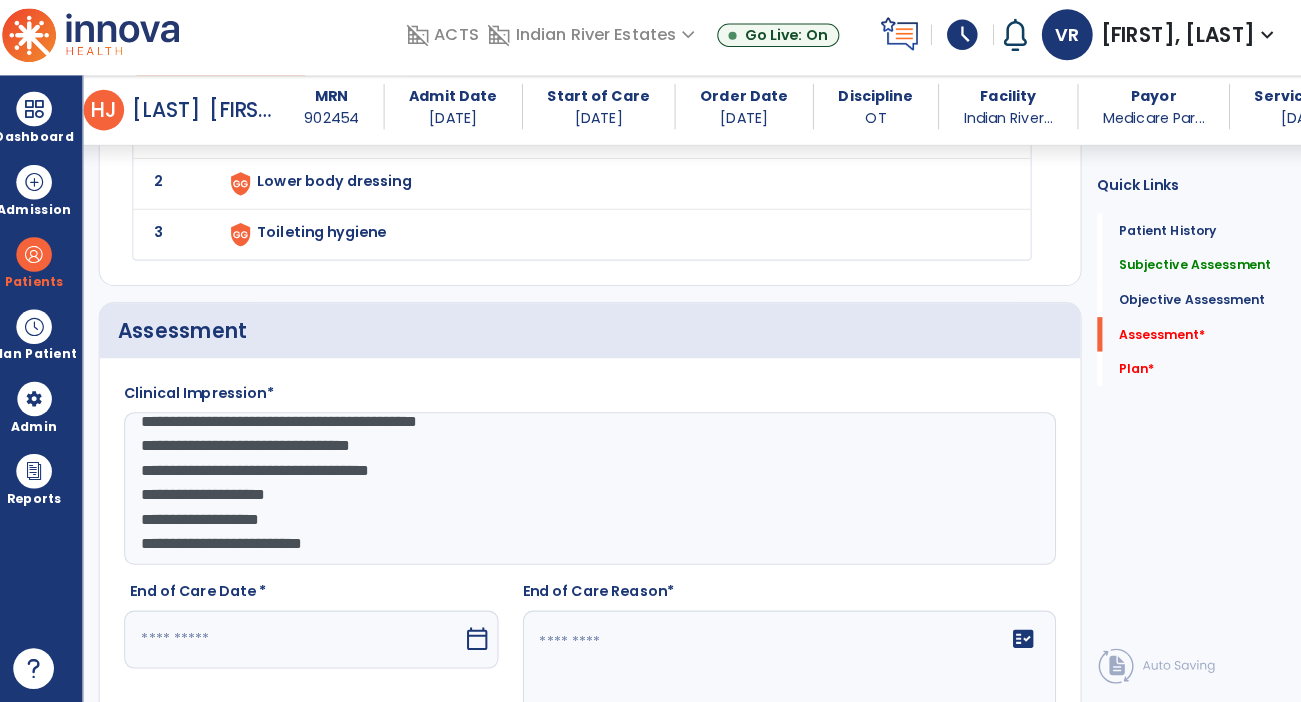 type on "**********" 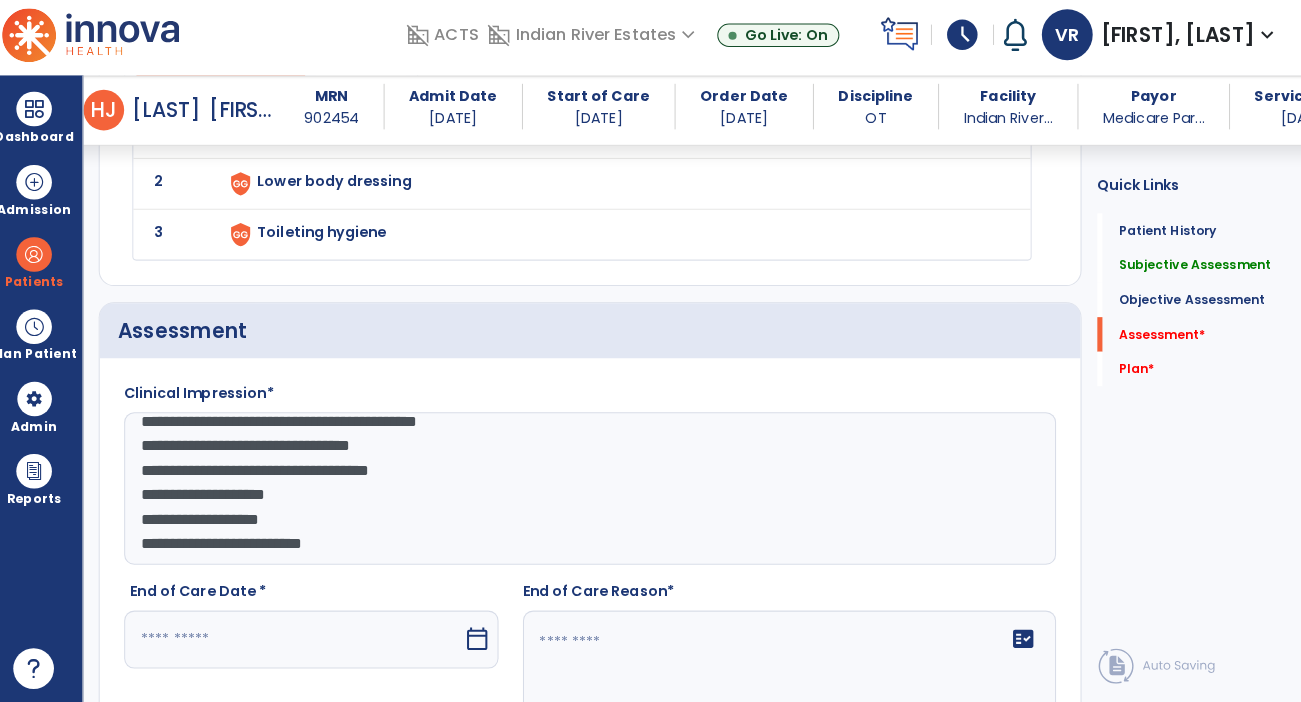 click at bounding box center (302, 637) 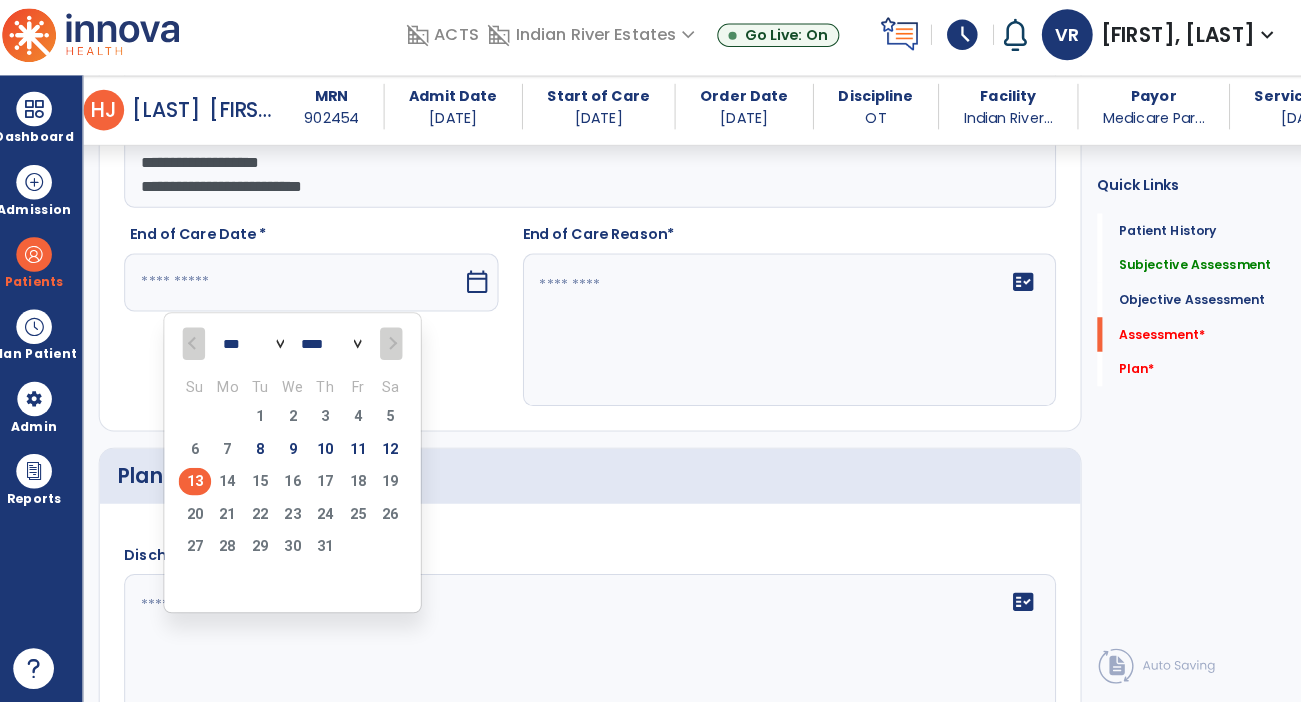 scroll, scrollTop: 2201, scrollLeft: 0, axis: vertical 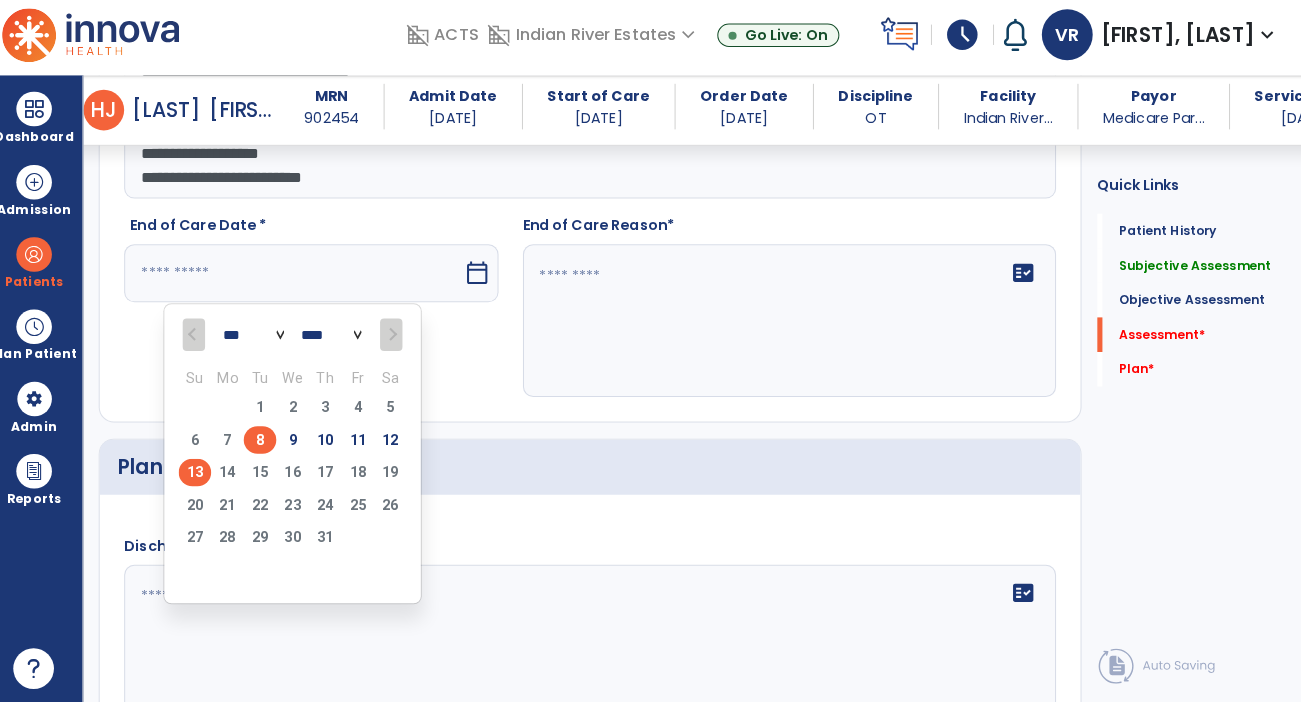 click on "8" at bounding box center [270, 441] 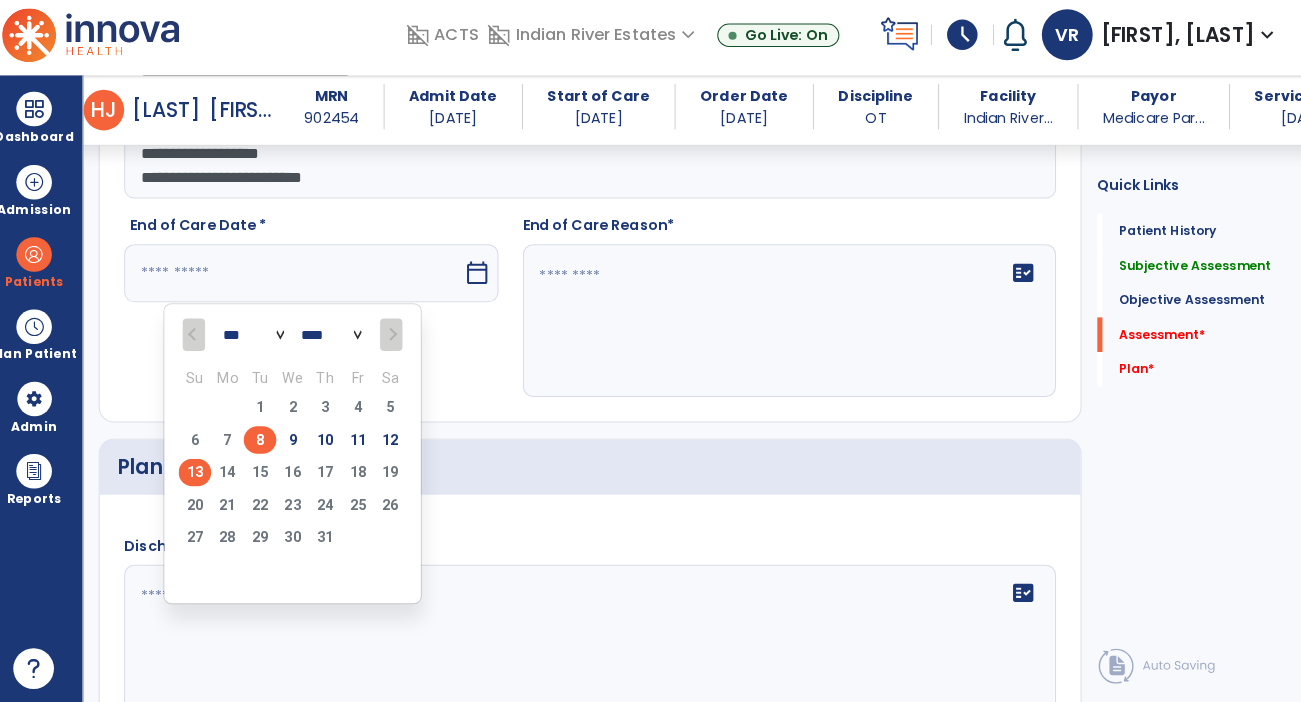 type on "********" 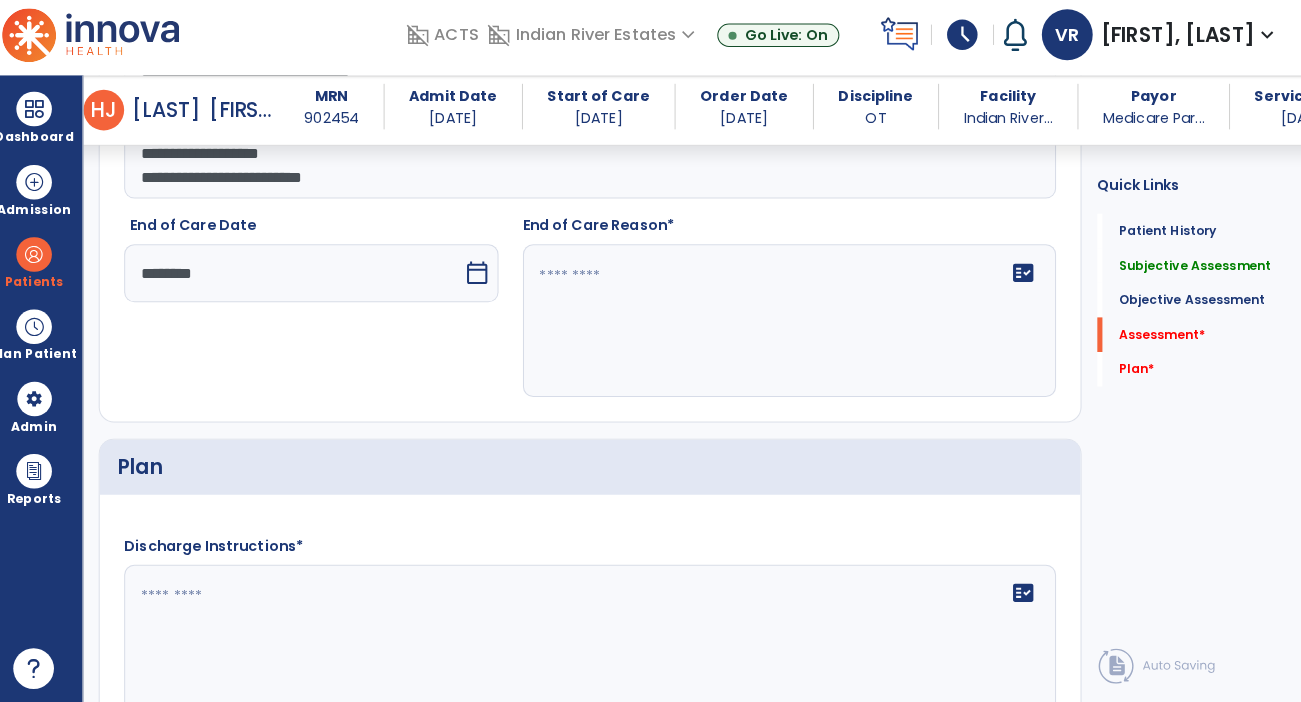 click 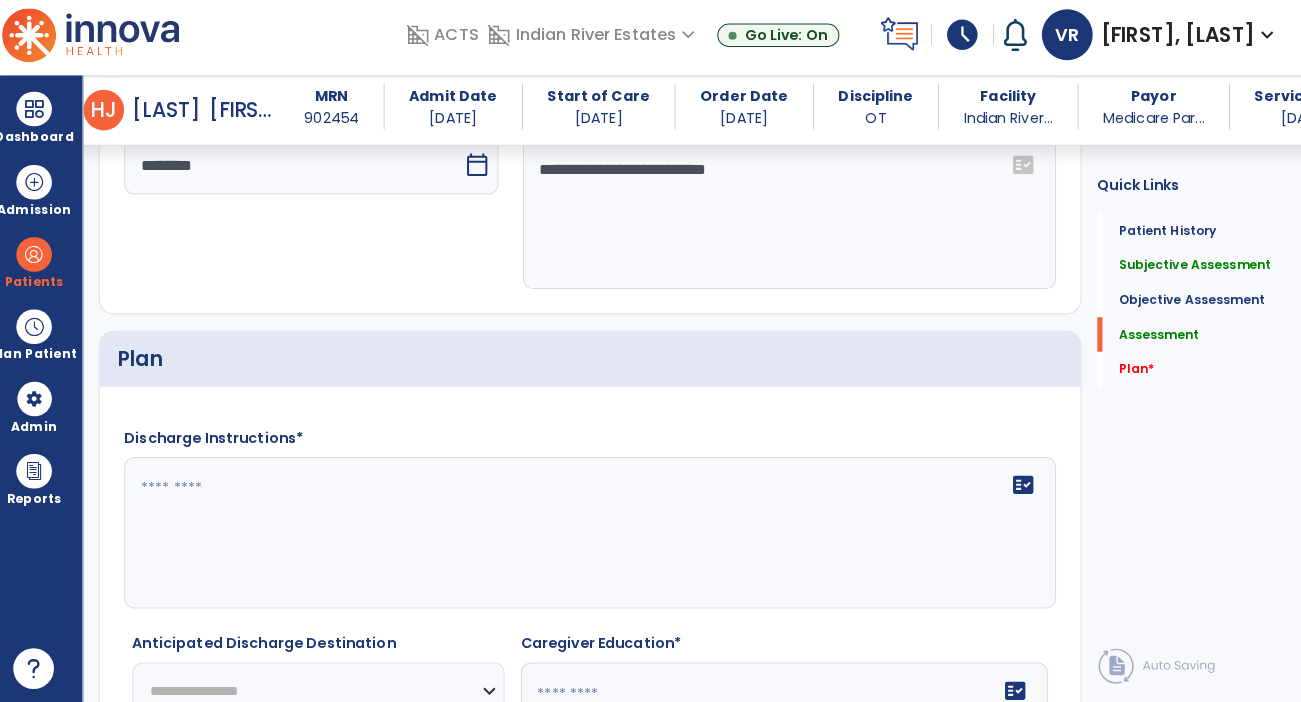 scroll, scrollTop: 2299, scrollLeft: 0, axis: vertical 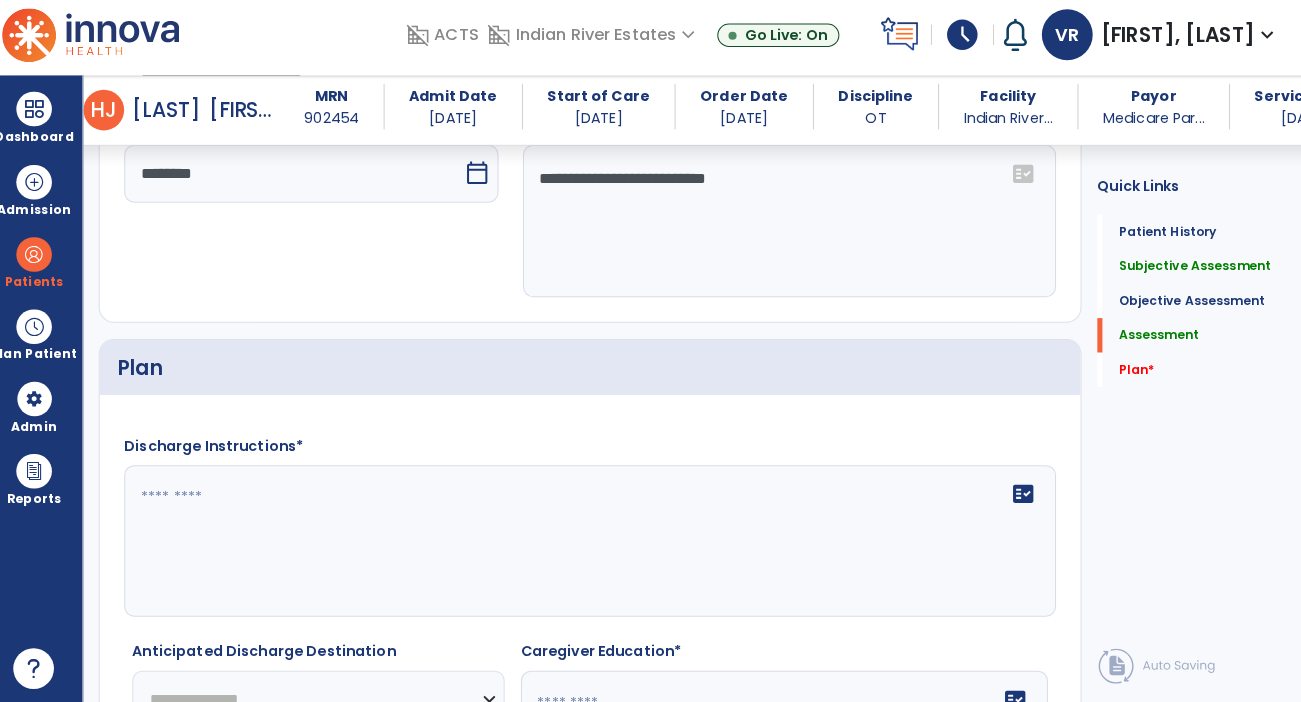 type on "**********" 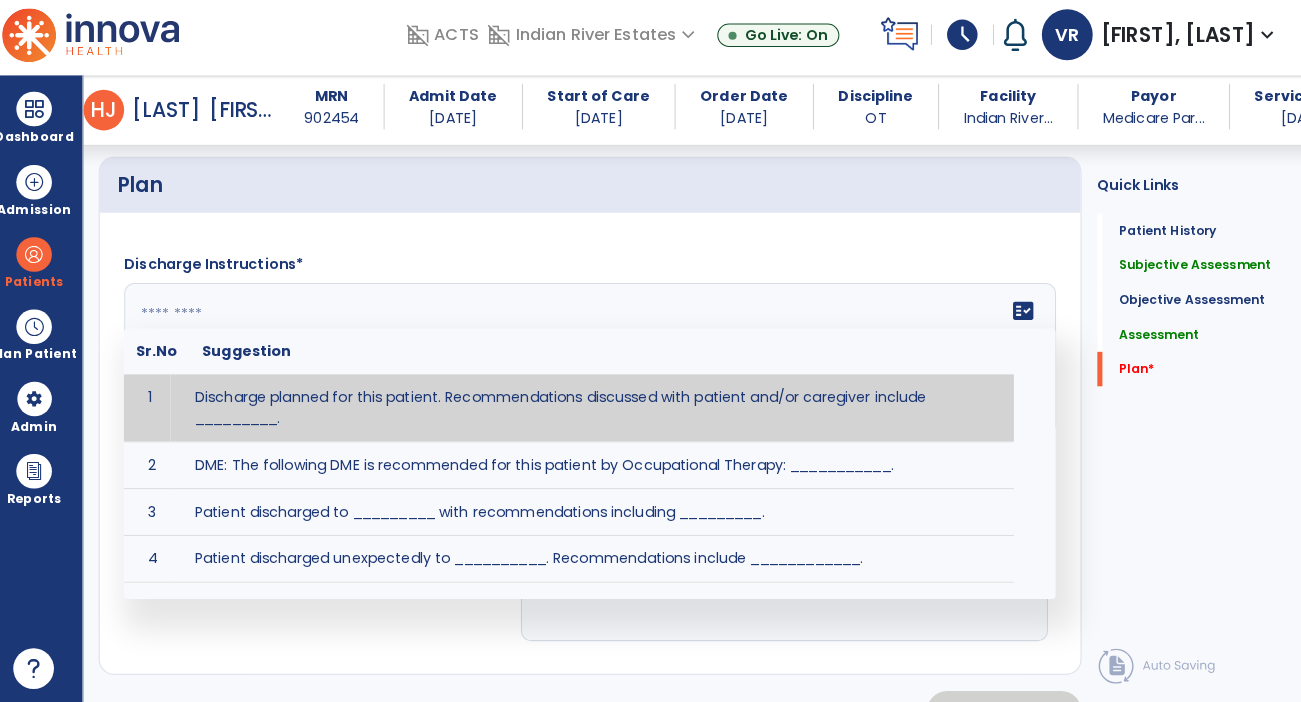 scroll, scrollTop: 2509, scrollLeft: 0, axis: vertical 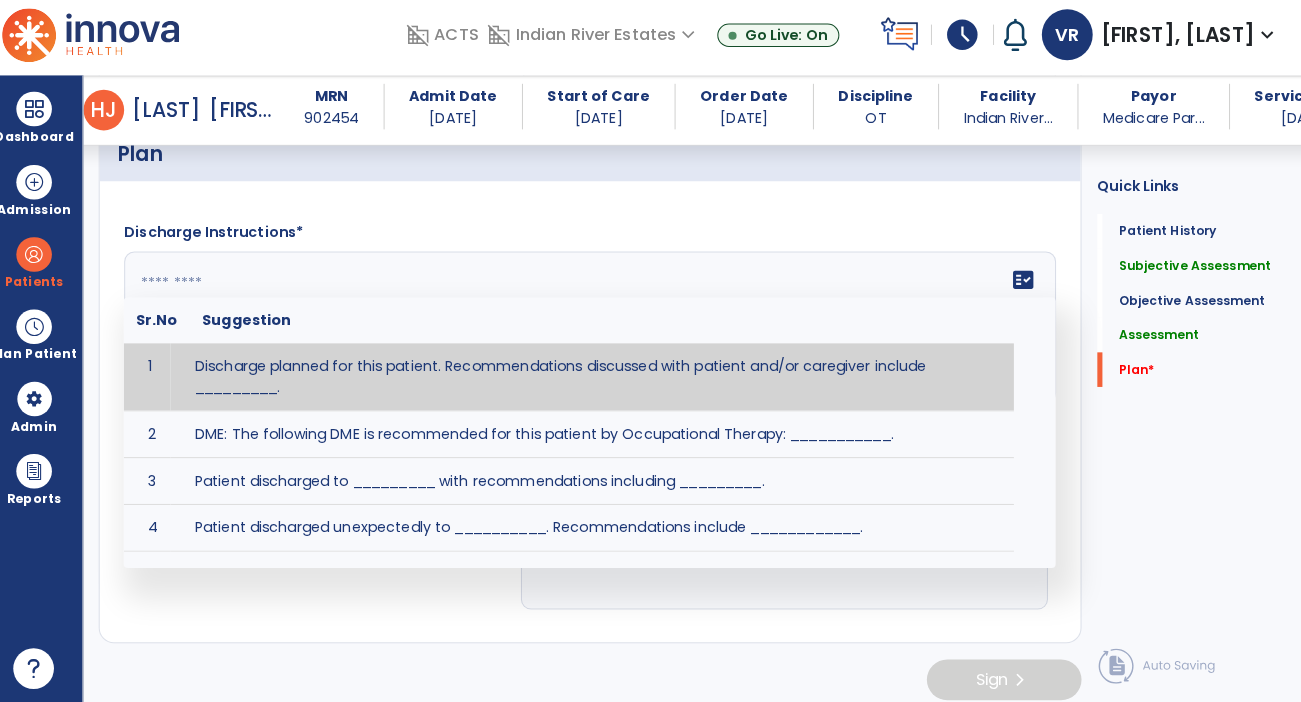 click on "Quick Links  Patient History   Patient History   Subjective Assessment   Subjective Assessment   Objective Assessment   Objective Assessment   Assessment   Assessment   Plan   *  Plan   *" 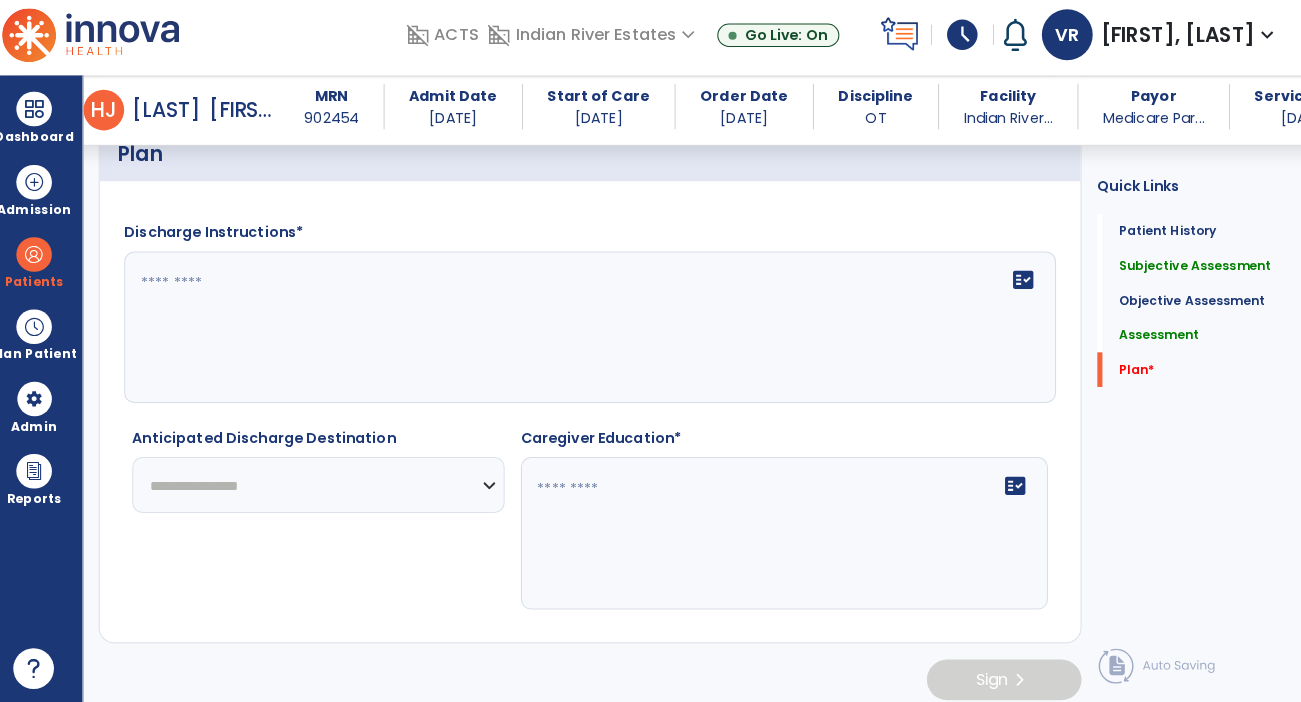 click on "**********" 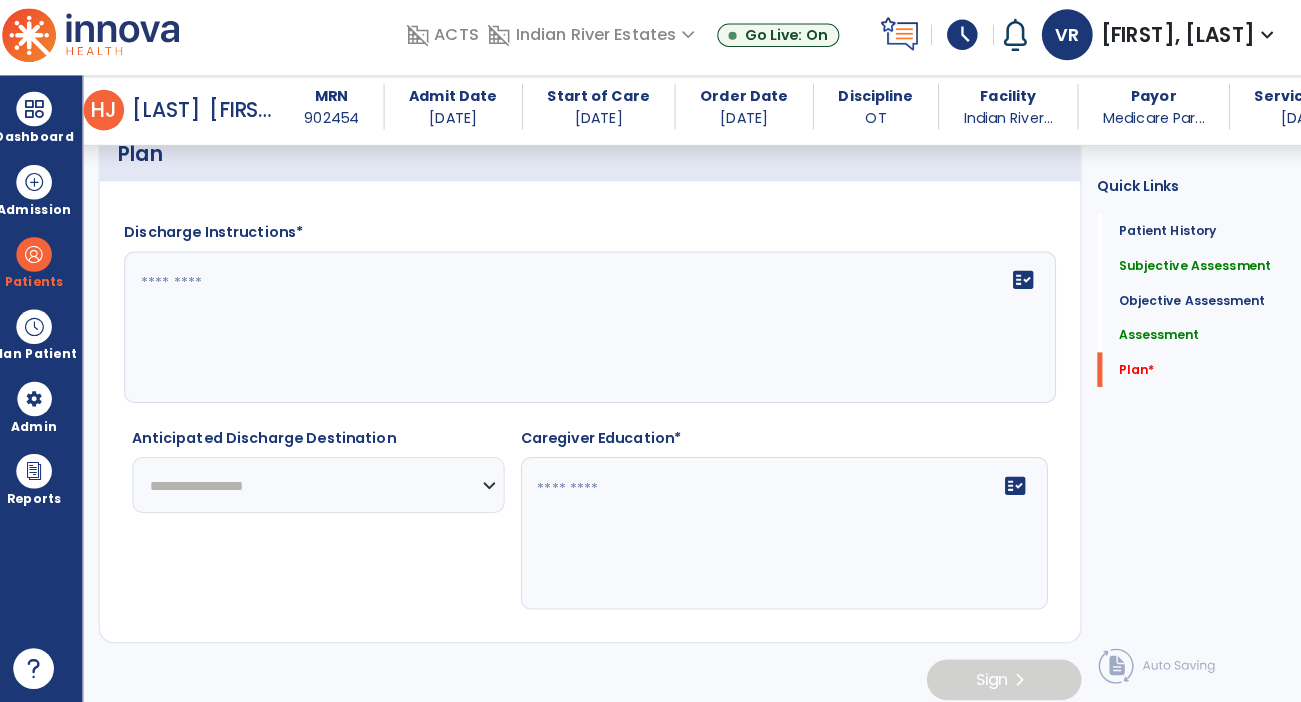 click on "**********" 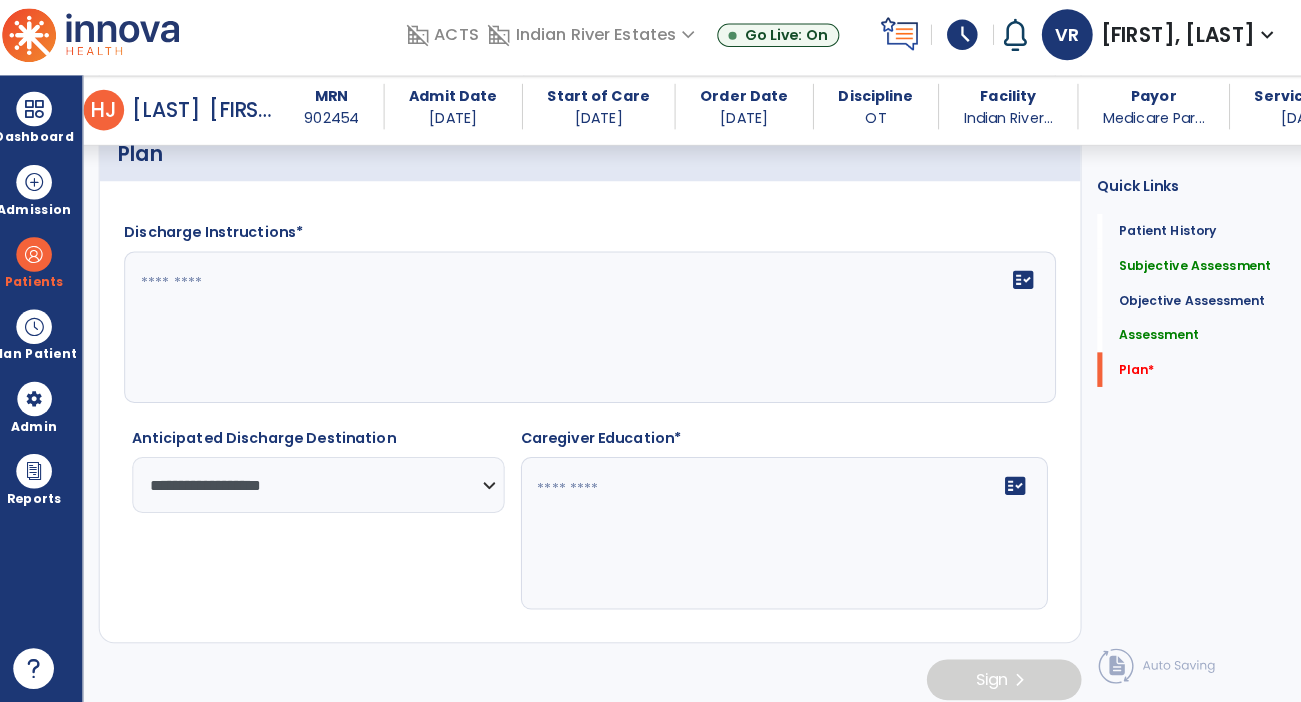 click 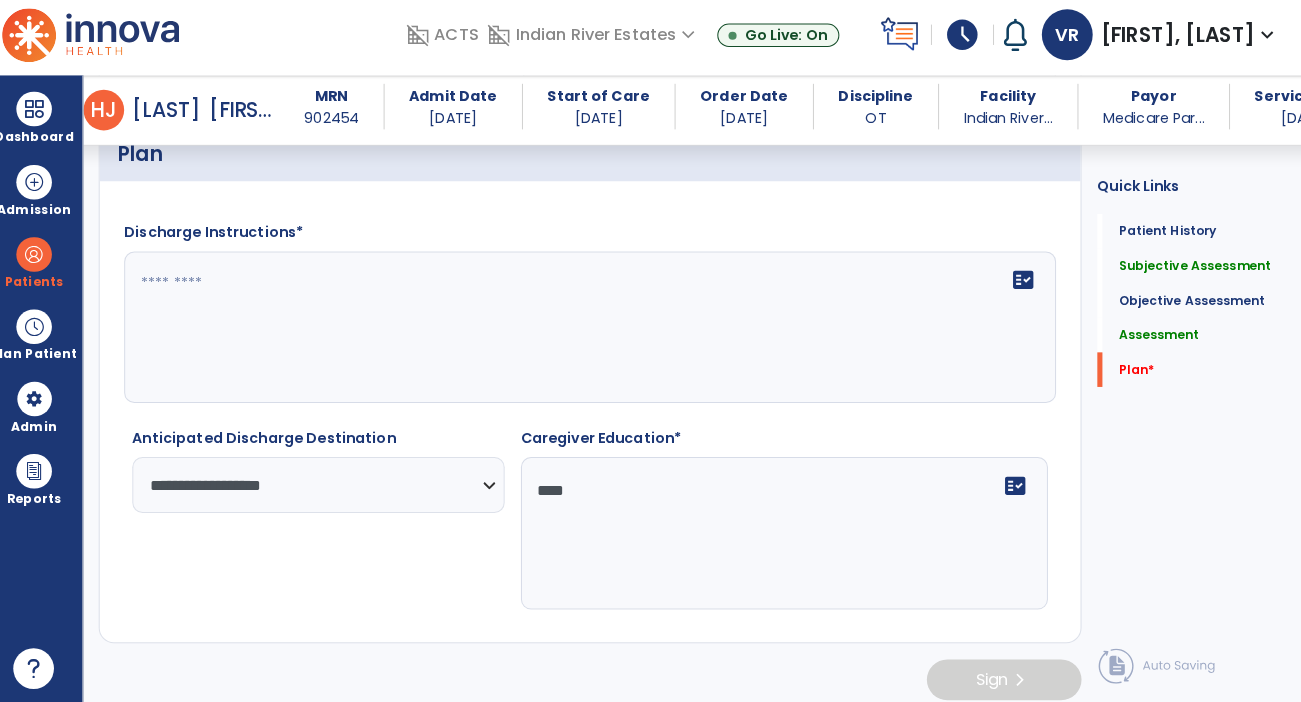type on "***" 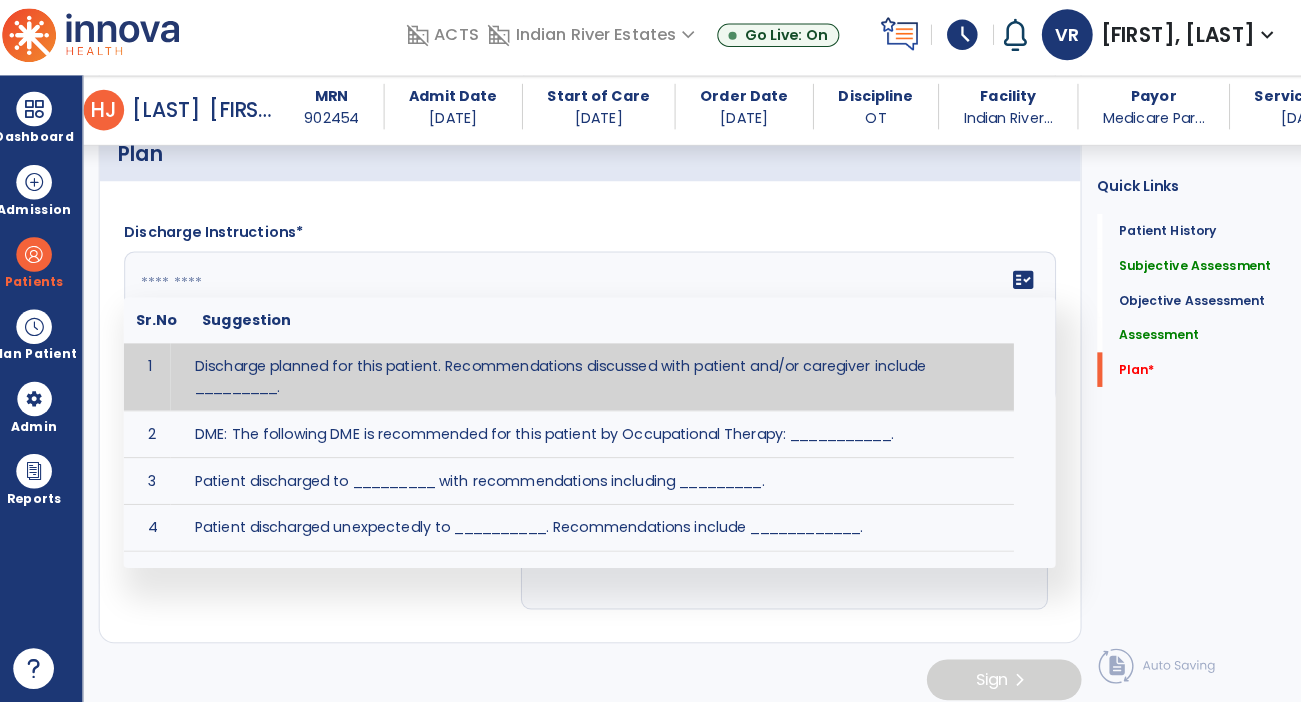 click 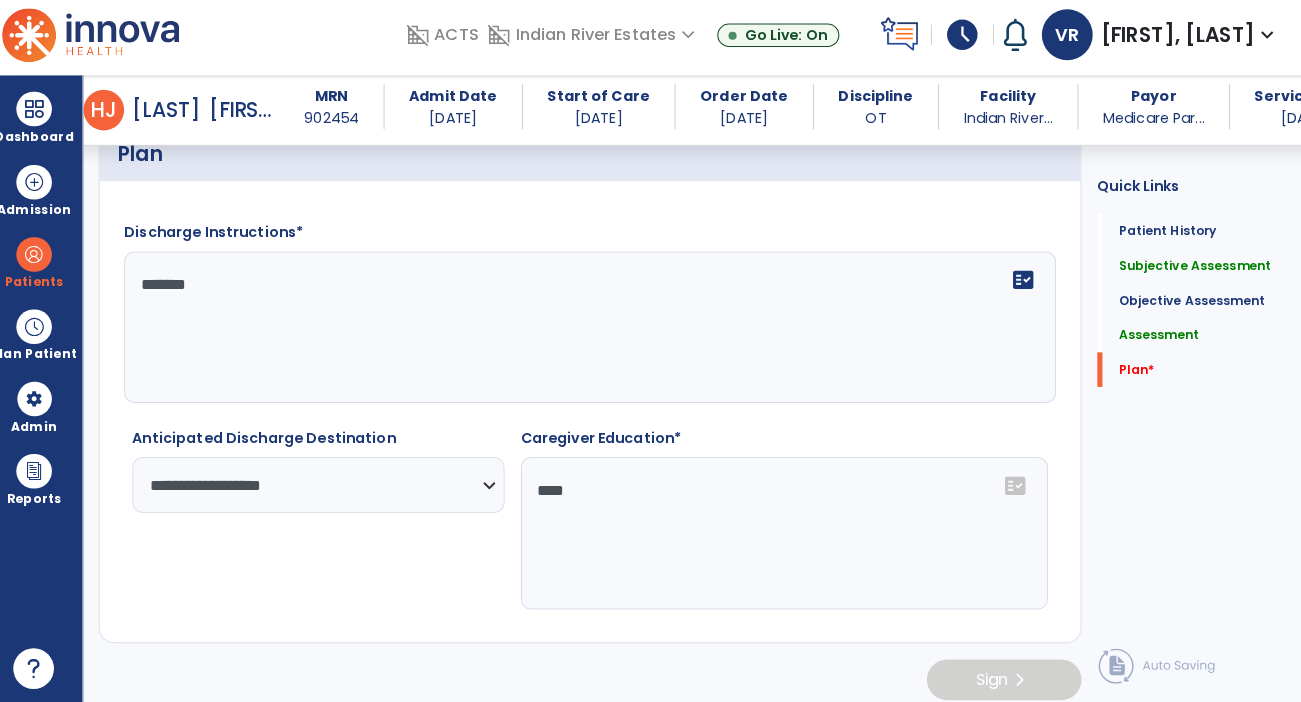 type on "********" 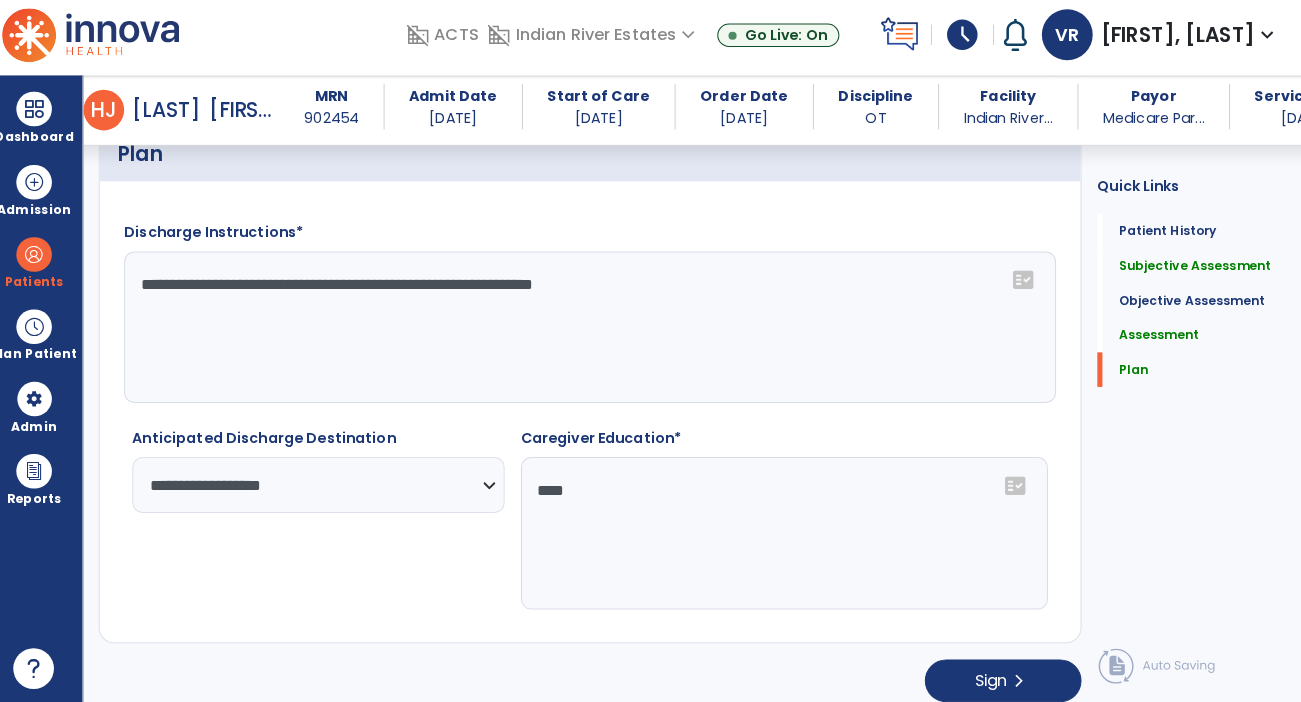 type on "**********" 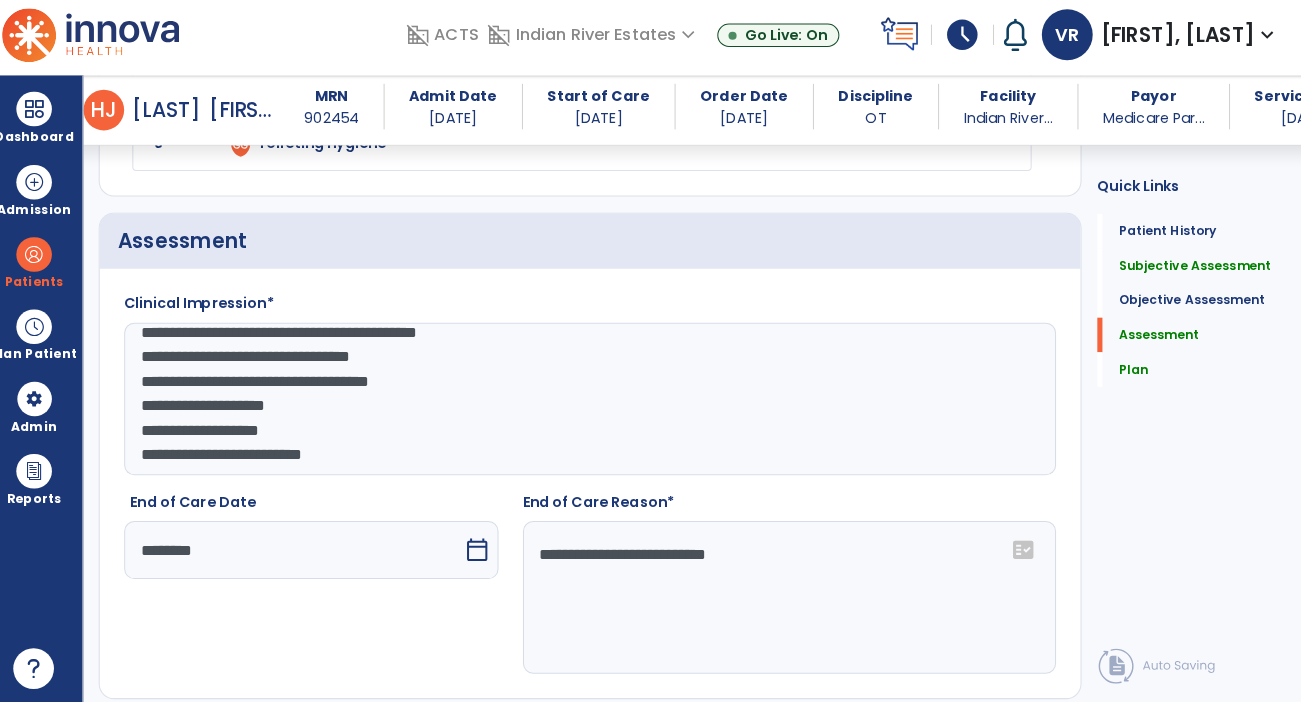 scroll, scrollTop: 1923, scrollLeft: 0, axis: vertical 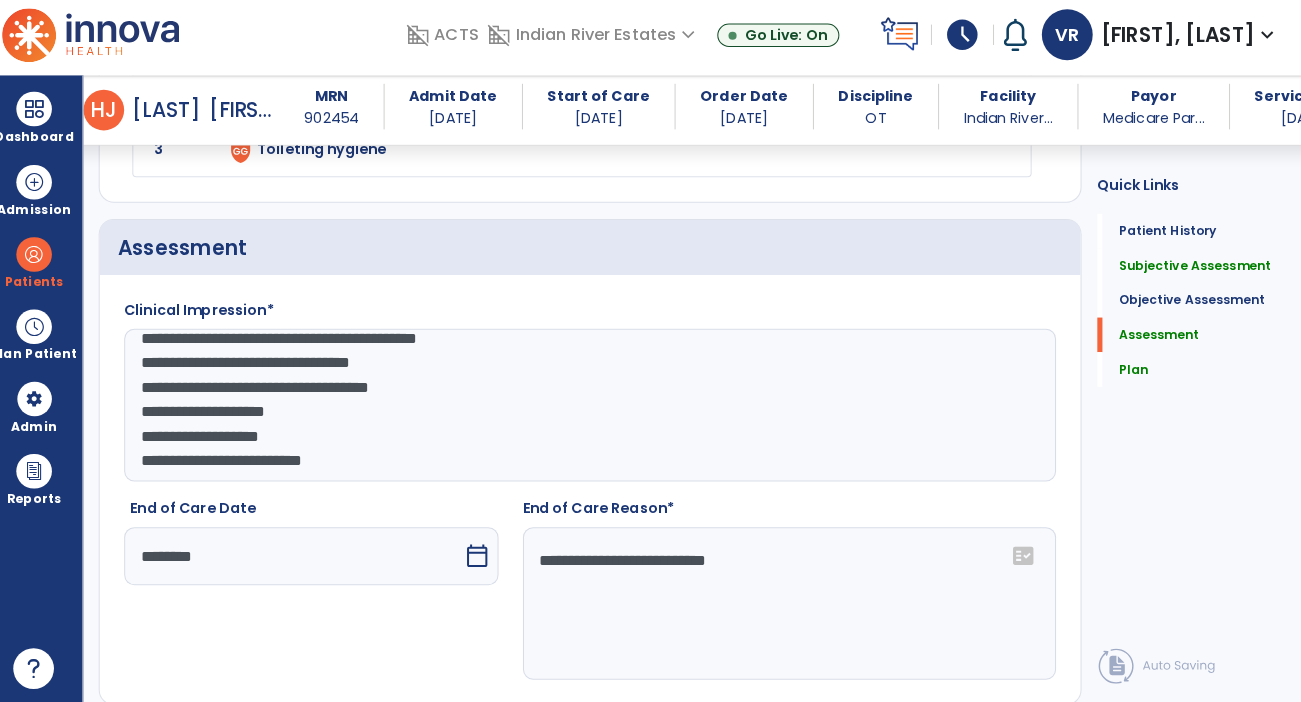 click on "**********" 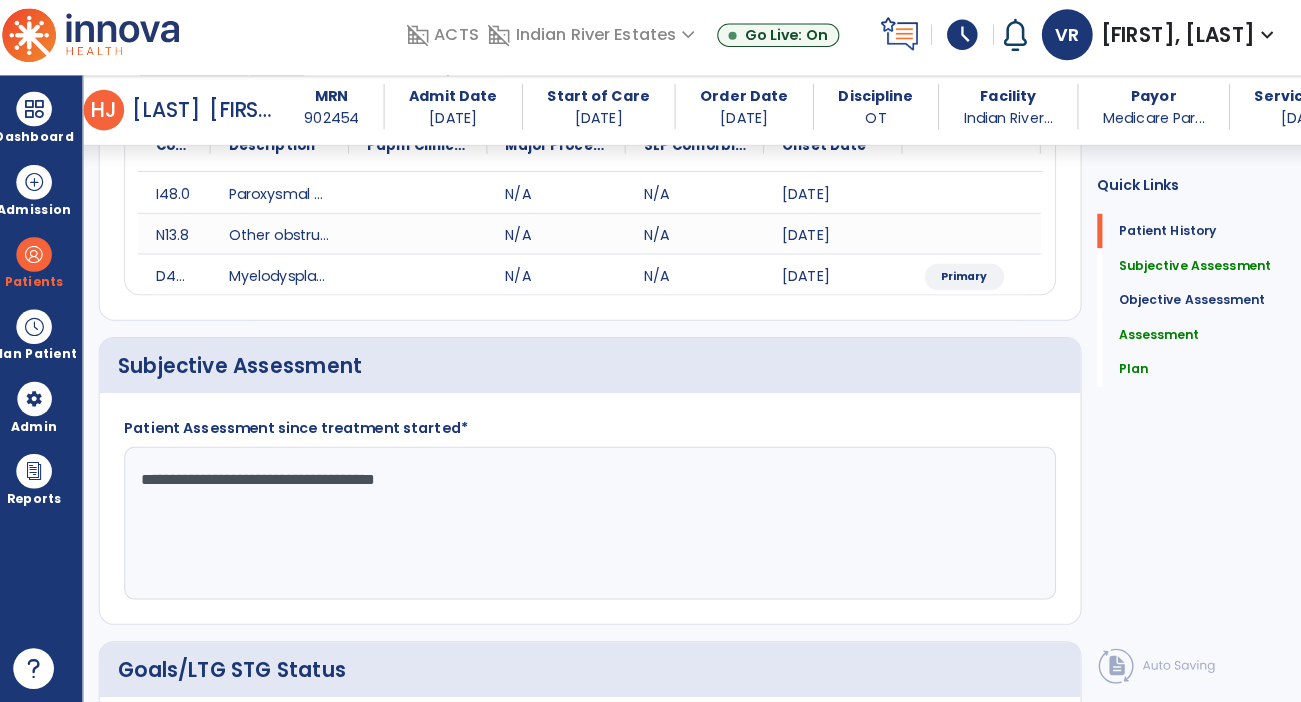 scroll, scrollTop: 0, scrollLeft: 0, axis: both 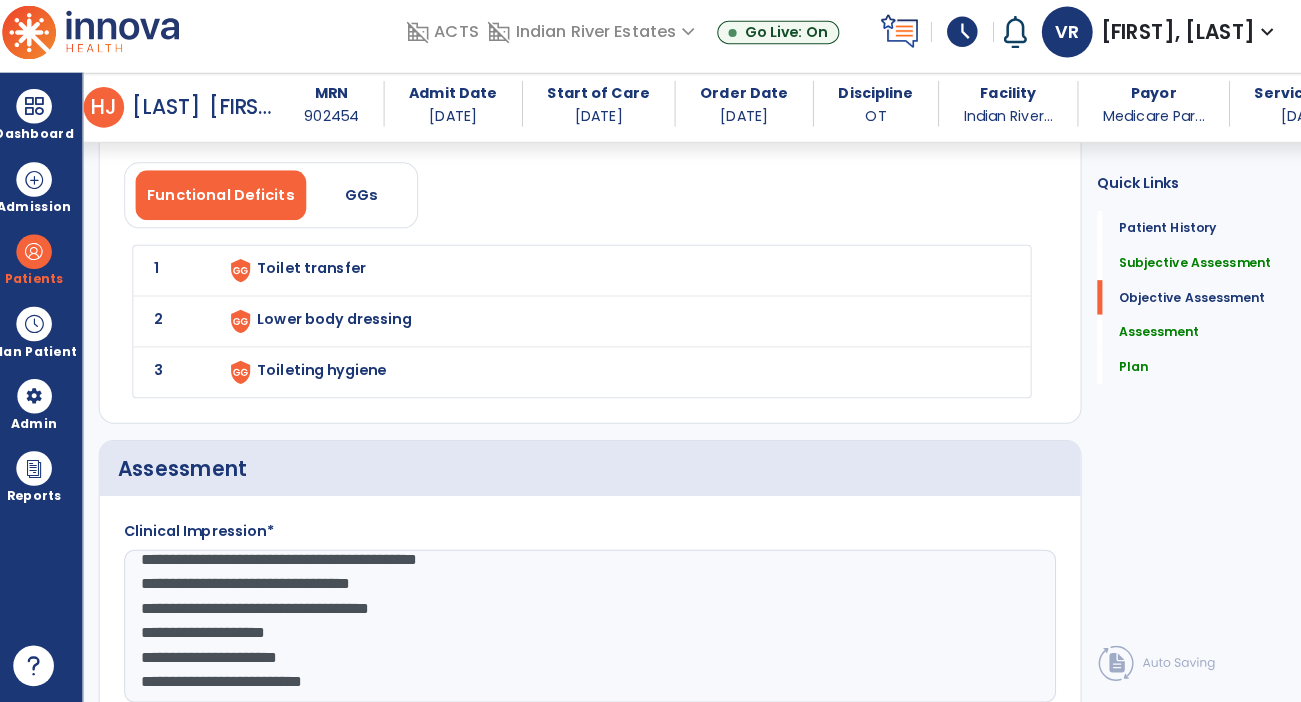click on "**********" 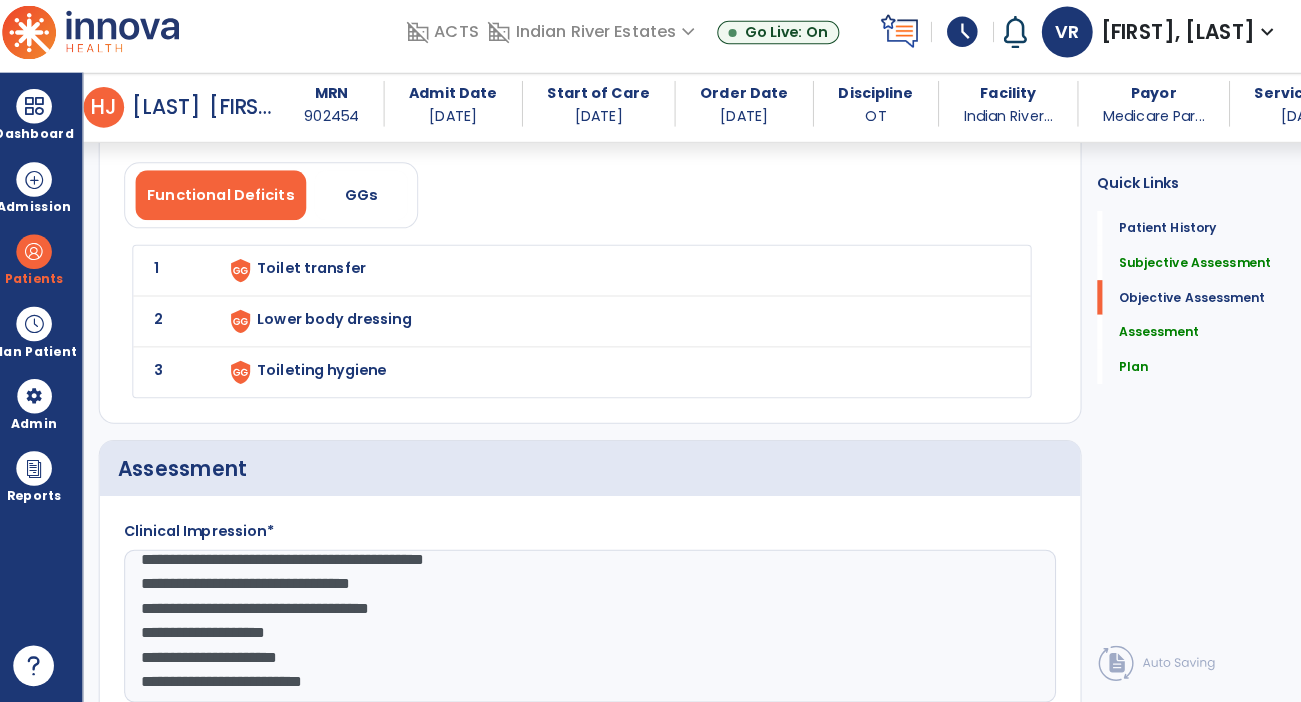 scroll, scrollTop: 43, scrollLeft: 0, axis: vertical 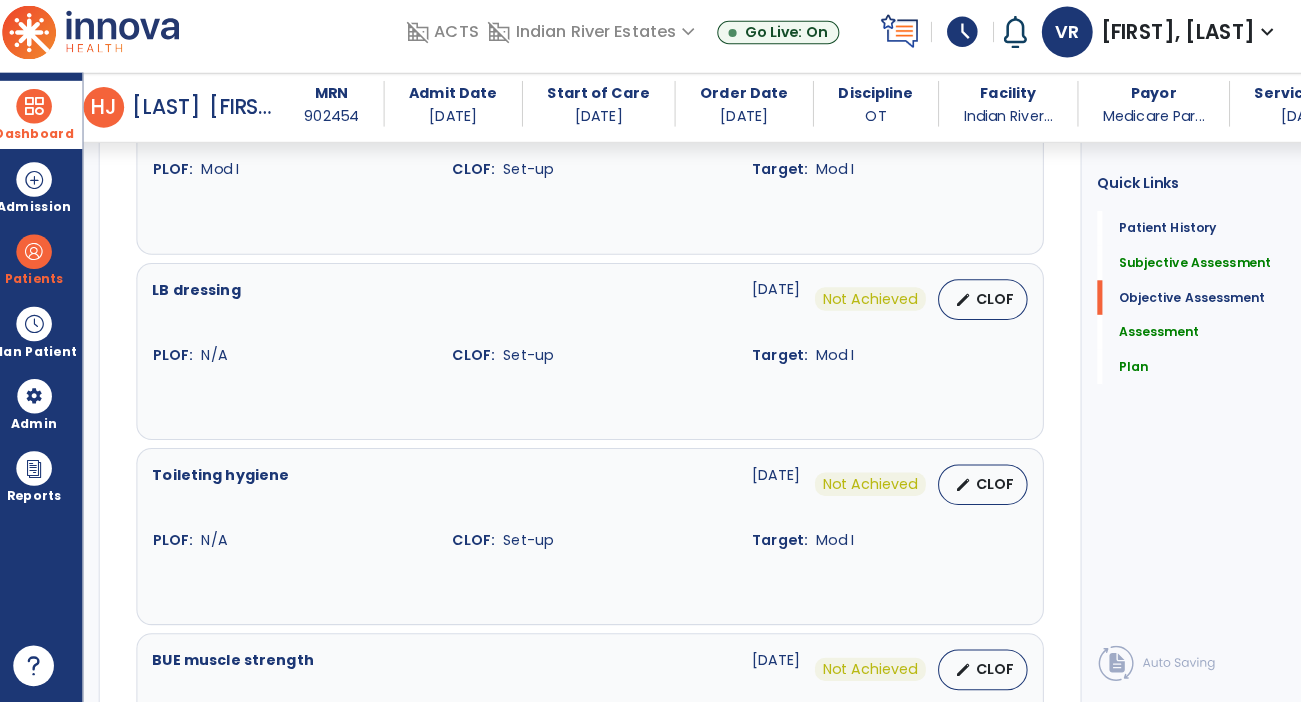 type on "**********" 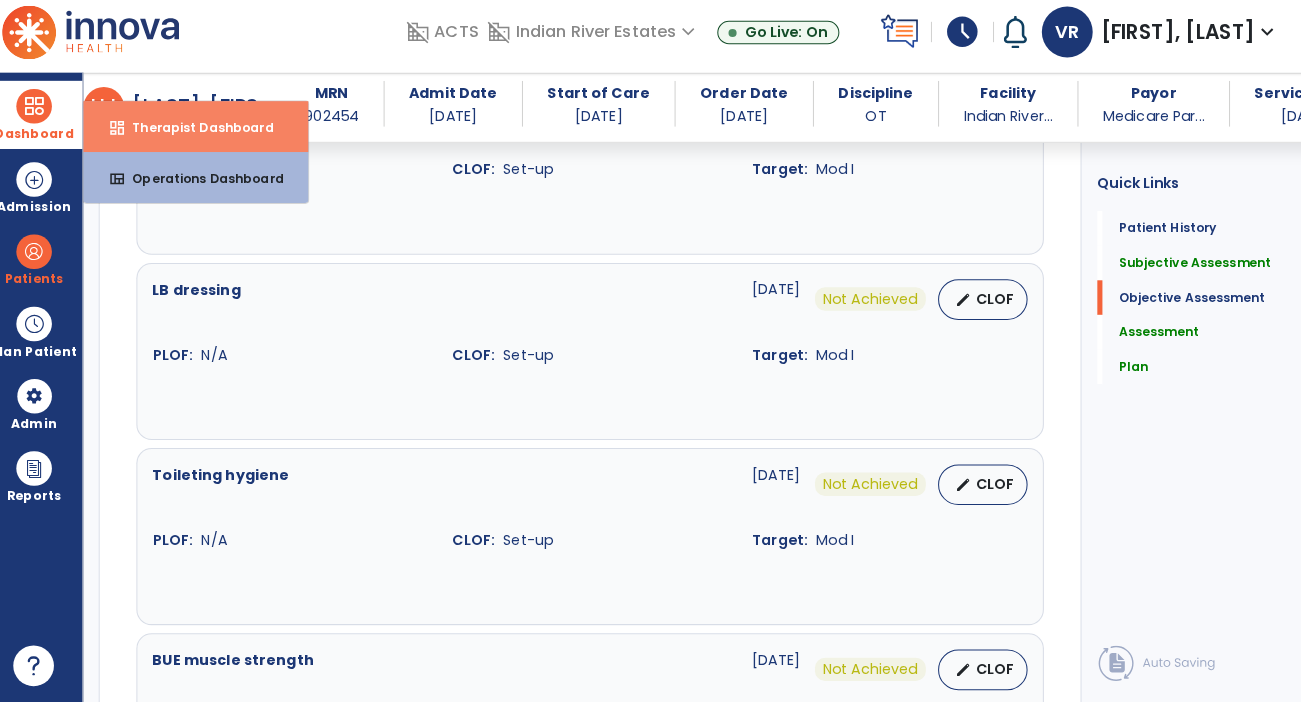 click on "Therapist Dashboard" at bounding box center (205, 136) 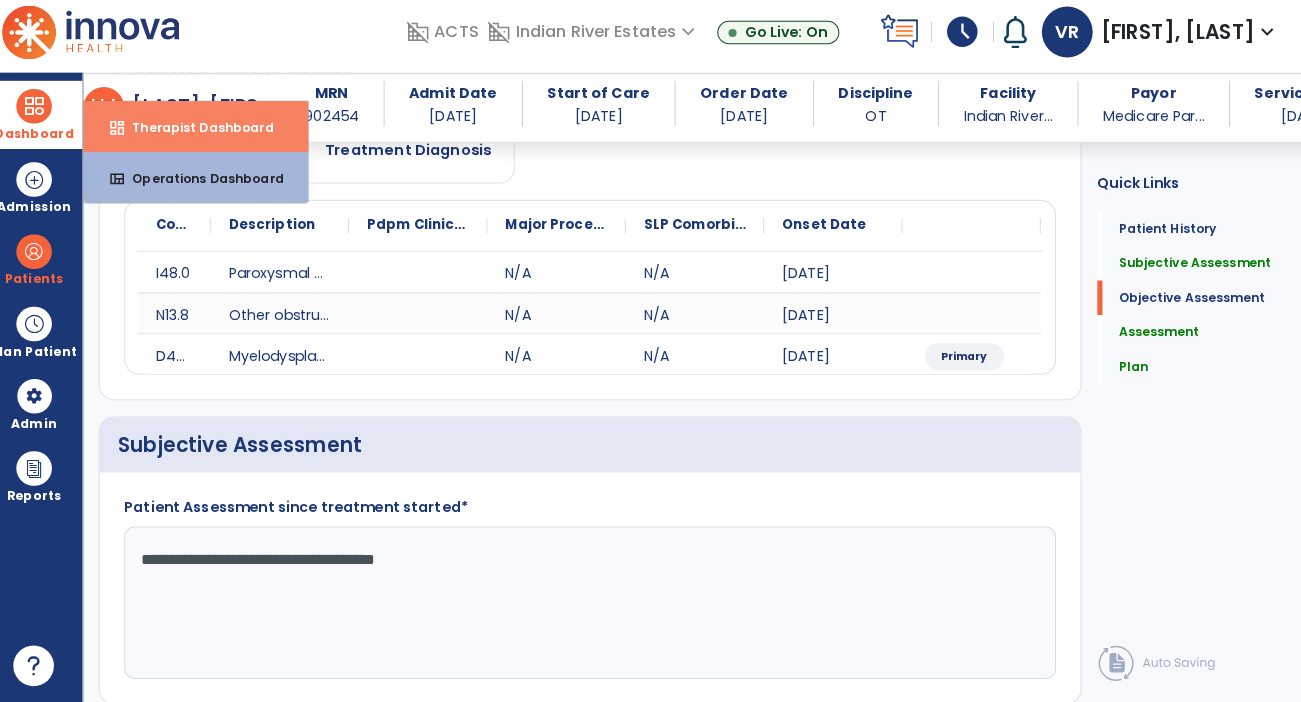 select on "****" 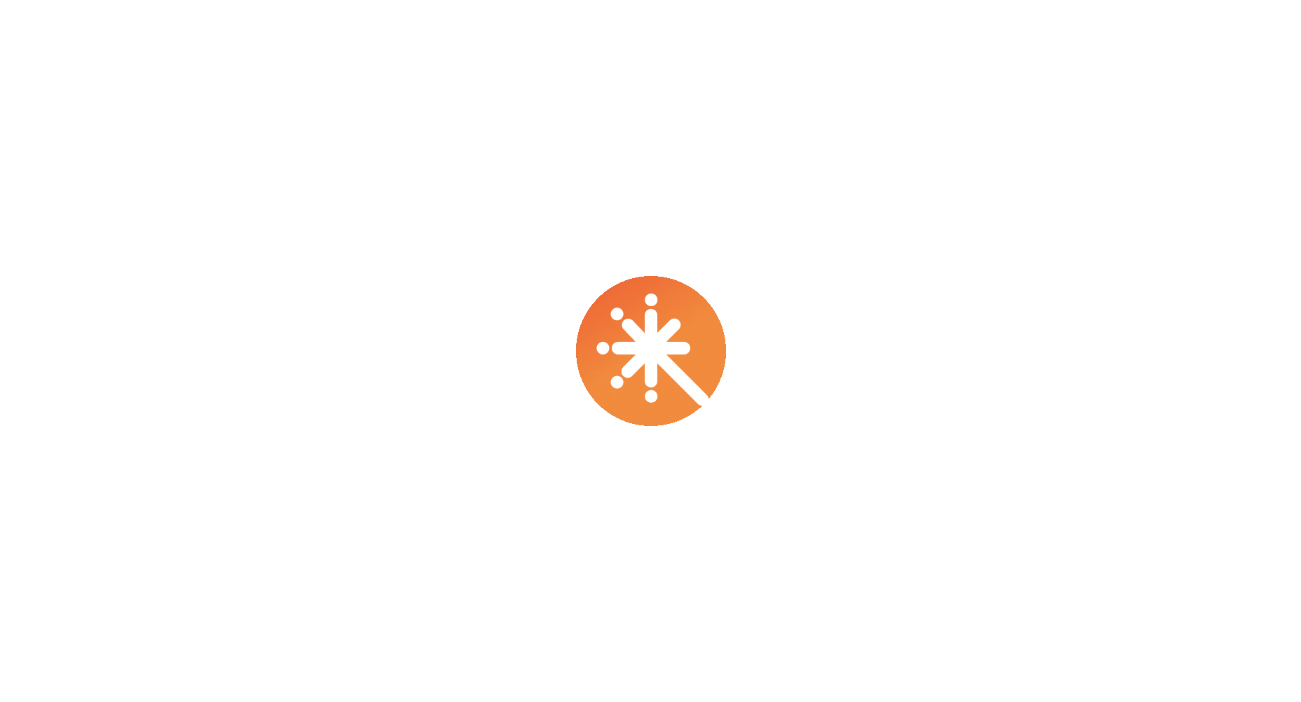 scroll, scrollTop: 0, scrollLeft: 0, axis: both 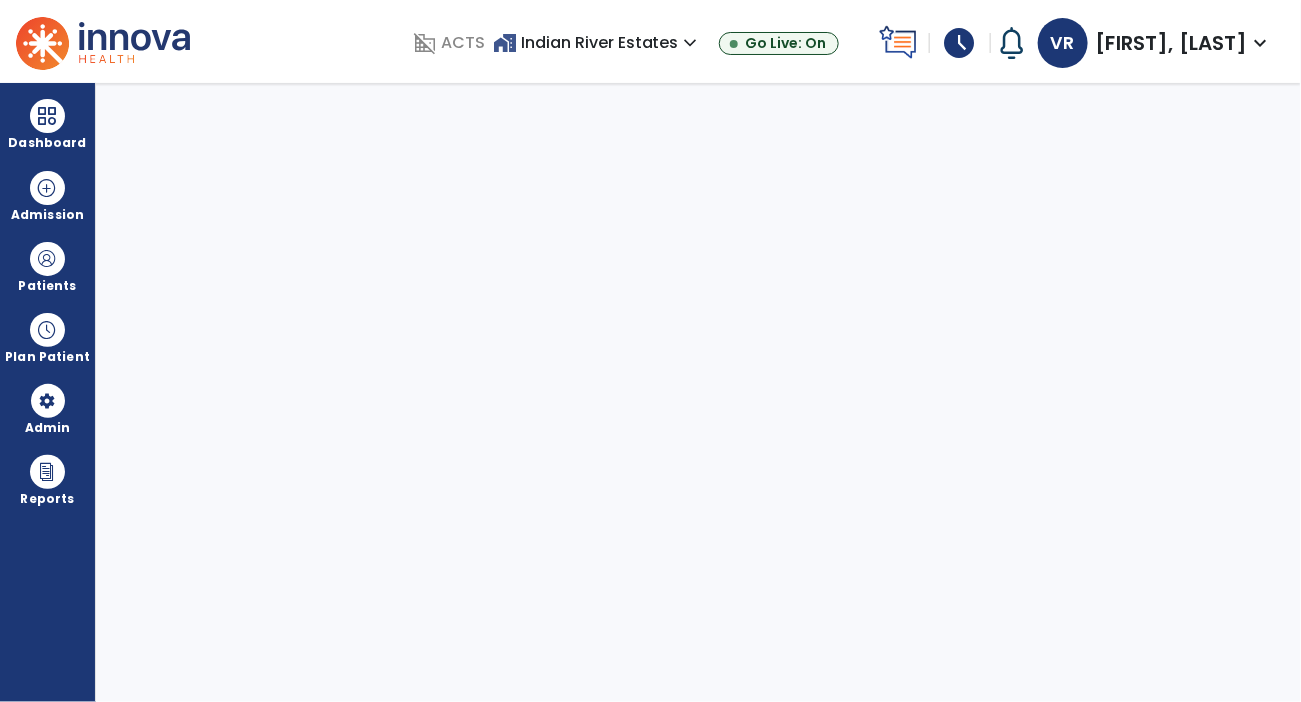 select on "****" 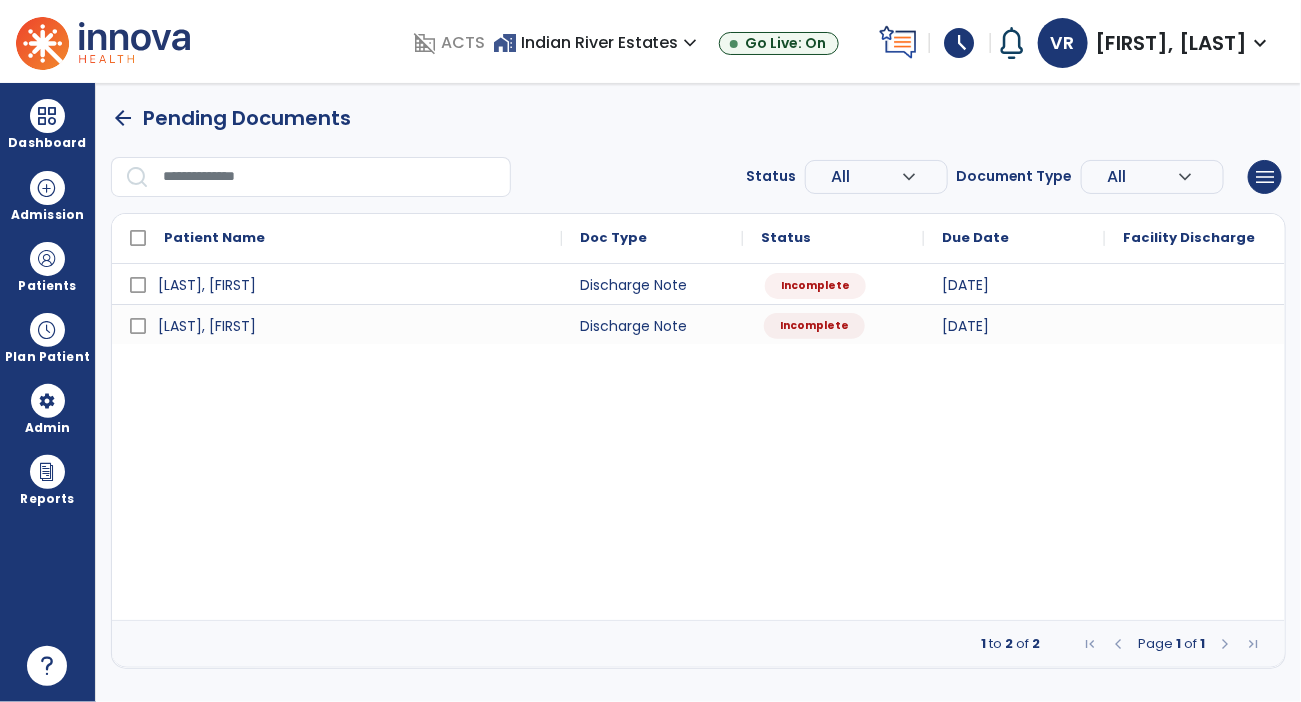 click on "Incomplete" at bounding box center [814, 326] 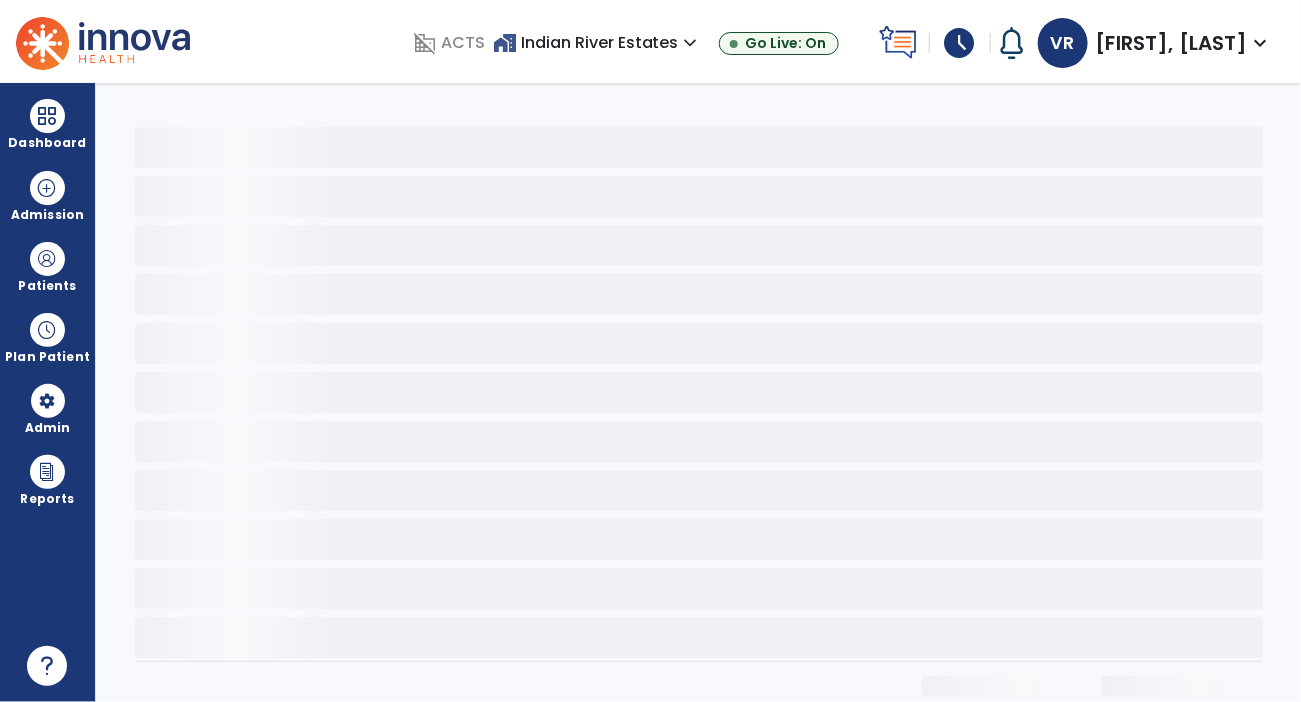 select on "**********" 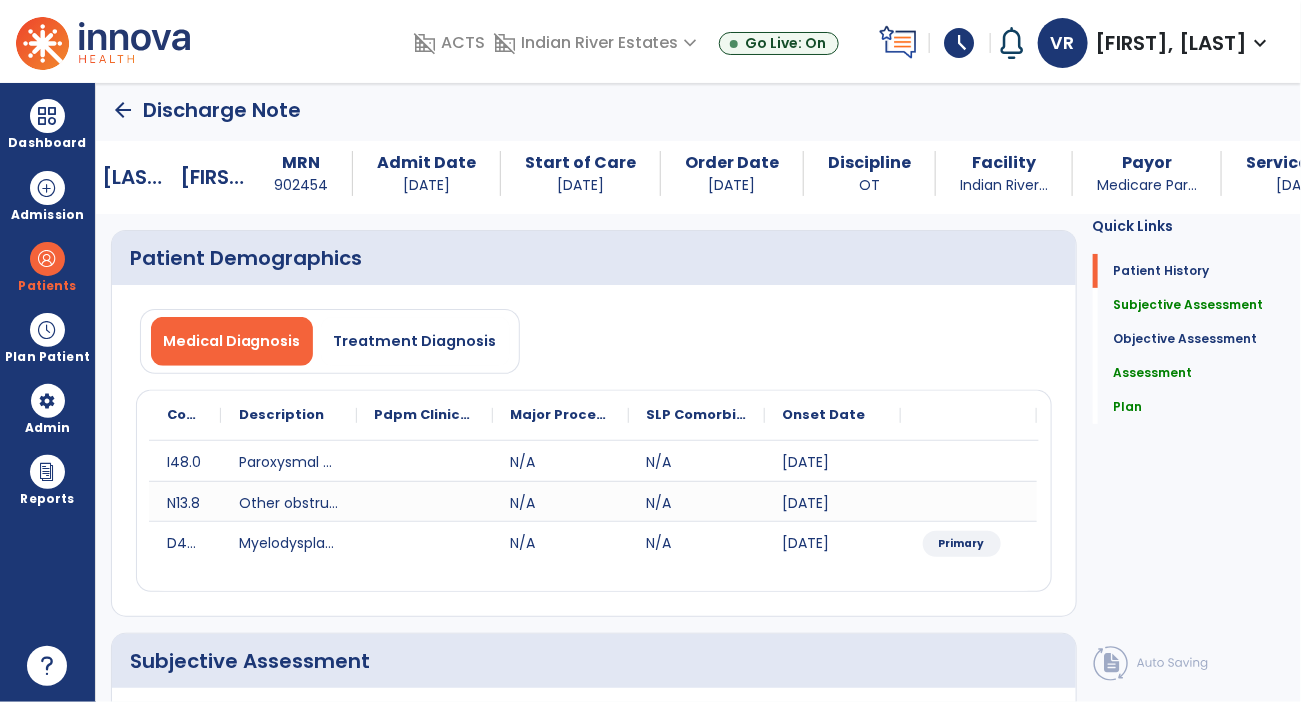 scroll, scrollTop: 0, scrollLeft: 0, axis: both 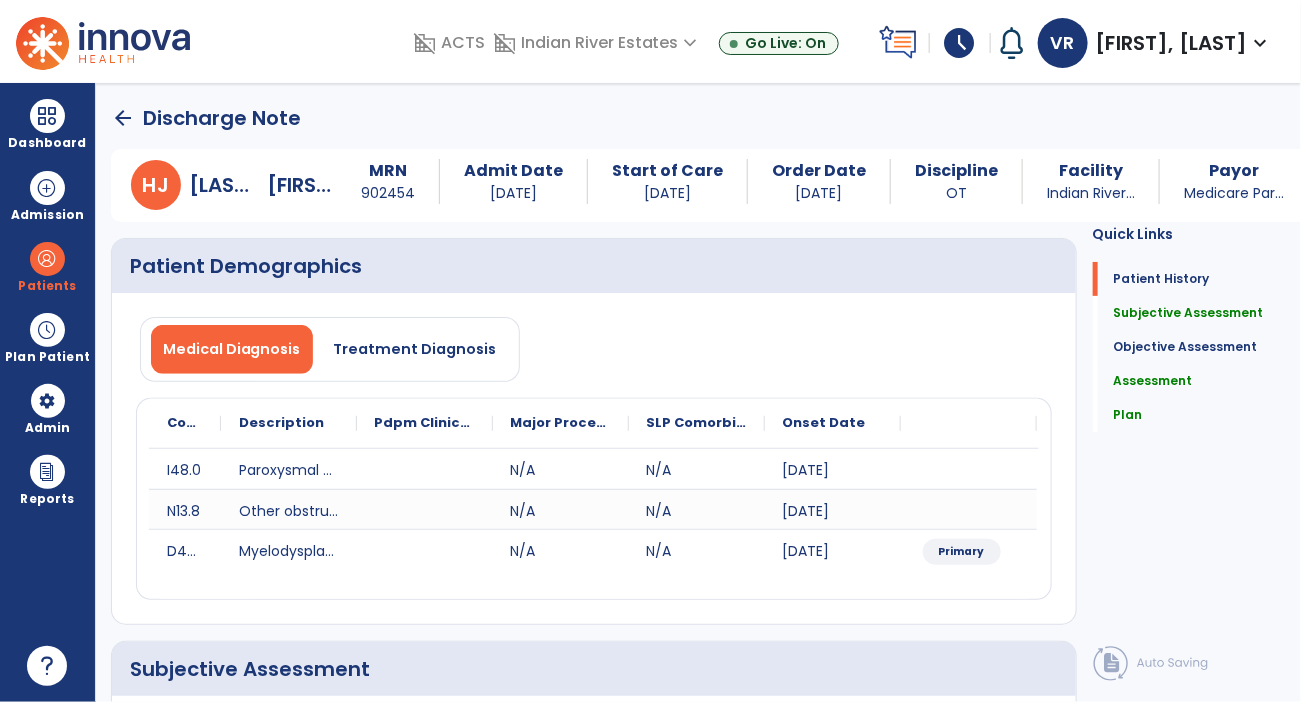 click on "arrow_back" 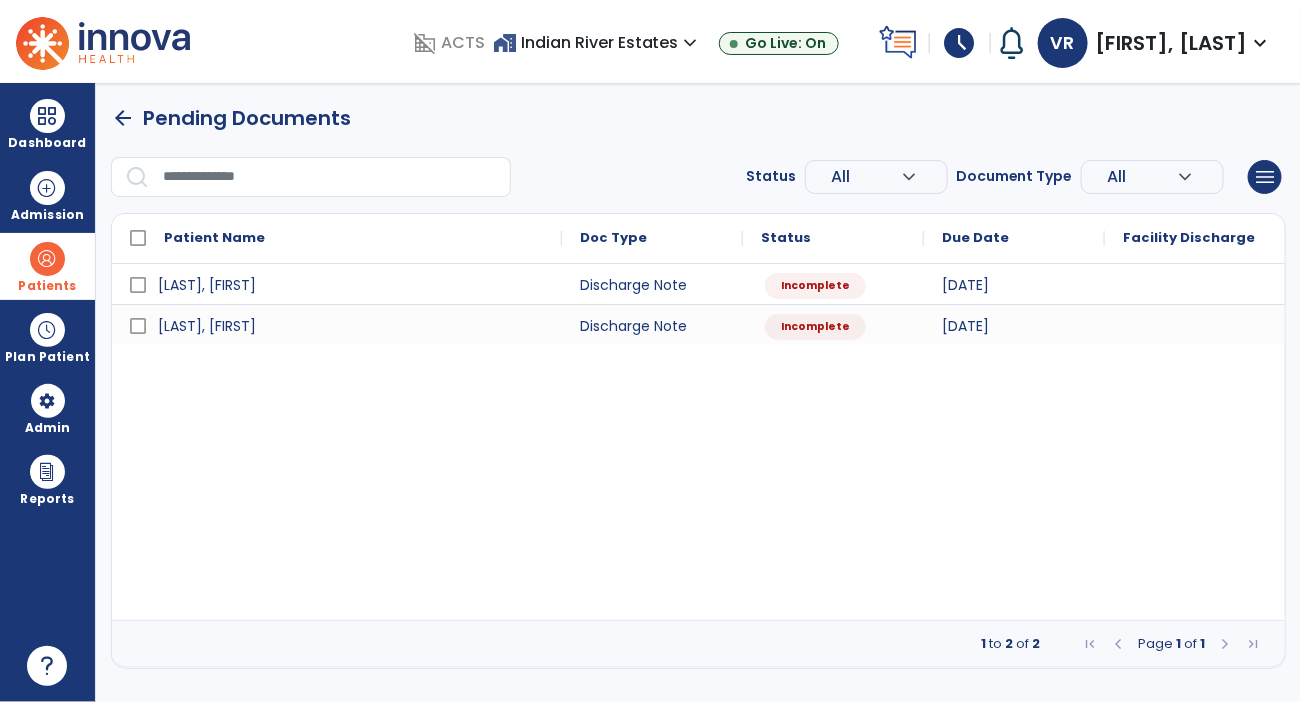 click at bounding box center (47, 259) 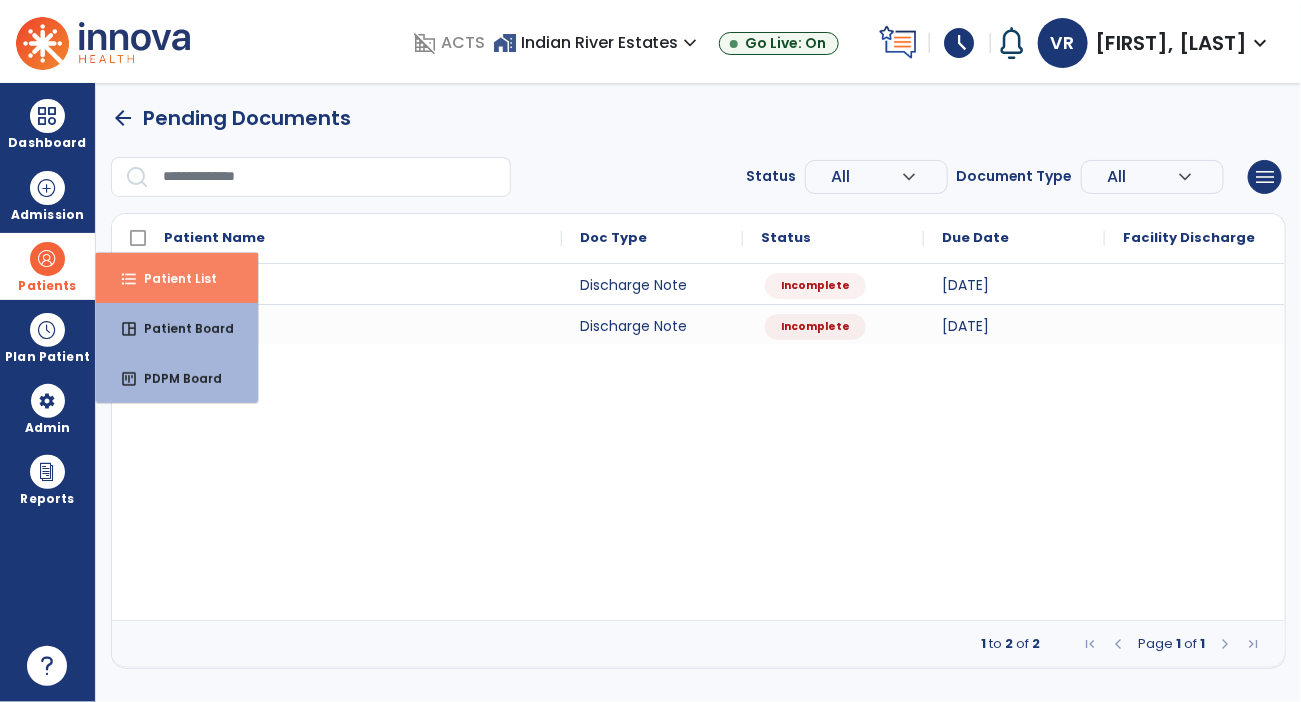 click on "format_list_bulleted  Patient List" at bounding box center [177, 278] 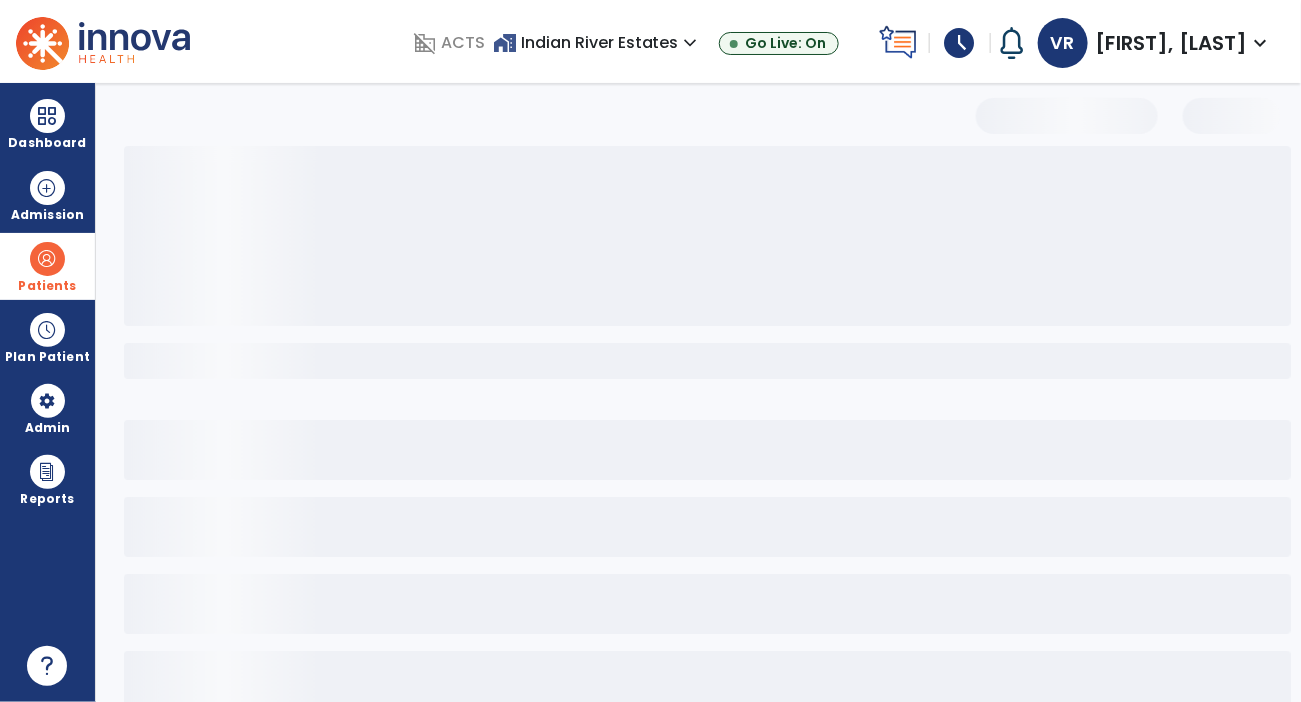 select on "***" 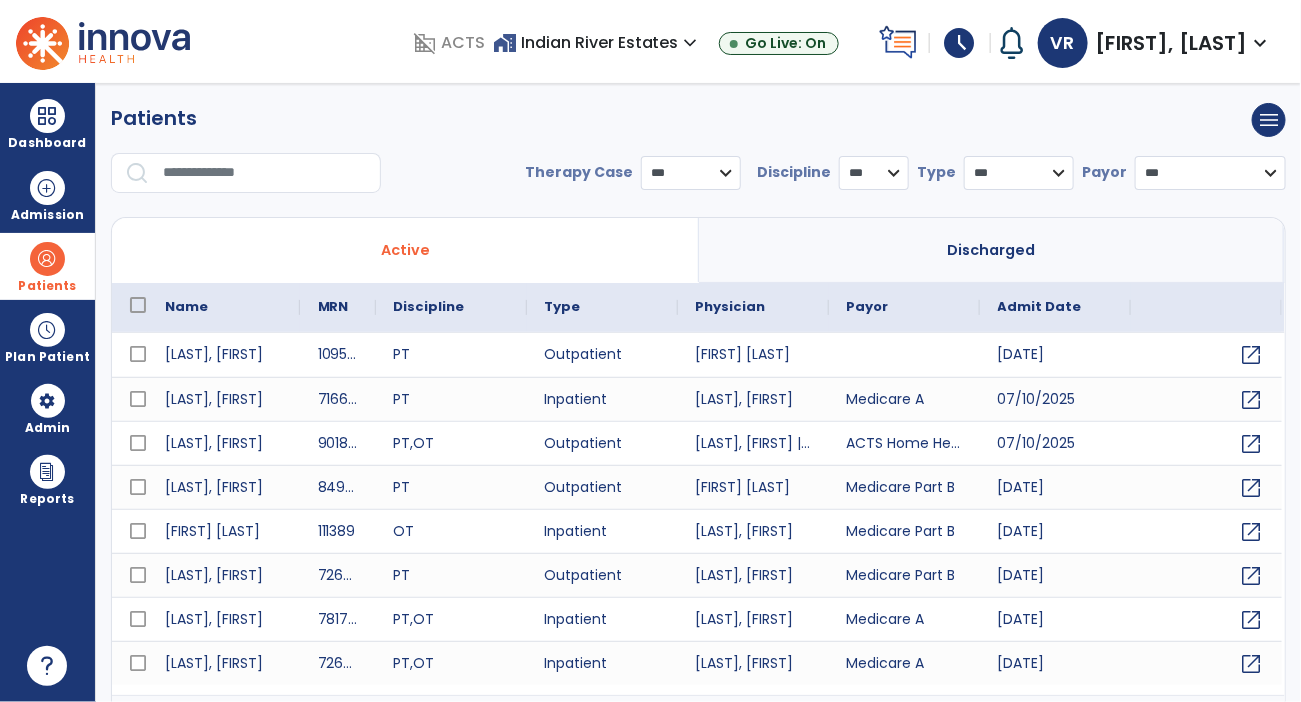click at bounding box center [265, 173] 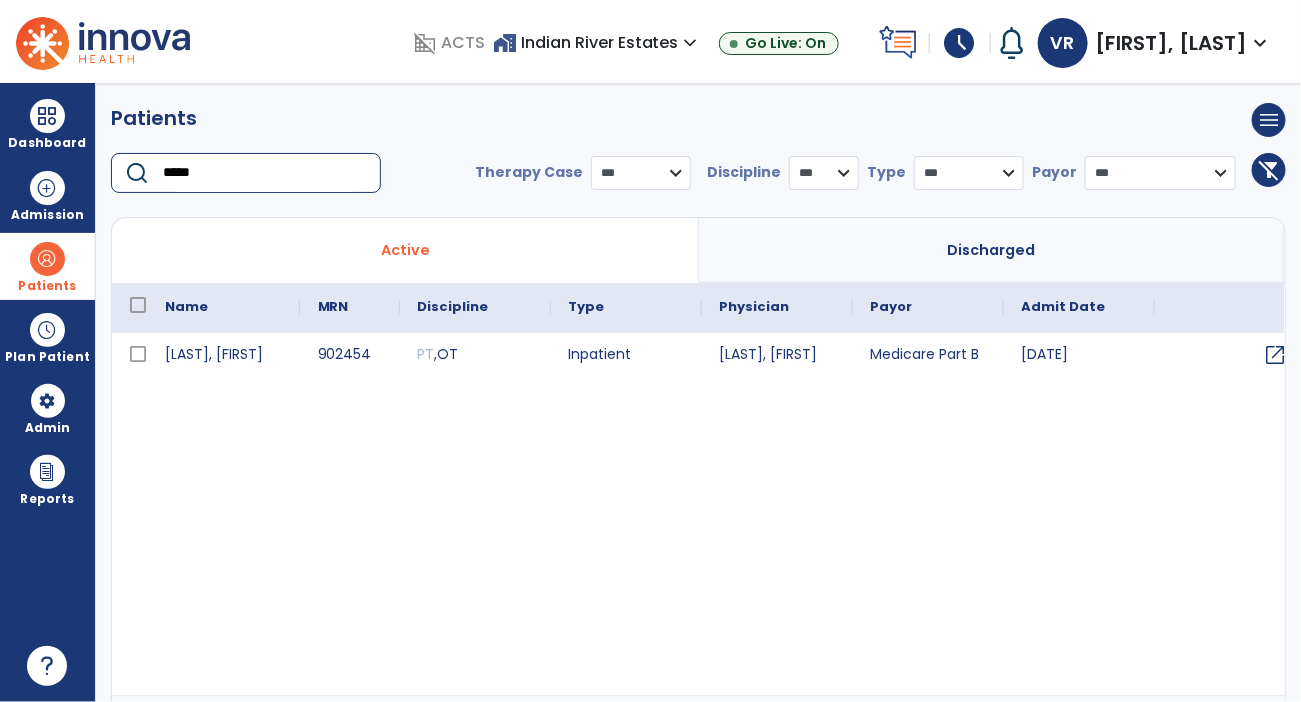 type on "*****" 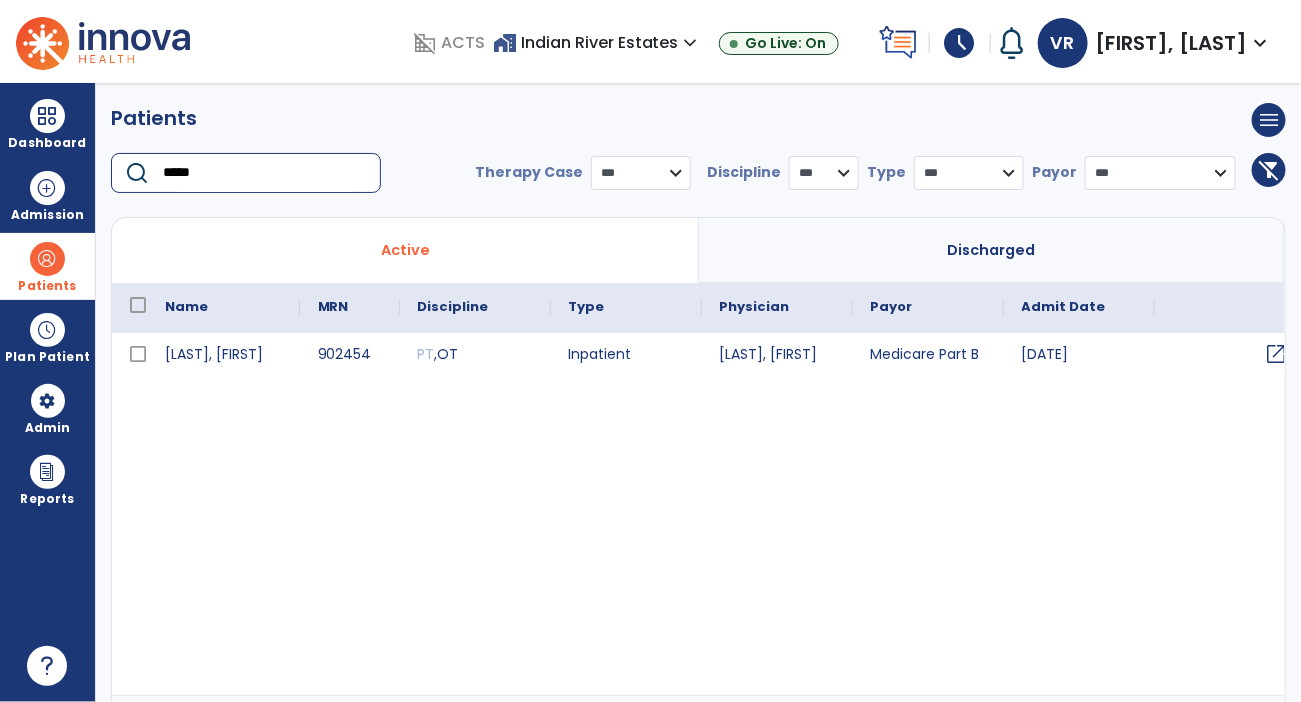 click on "open_in_new" at bounding box center [1277, 354] 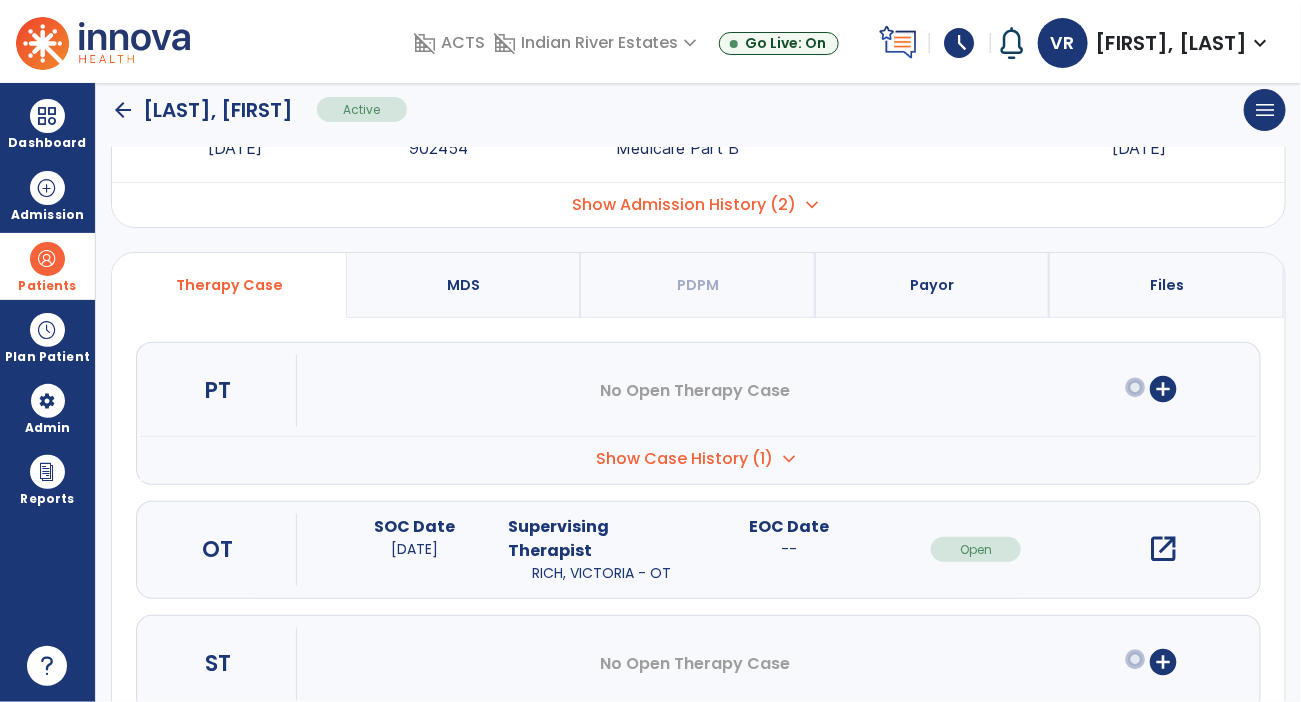 scroll, scrollTop: 144, scrollLeft: 0, axis: vertical 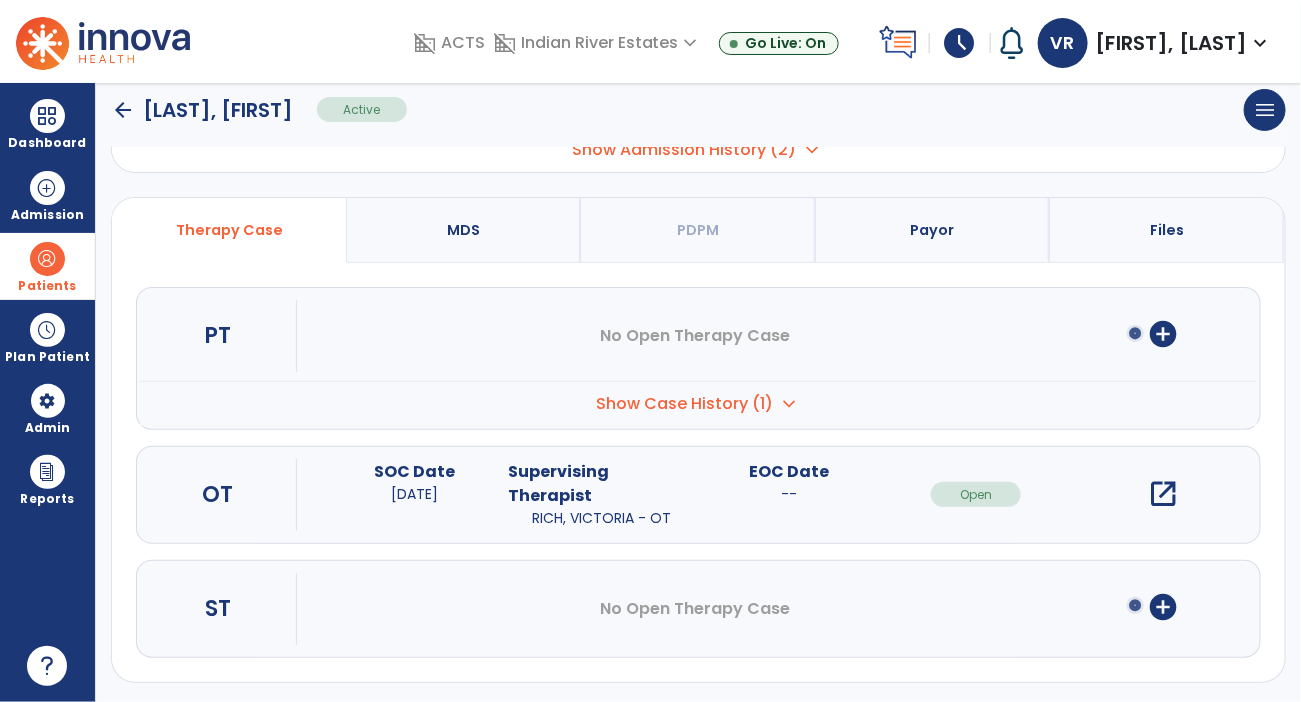 click on "open_in_new" at bounding box center [1163, 494] 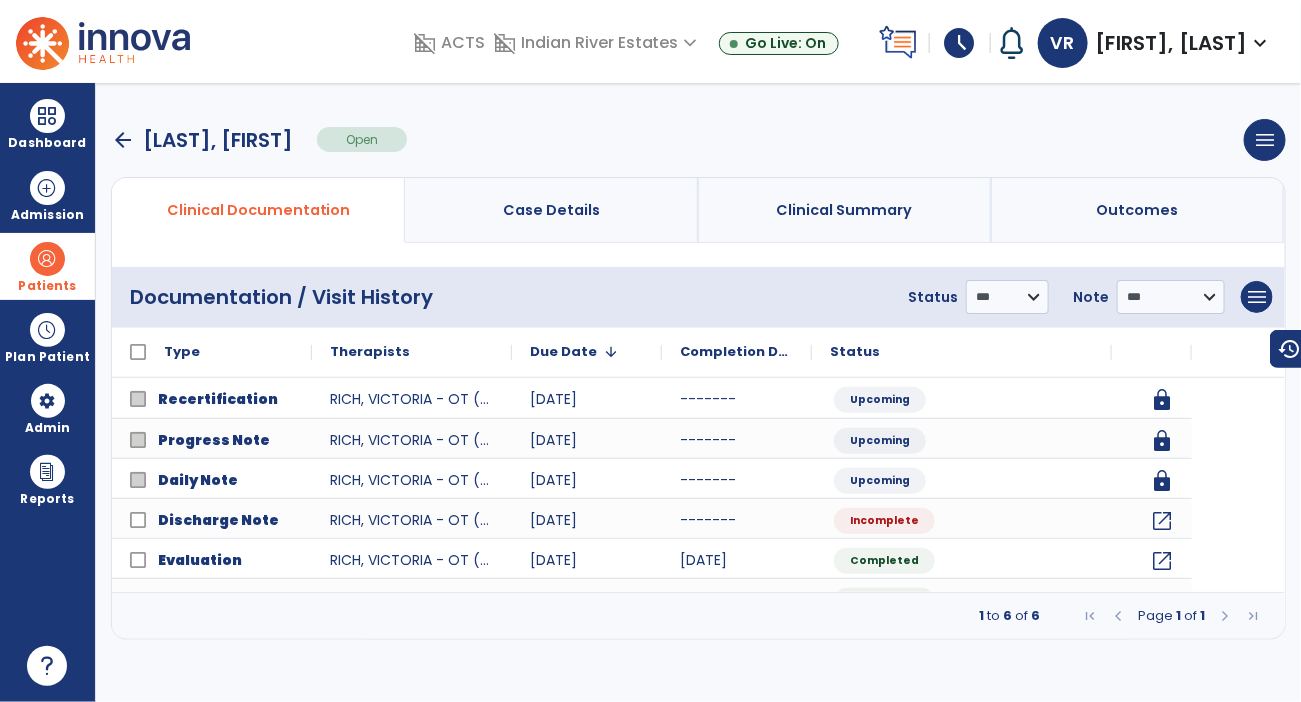scroll, scrollTop: 0, scrollLeft: 0, axis: both 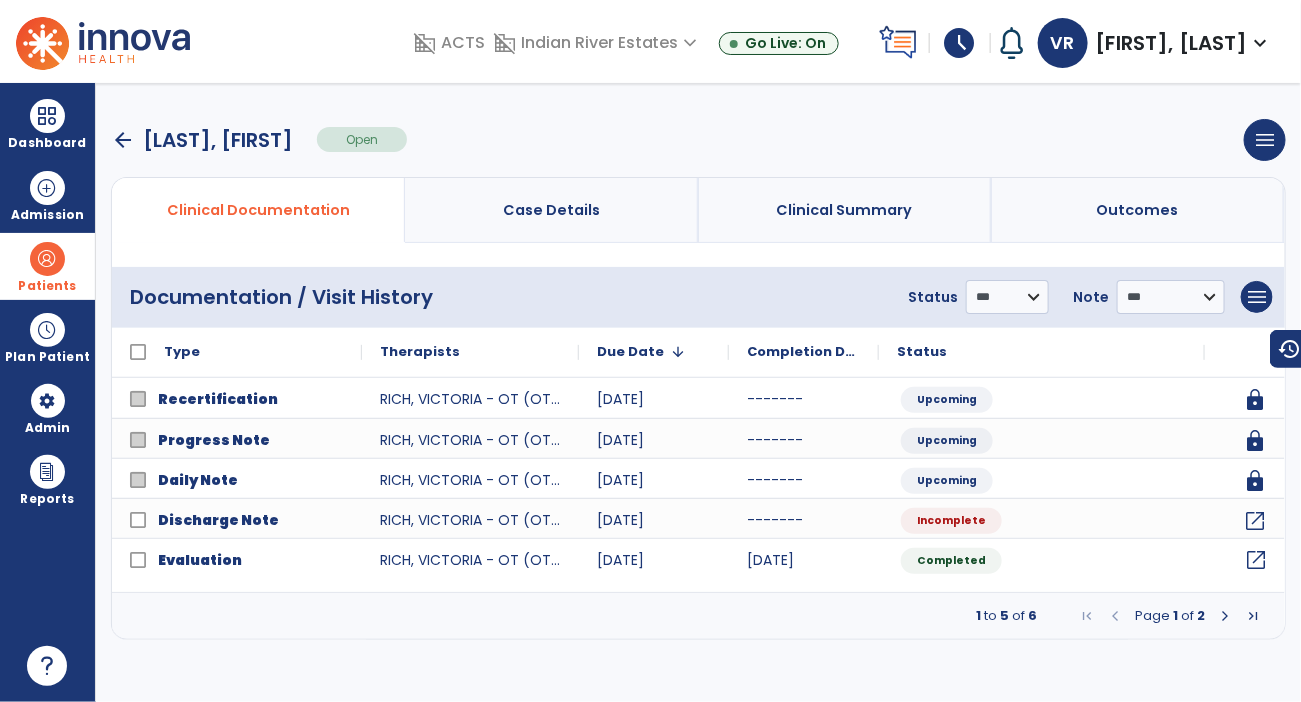 click on "open_in_new" 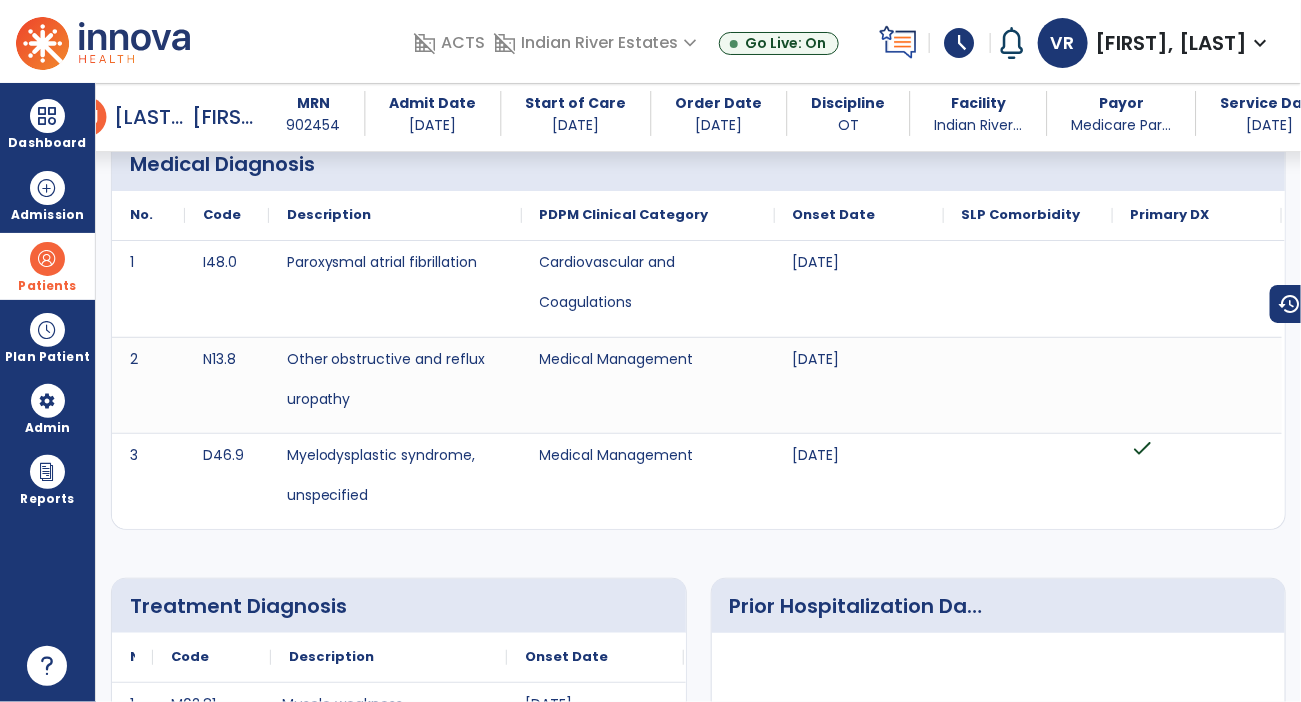 scroll, scrollTop: 140, scrollLeft: 0, axis: vertical 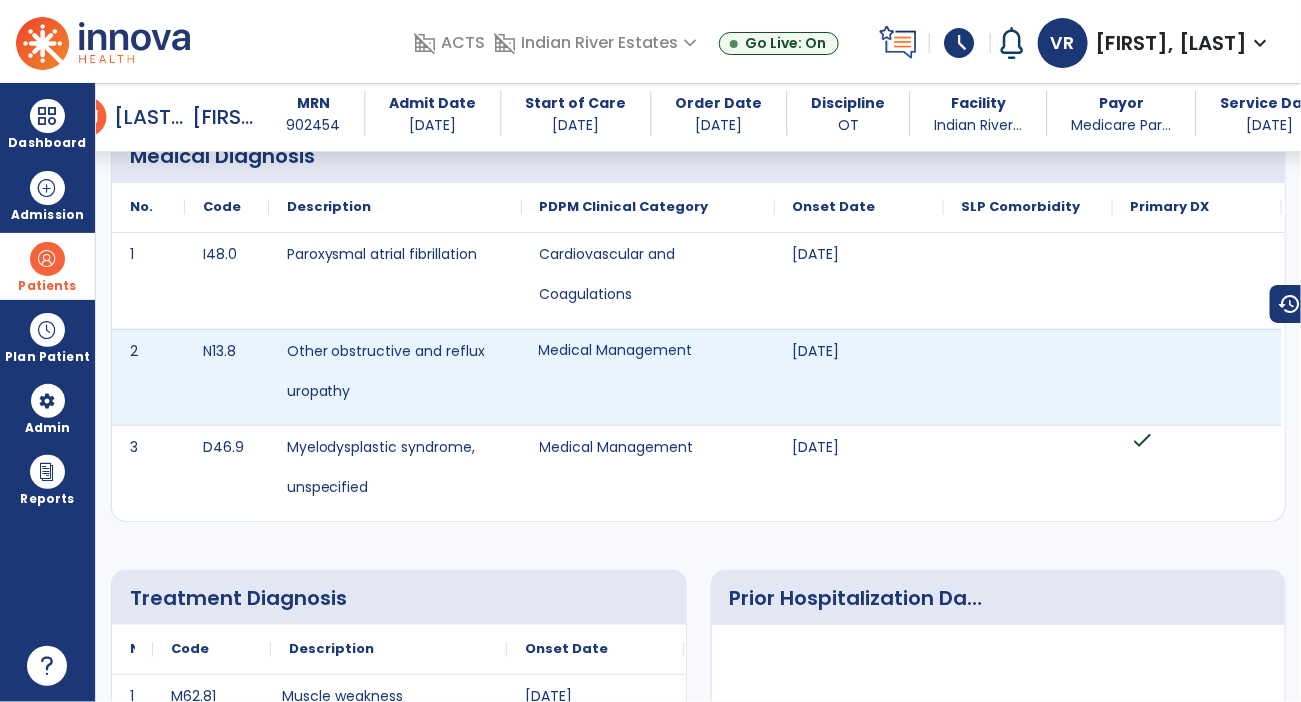 click on "Medical Management" at bounding box center (616, 350) 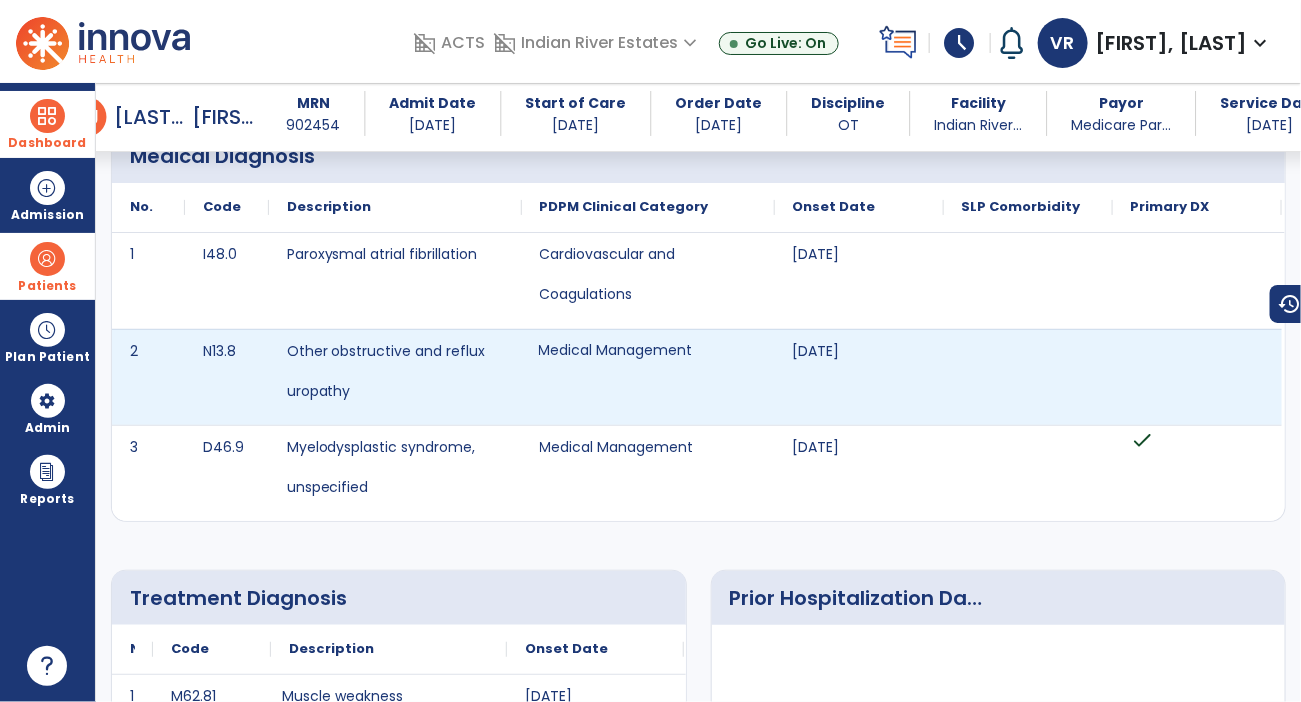 click at bounding box center [47, 116] 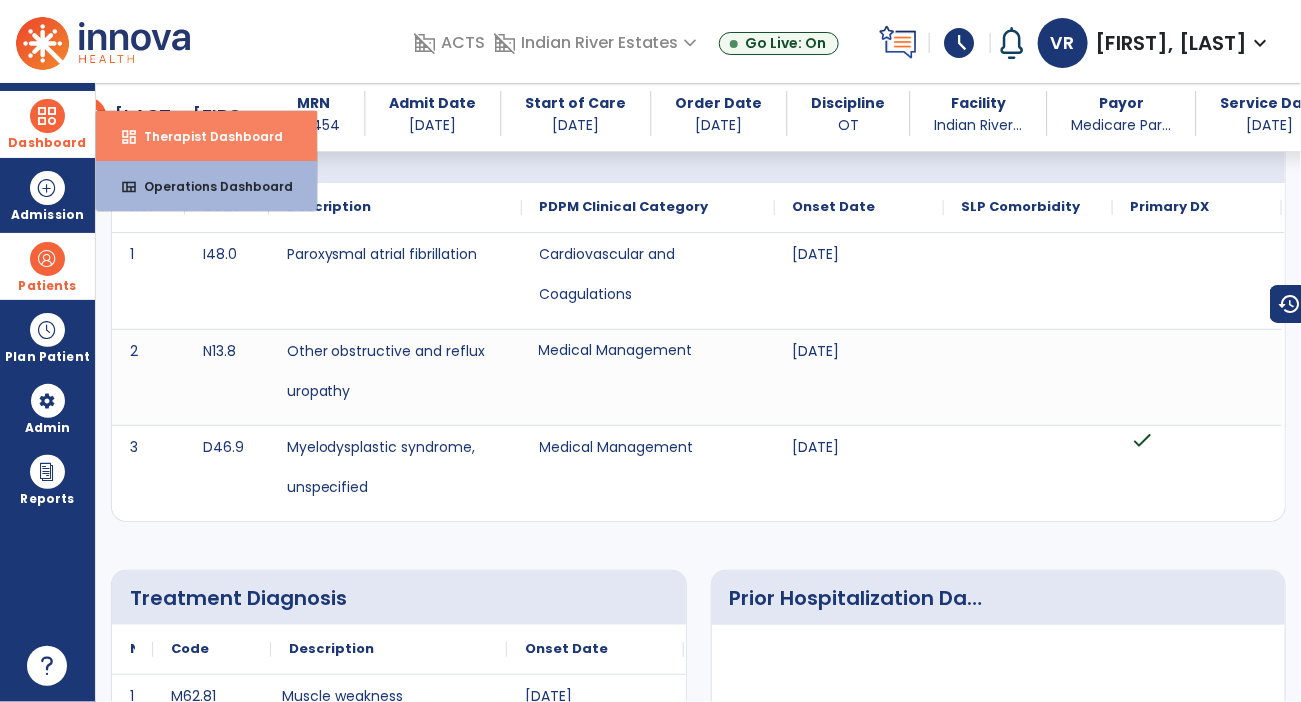 click on "Therapist Dashboard" at bounding box center [205, 136] 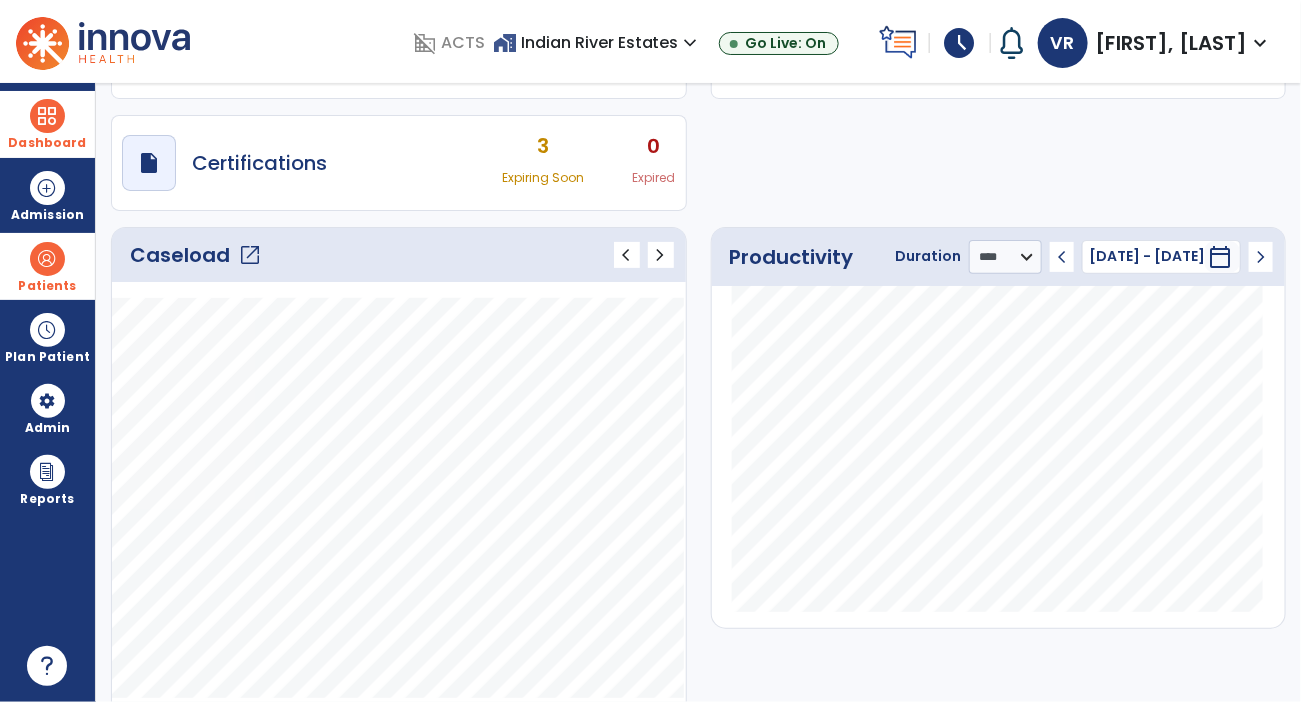 click on "Patients" at bounding box center (47, 266) 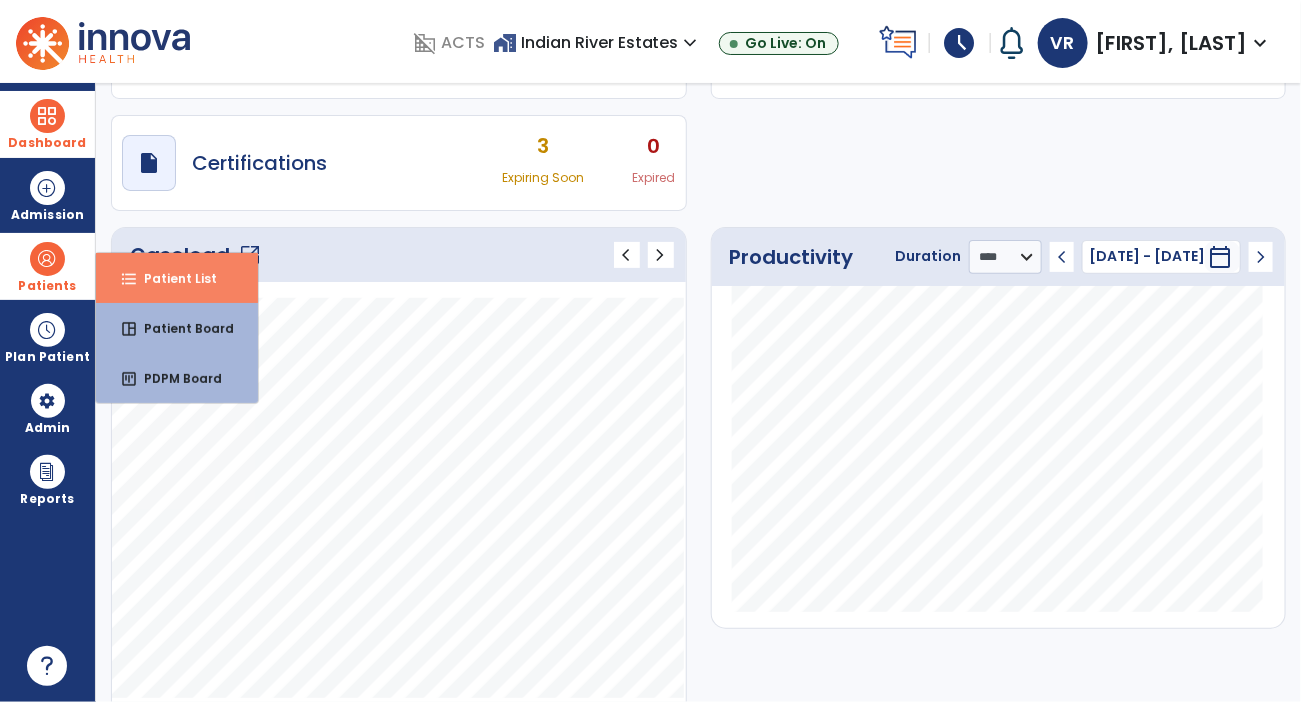 click on "format_list_bulleted  Patient List" at bounding box center (177, 278) 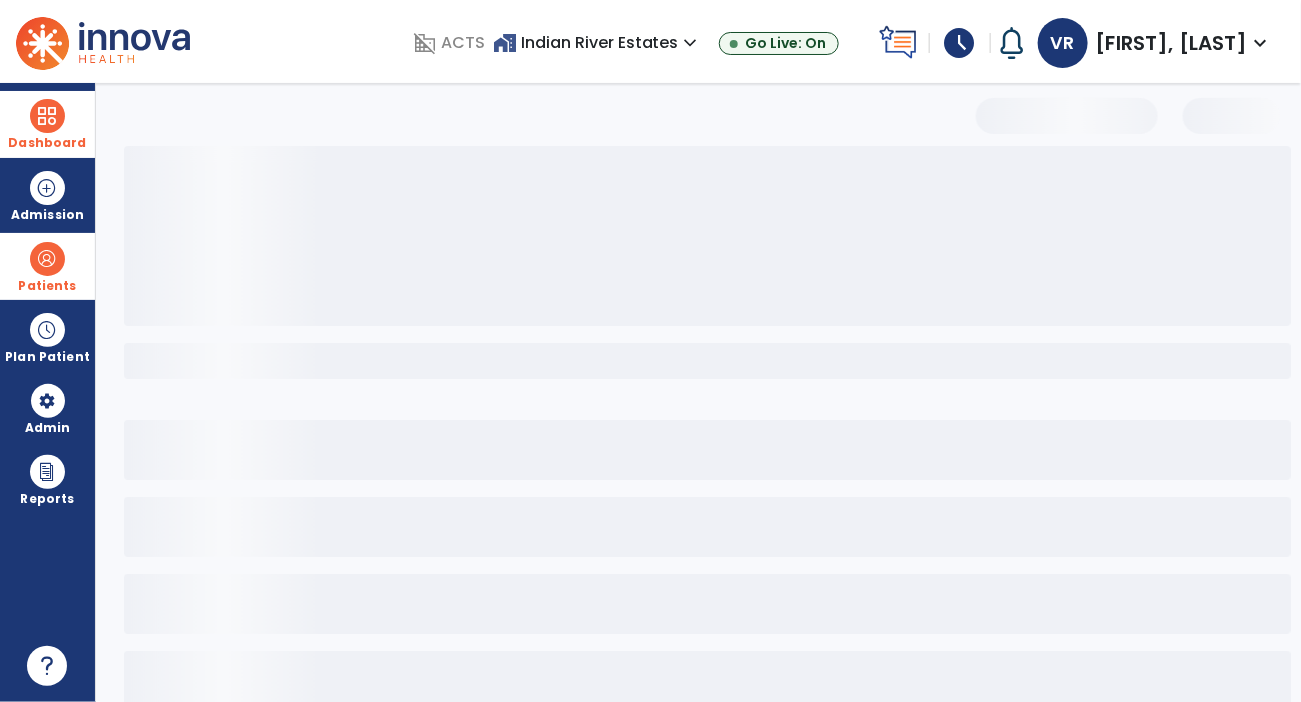 scroll, scrollTop: 39, scrollLeft: 0, axis: vertical 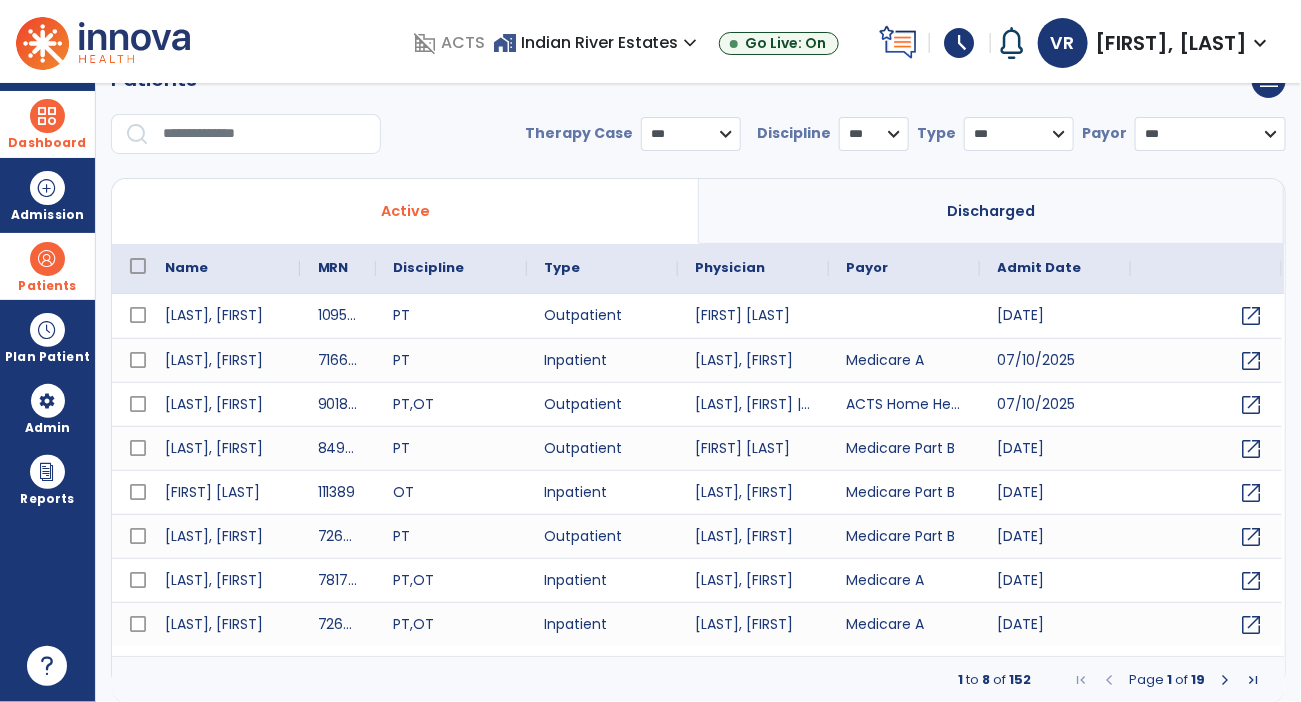 click at bounding box center (265, 134) 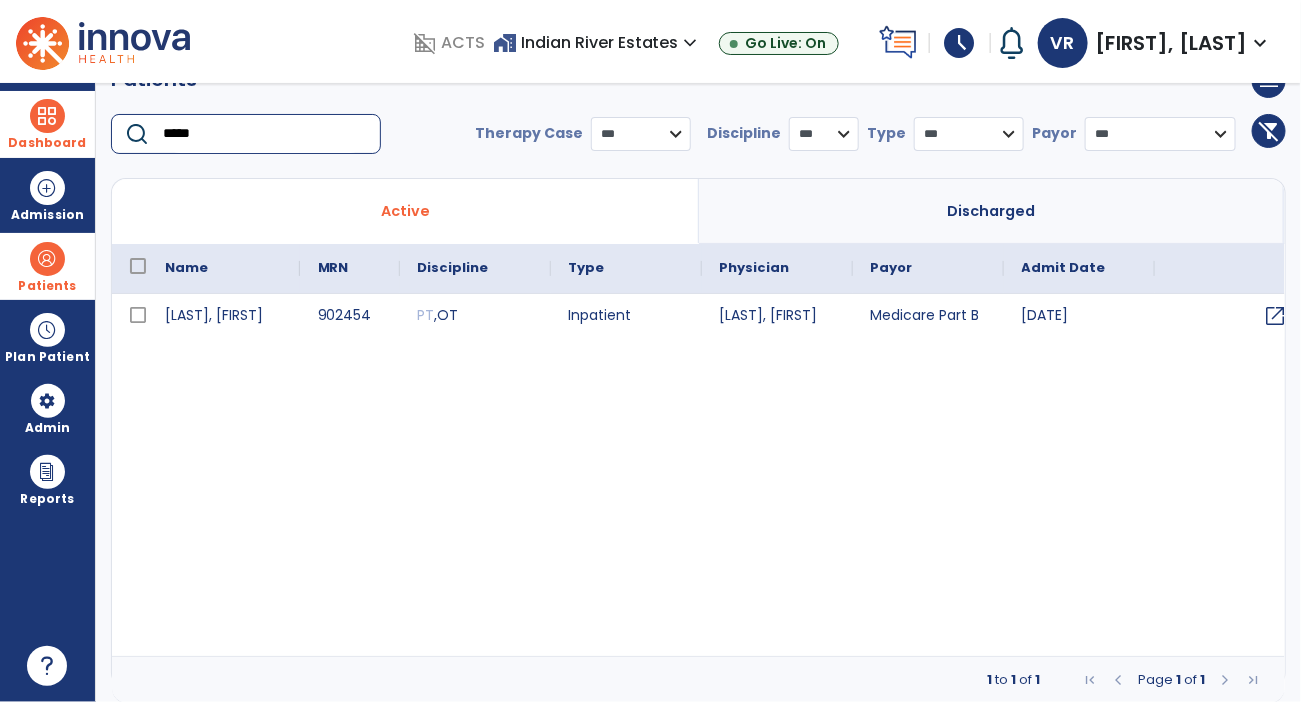 type on "*****" 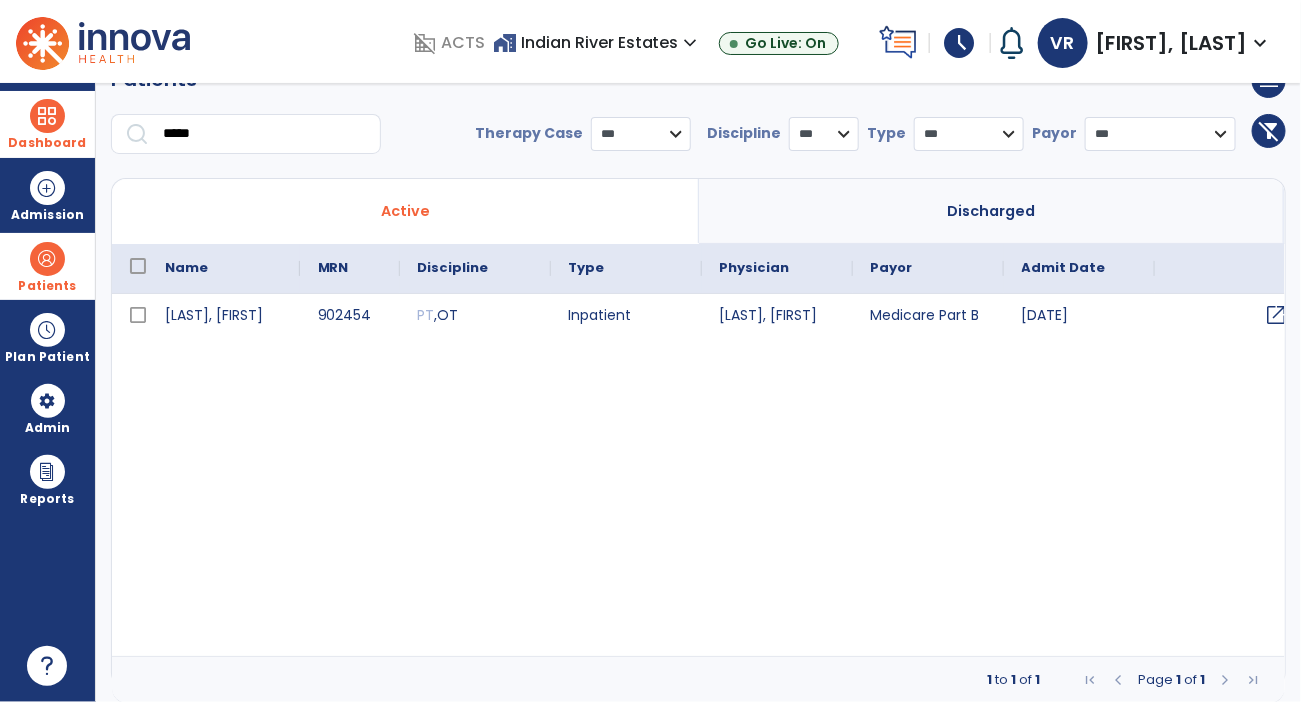click on "open_in_new" at bounding box center [1277, 315] 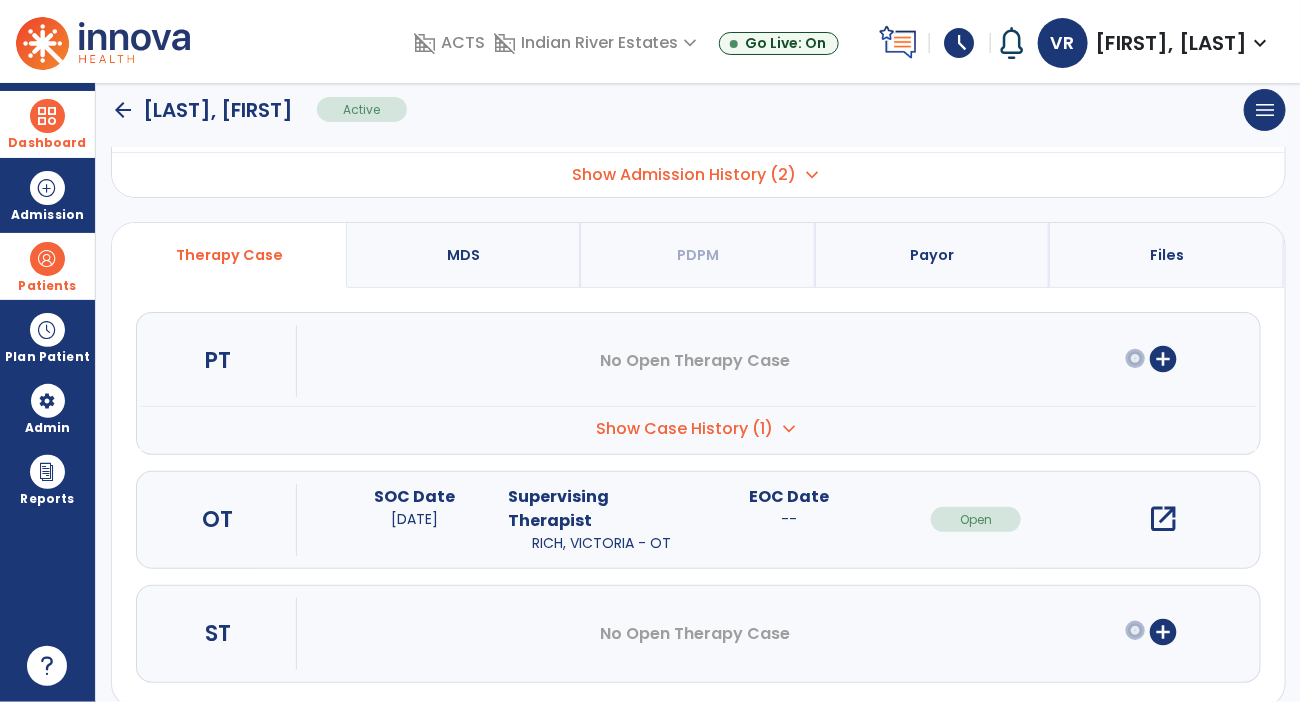 scroll, scrollTop: 144, scrollLeft: 0, axis: vertical 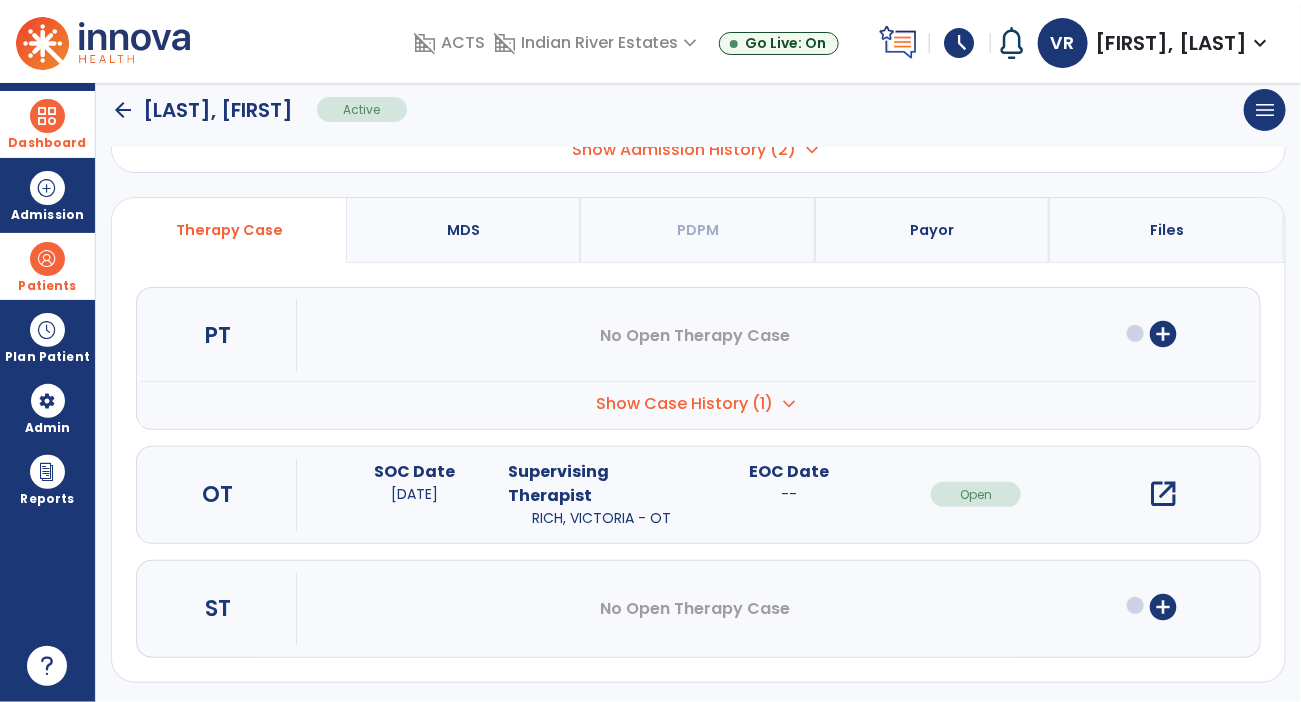 click on "open_in_new" at bounding box center [1163, 494] 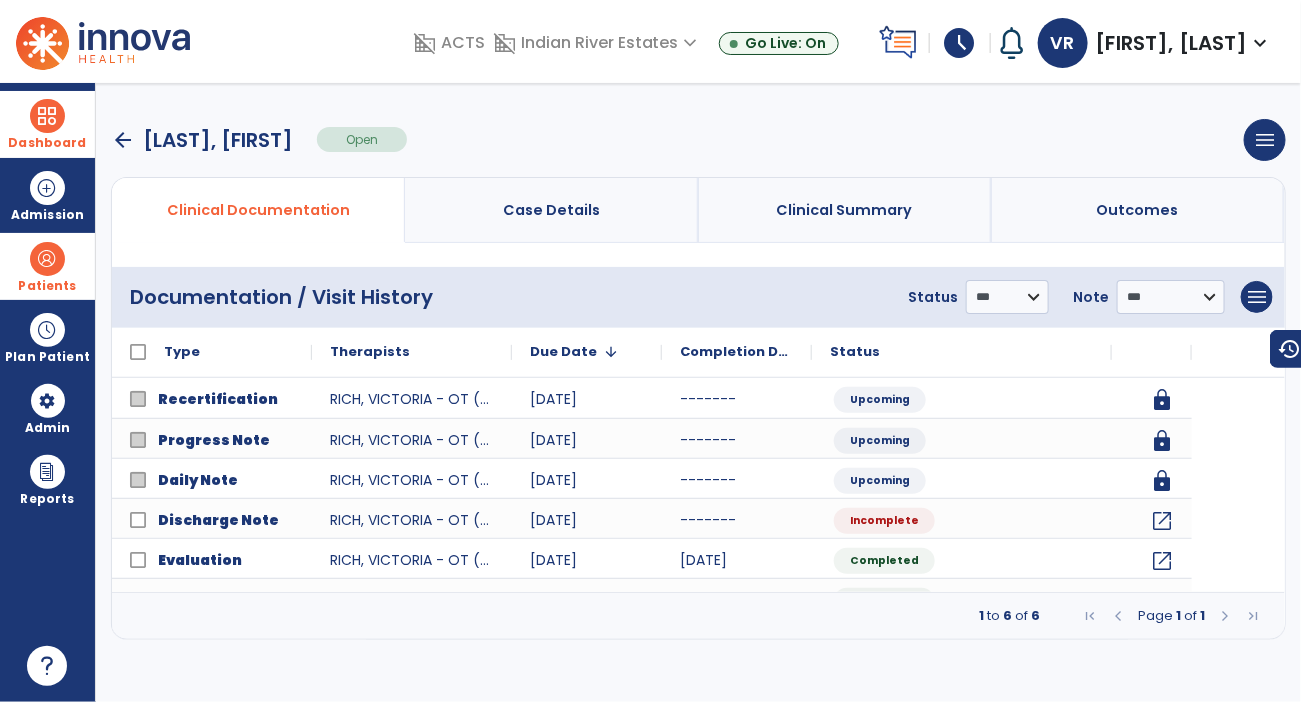 scroll, scrollTop: 0, scrollLeft: 0, axis: both 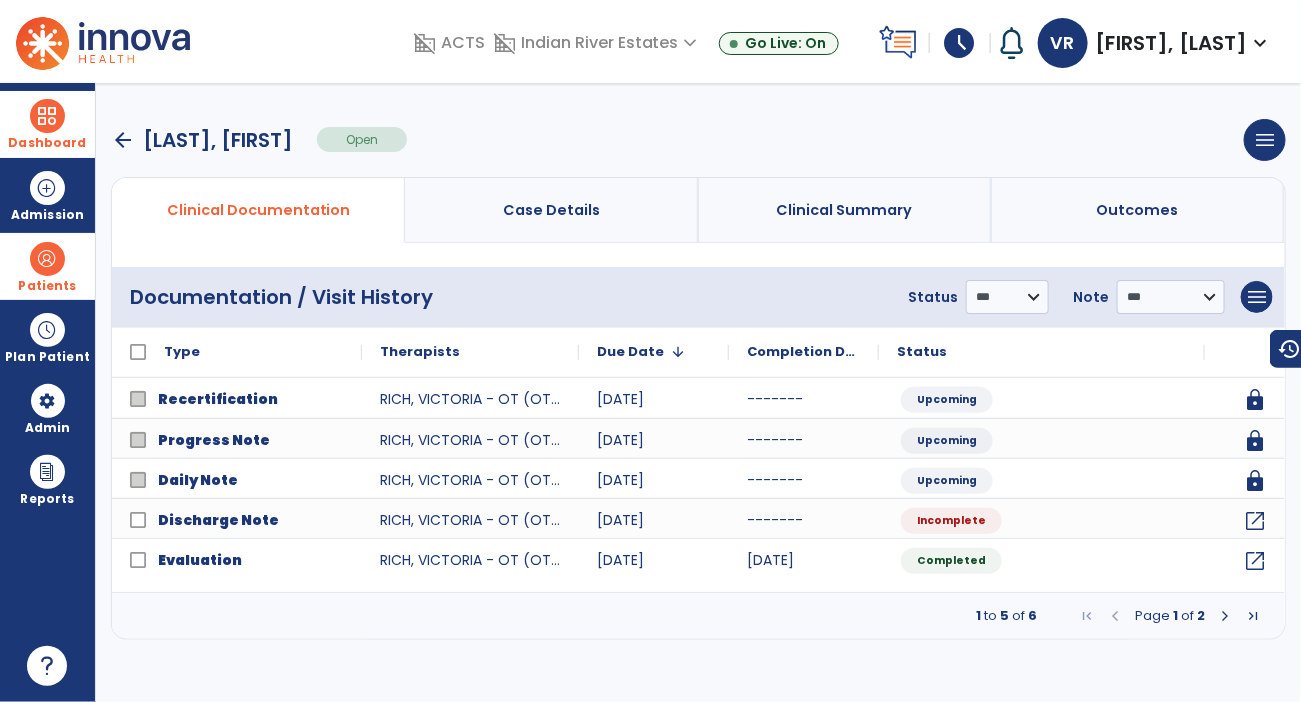 click at bounding box center [1225, 616] 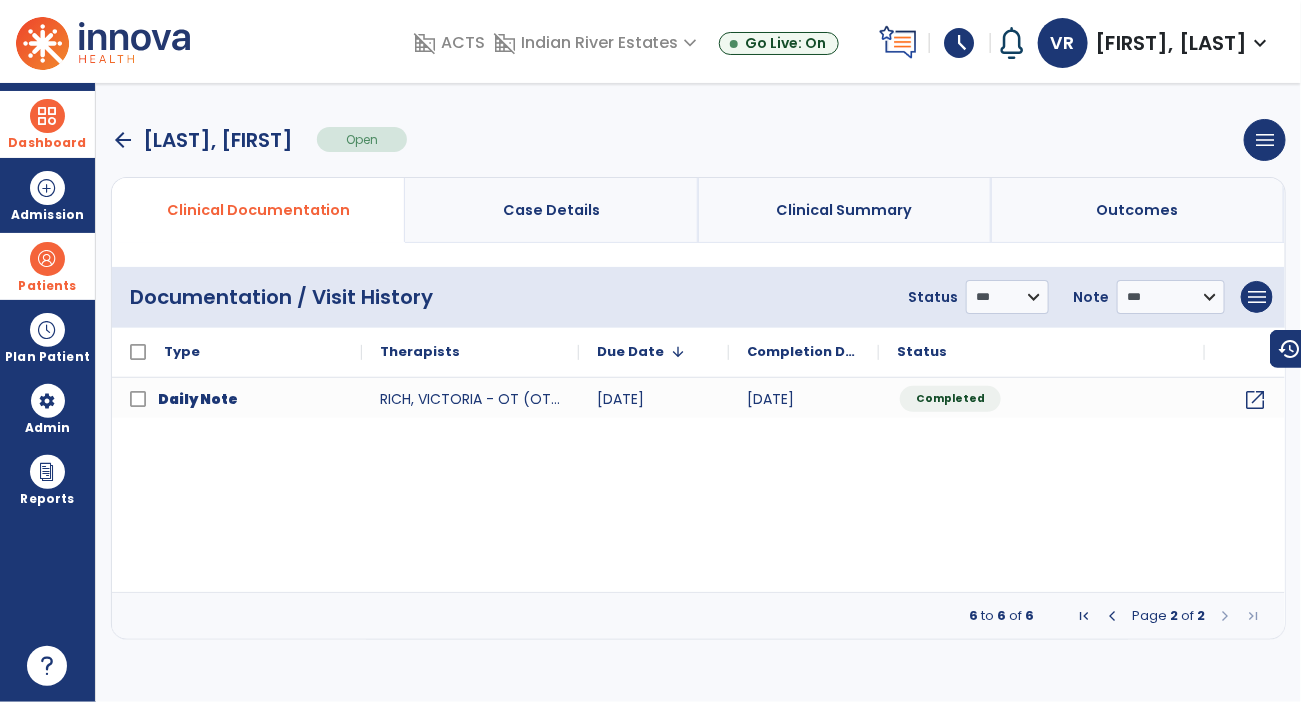 click on "Completed" 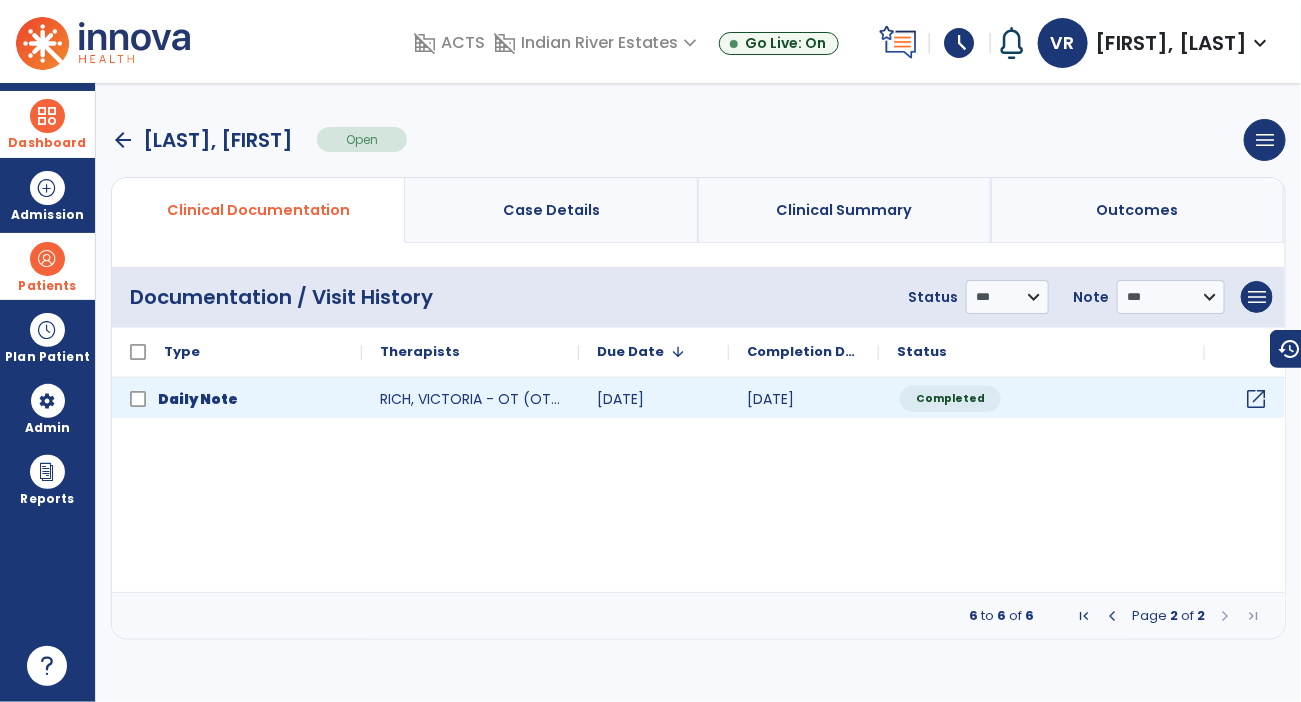 click on "open_in_new" 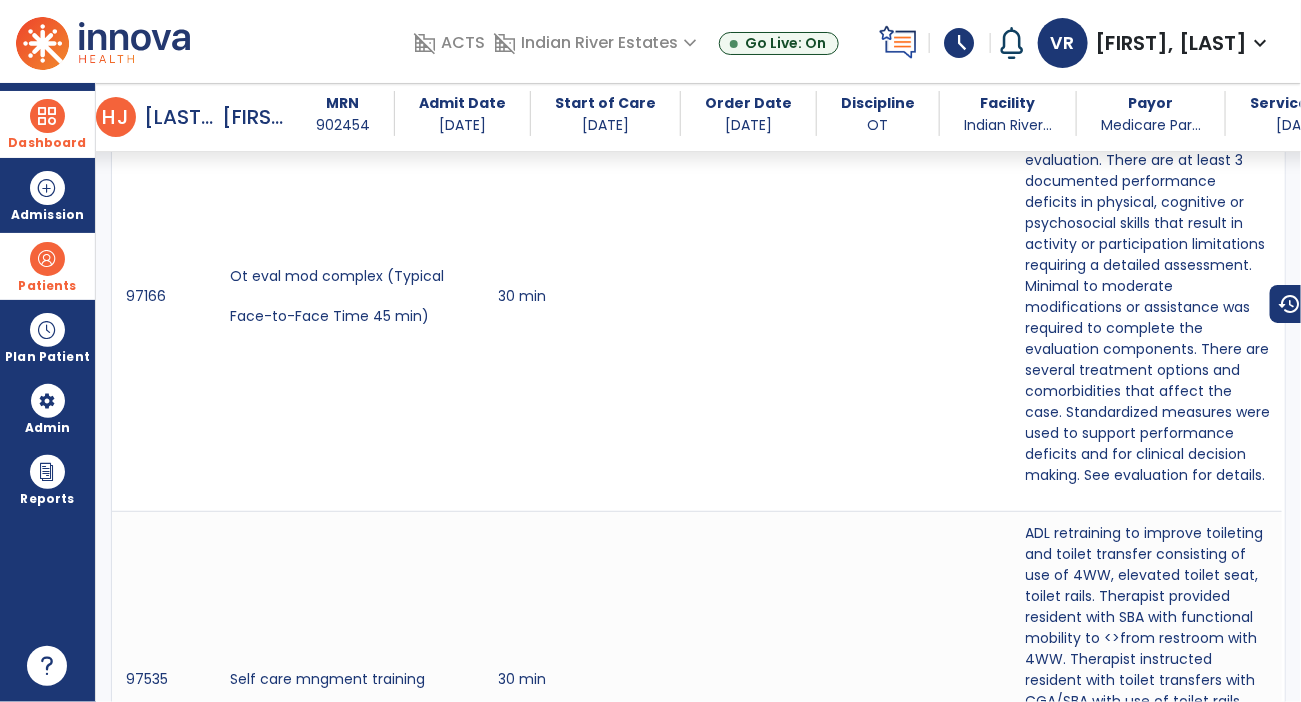 scroll, scrollTop: 1392, scrollLeft: 0, axis: vertical 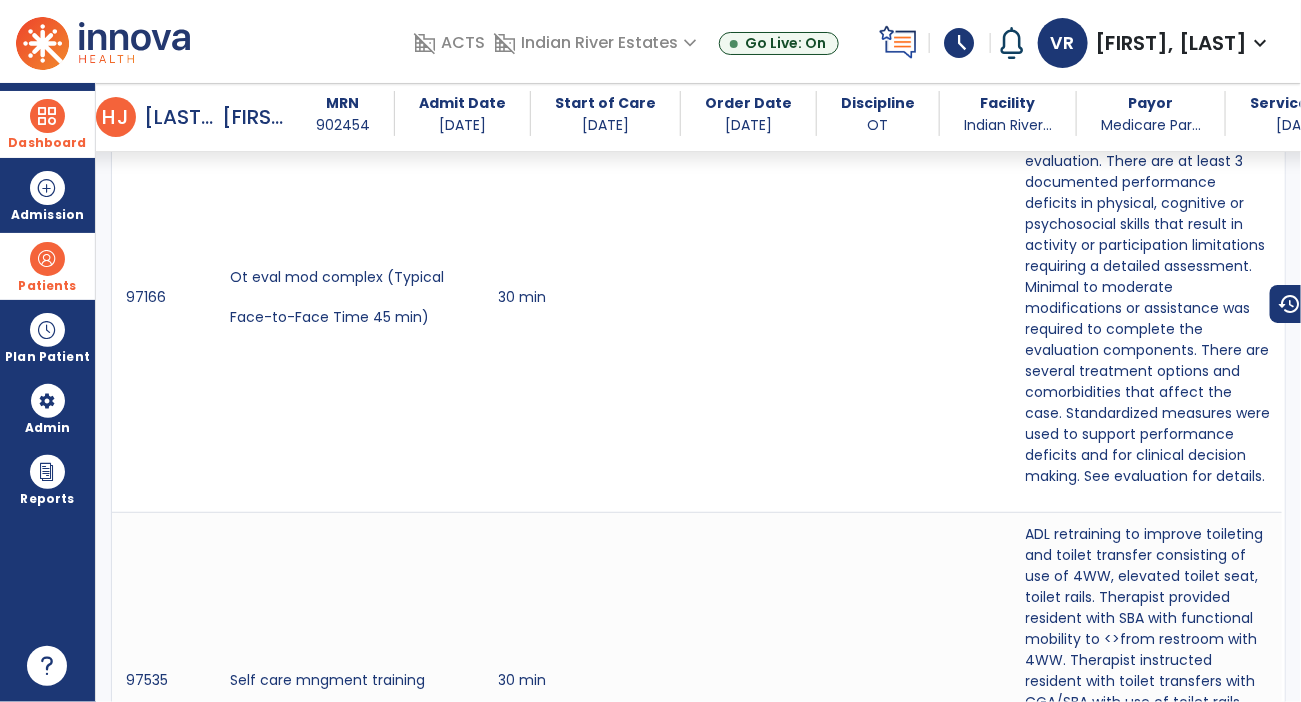 click at bounding box center [47, 116] 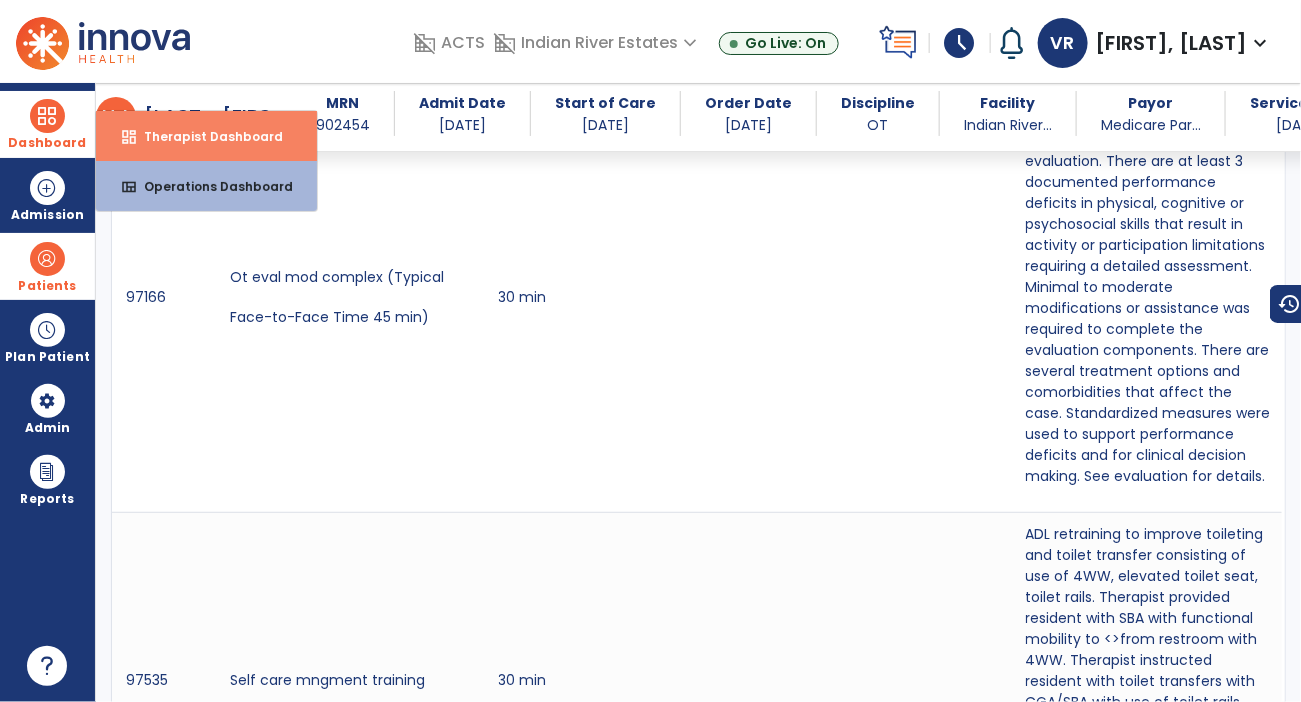 click on "Therapist Dashboard" at bounding box center (205, 136) 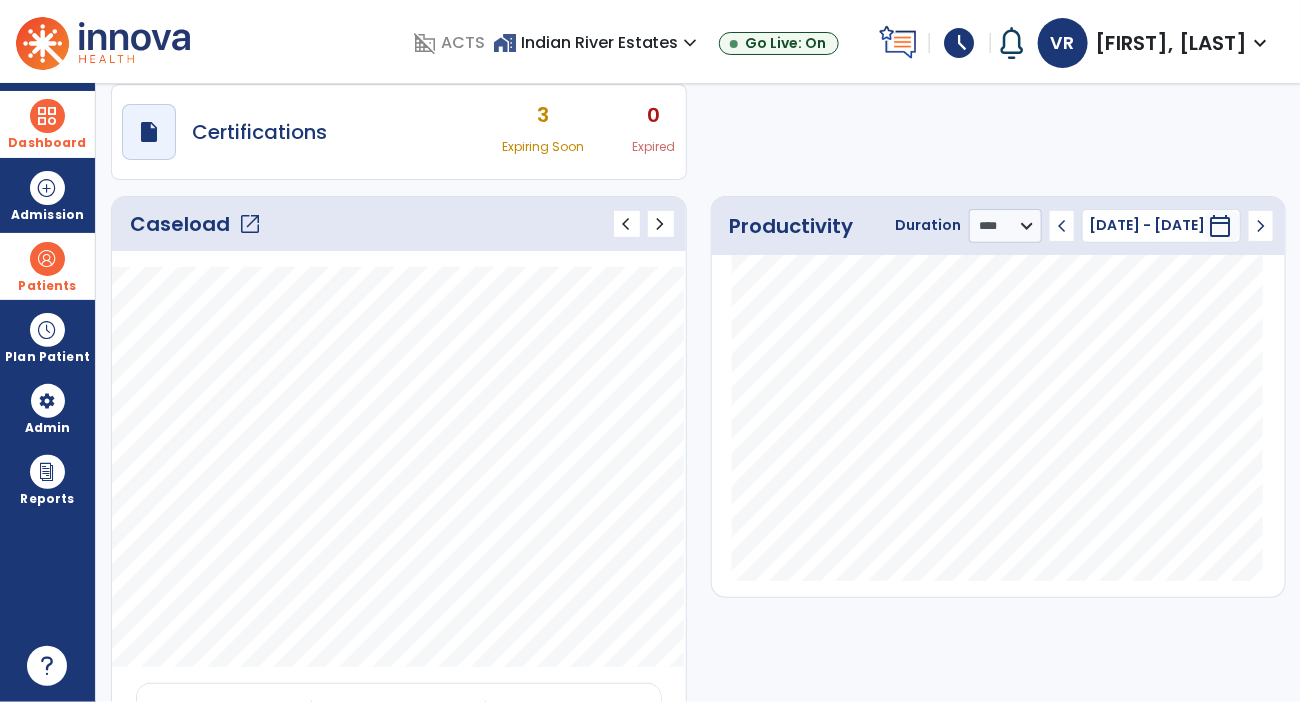 scroll, scrollTop: 0, scrollLeft: 0, axis: both 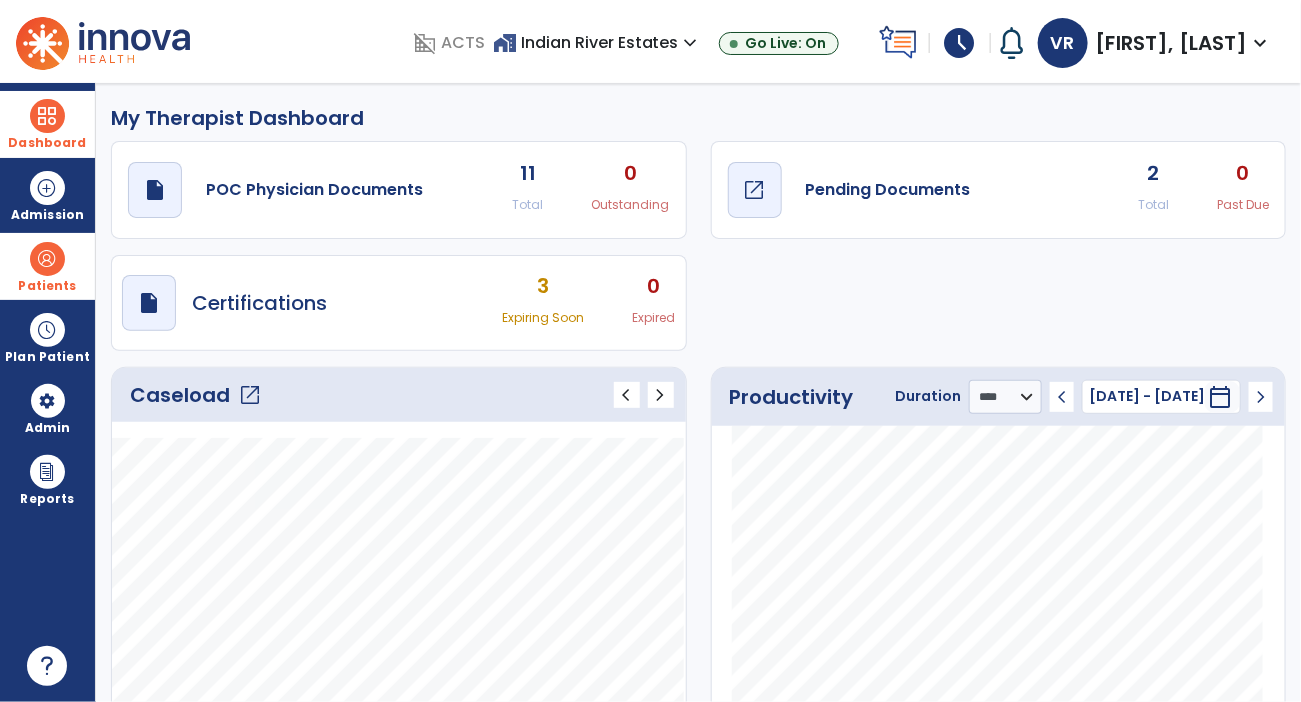 click on "Pending Documents" 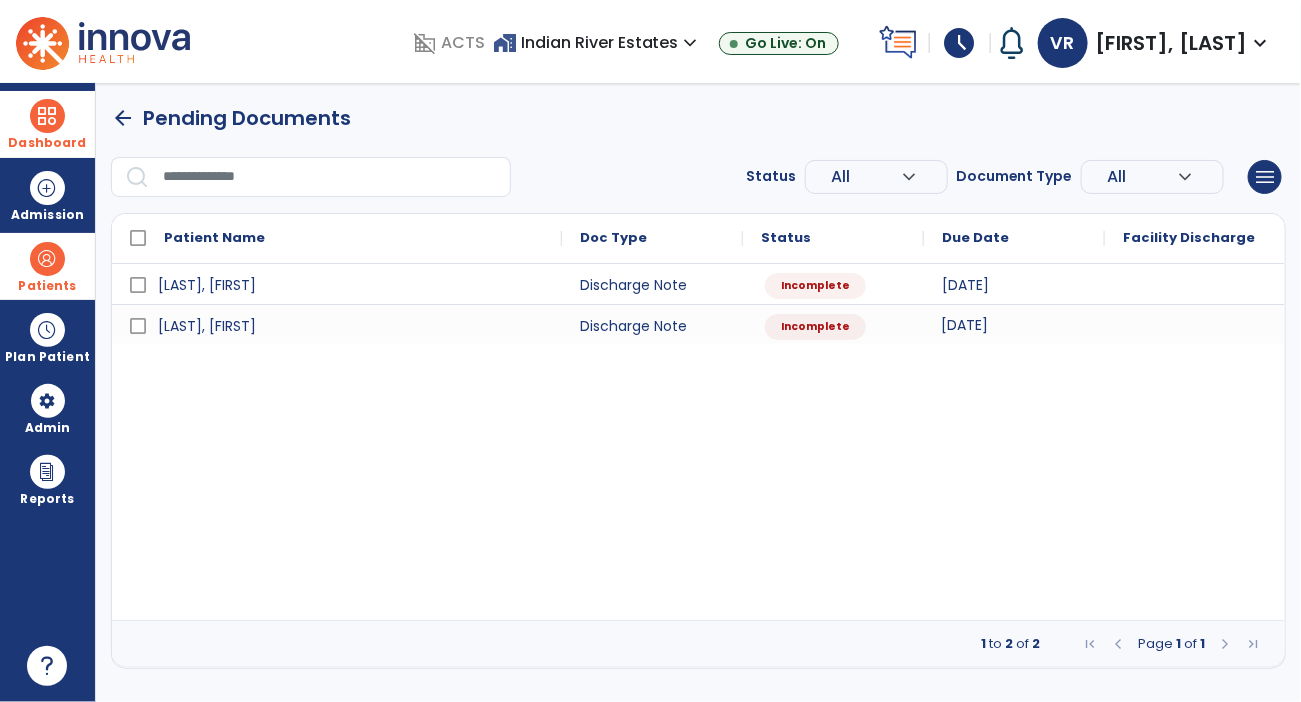 click on "[DATE]" at bounding box center (964, 325) 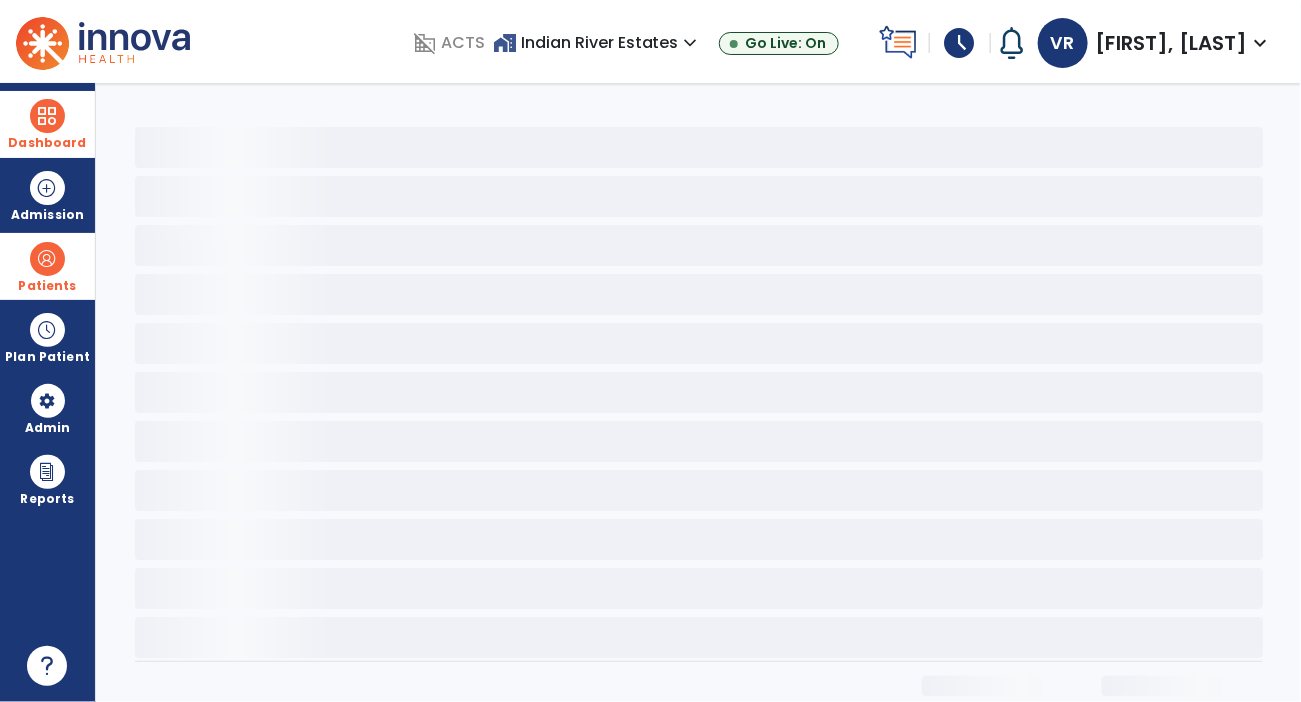 select on "**********" 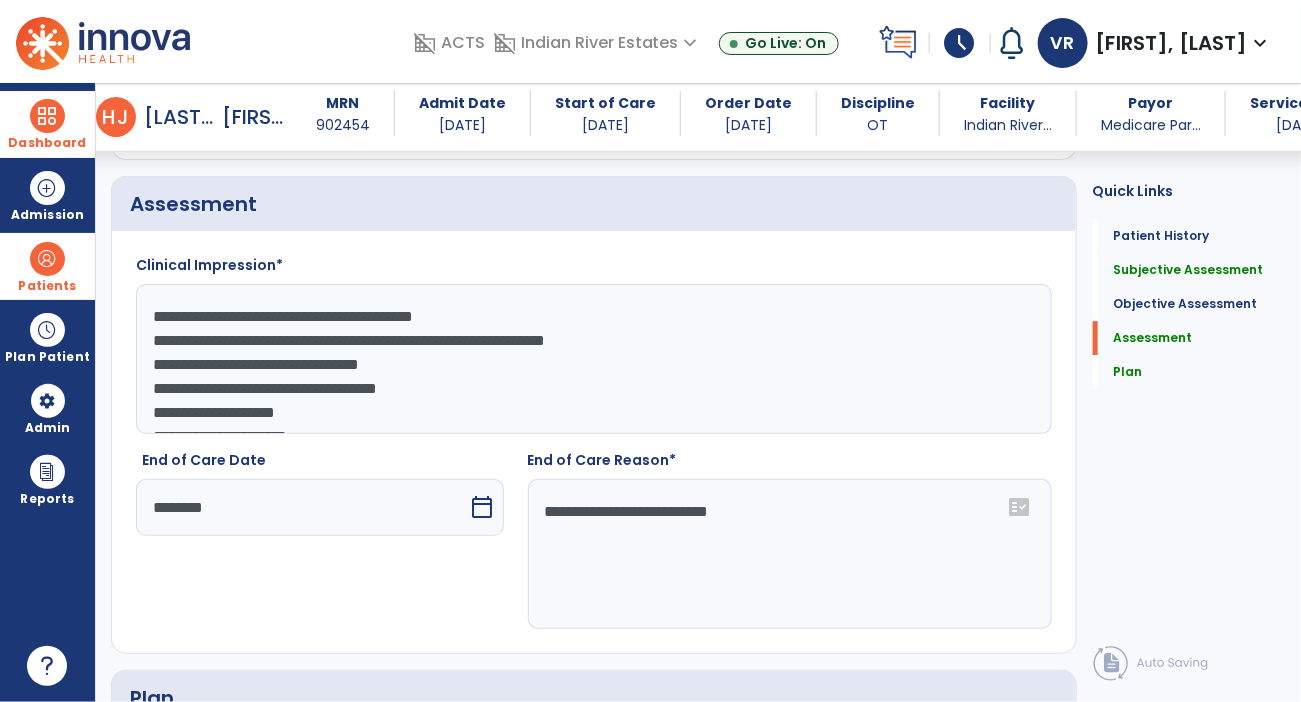 scroll, scrollTop: 1973, scrollLeft: 0, axis: vertical 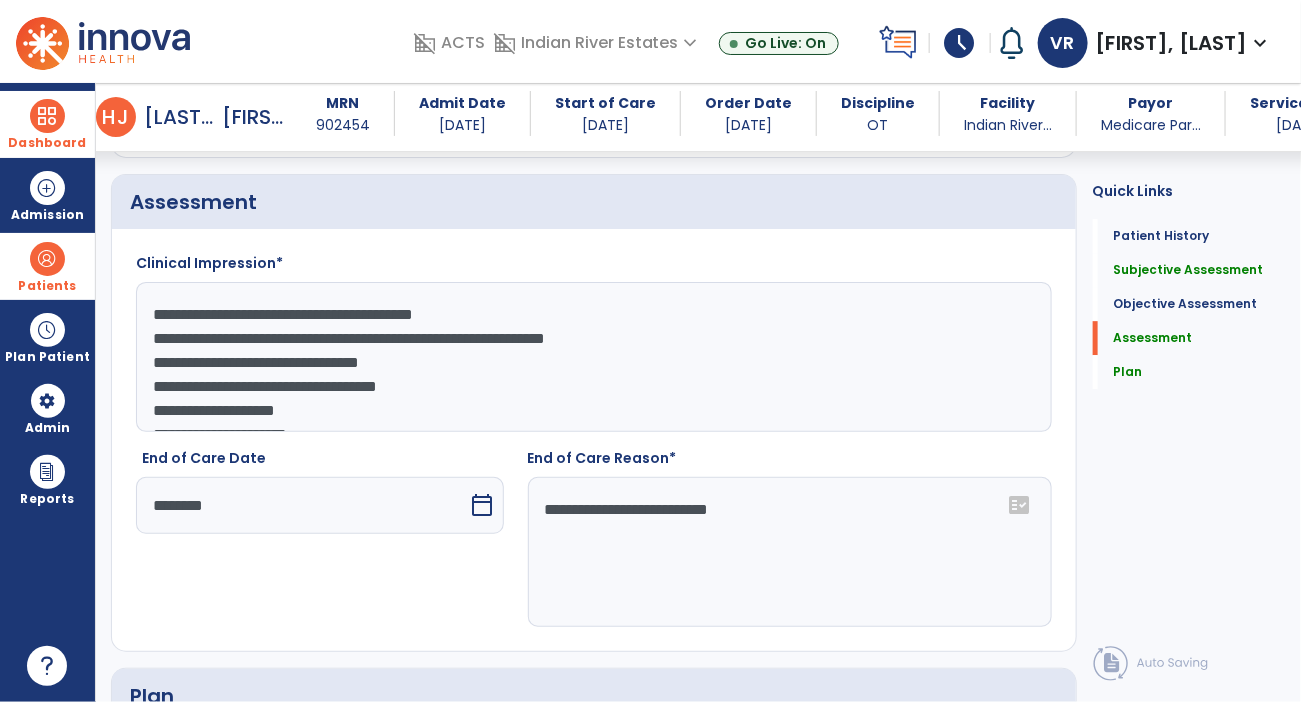 click on "**********" 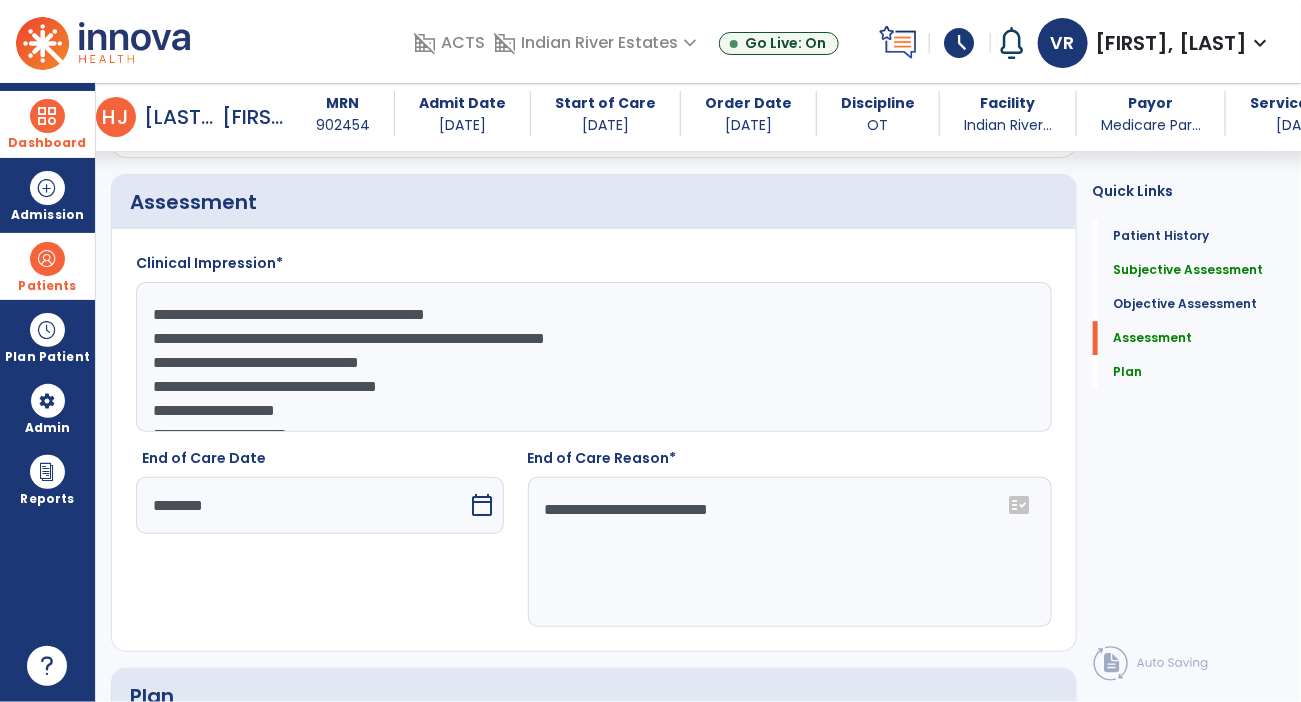 scroll, scrollTop: 47, scrollLeft: 0, axis: vertical 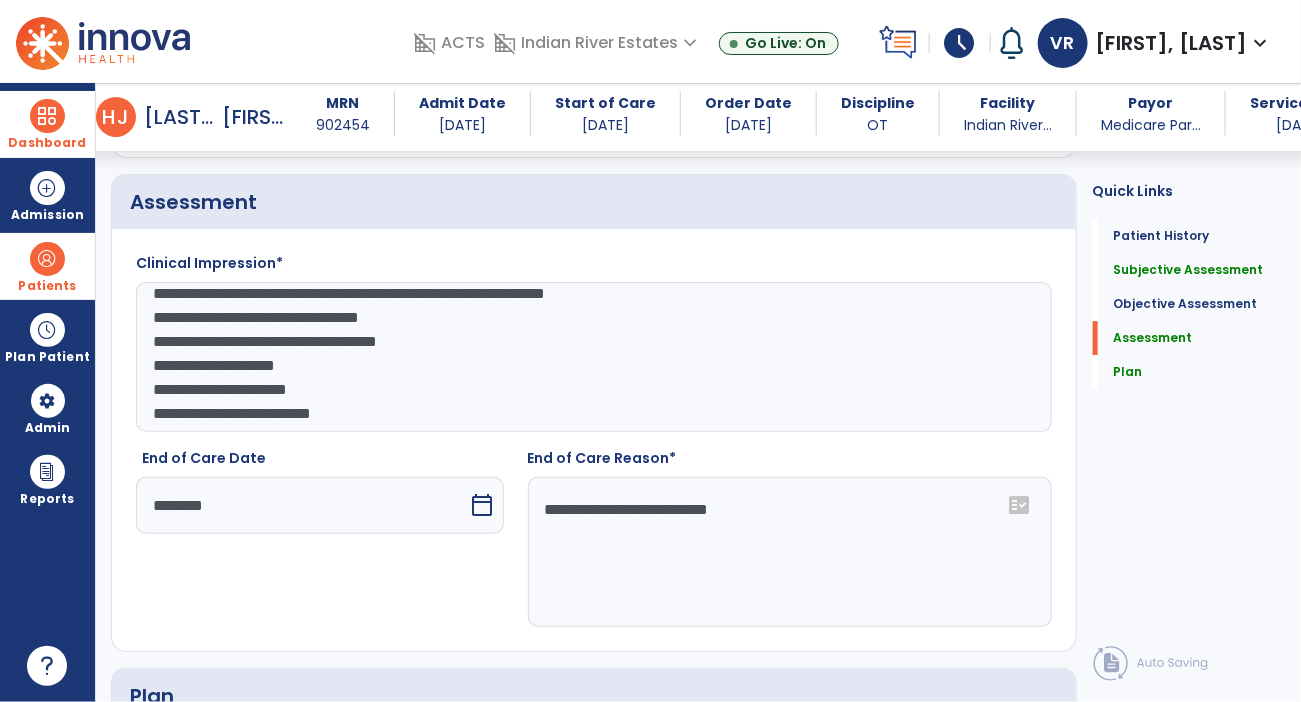click on "**********" 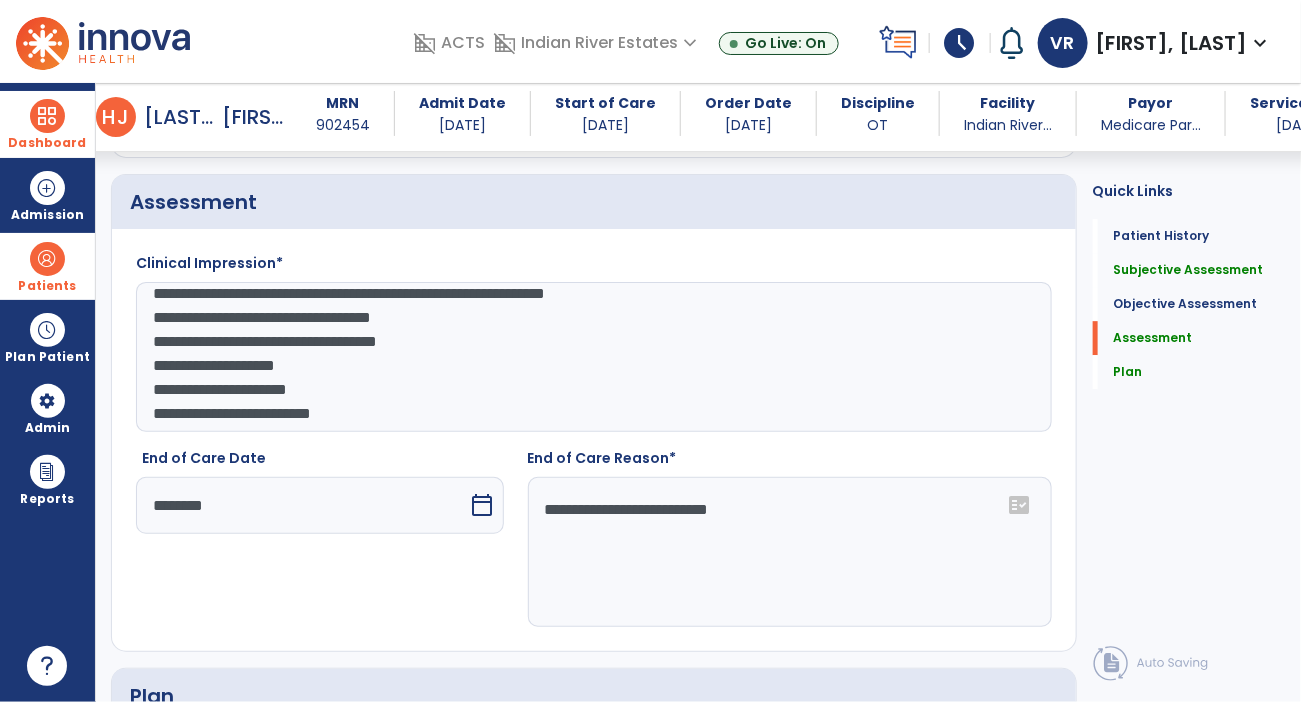 click on "**********" 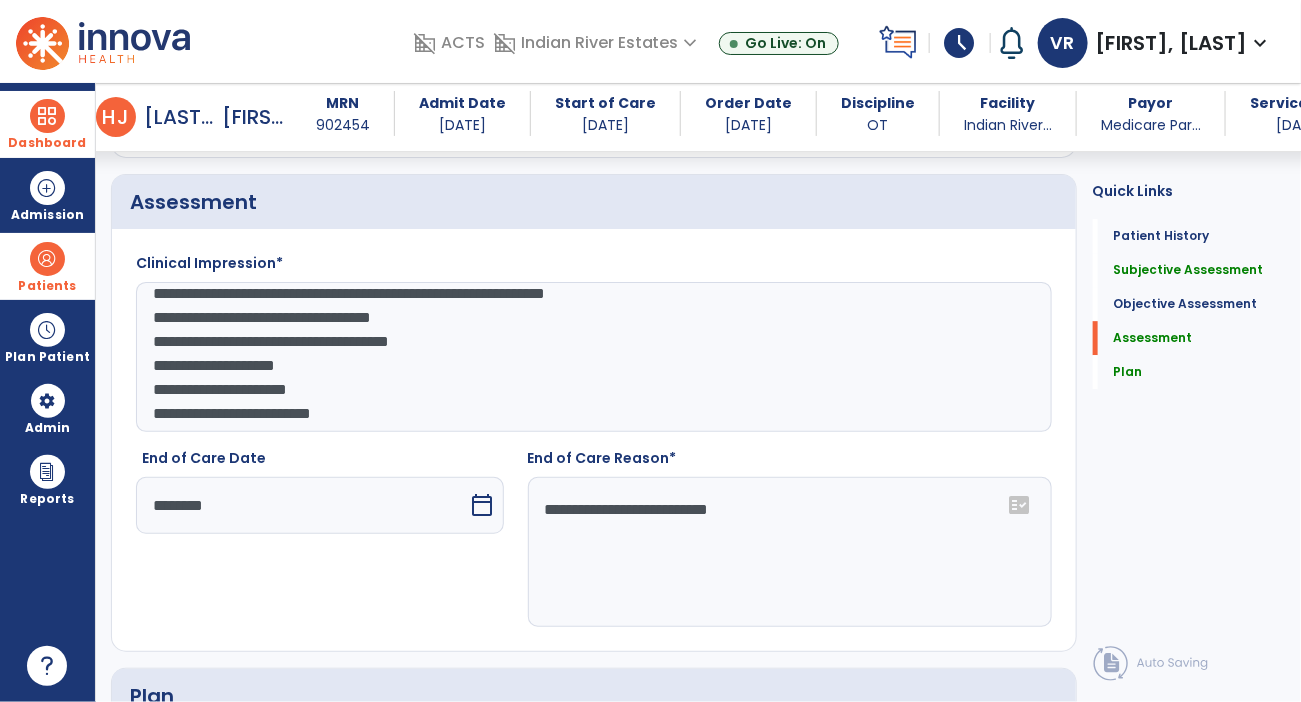 click on "**********" 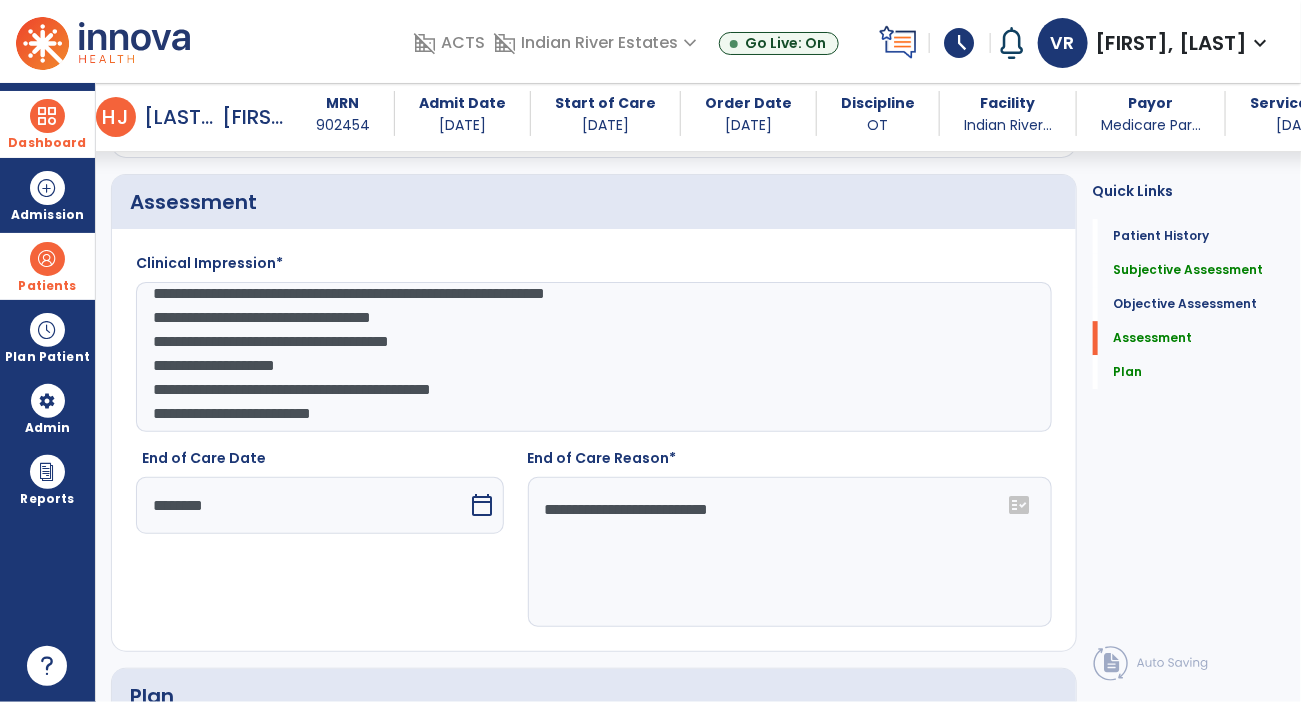 click on "**********" 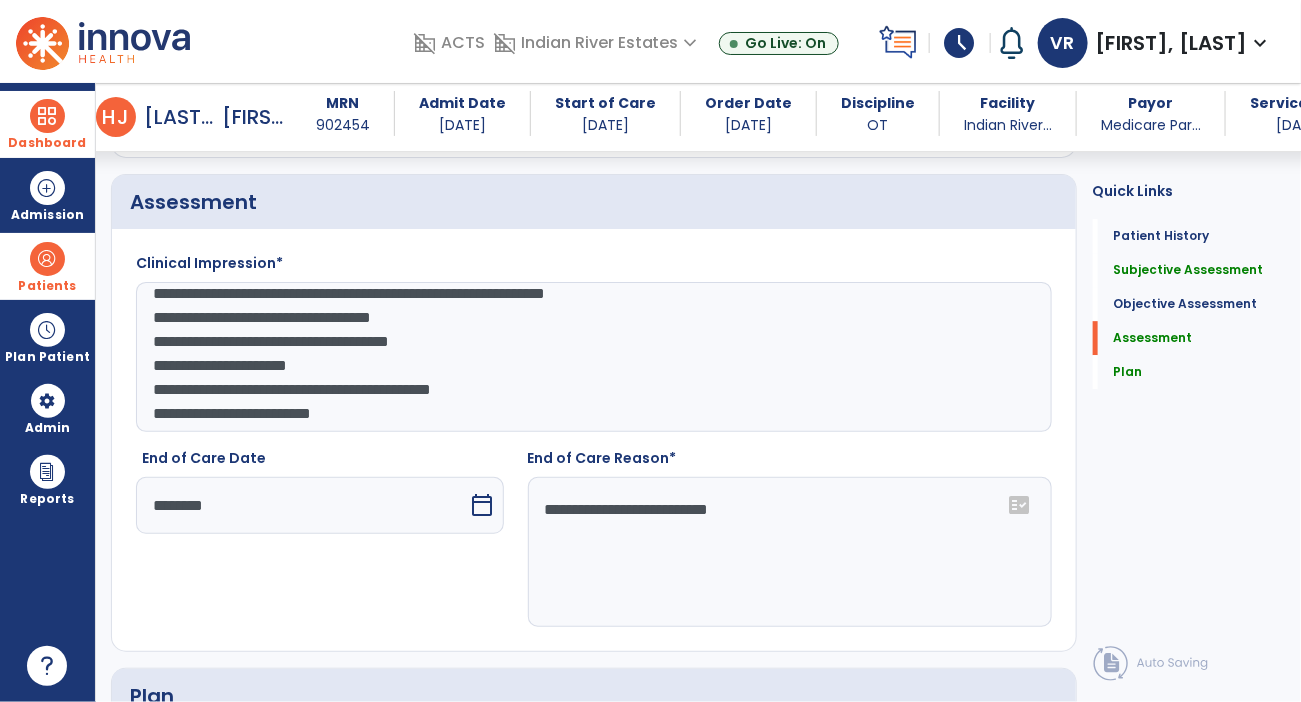 click on "**********" 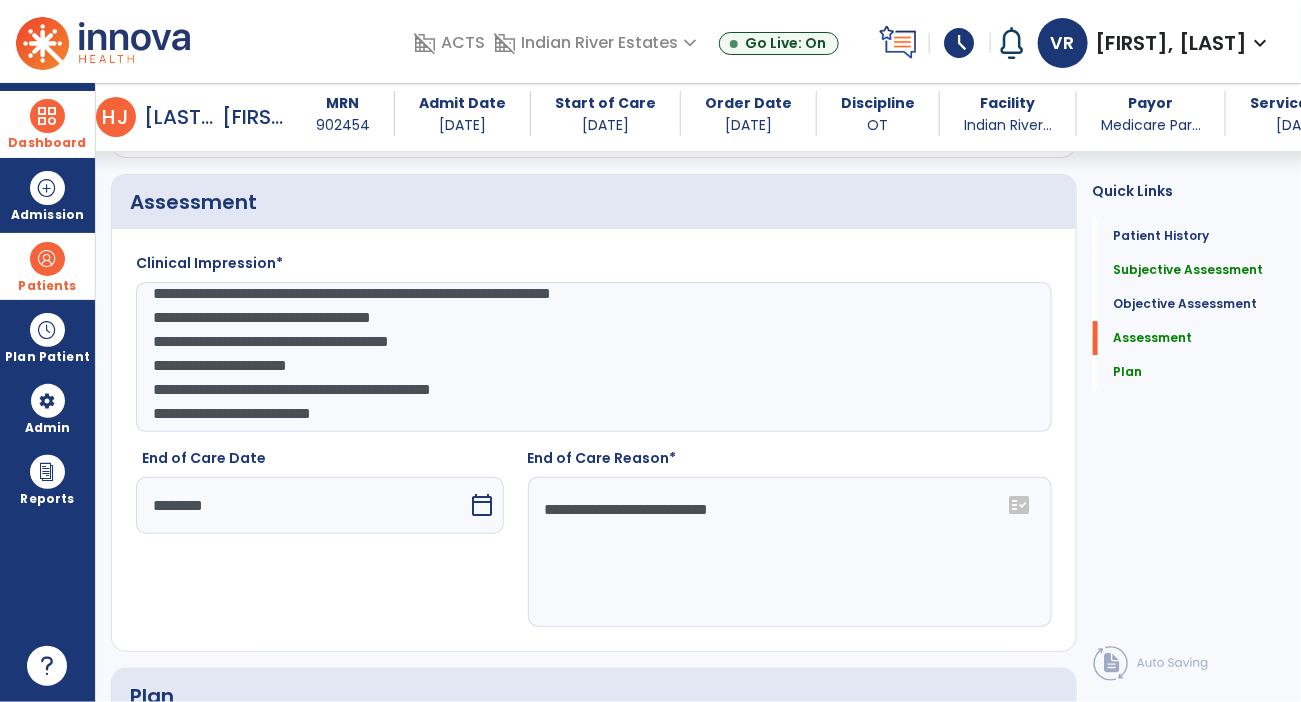 scroll, scrollTop: 43, scrollLeft: 0, axis: vertical 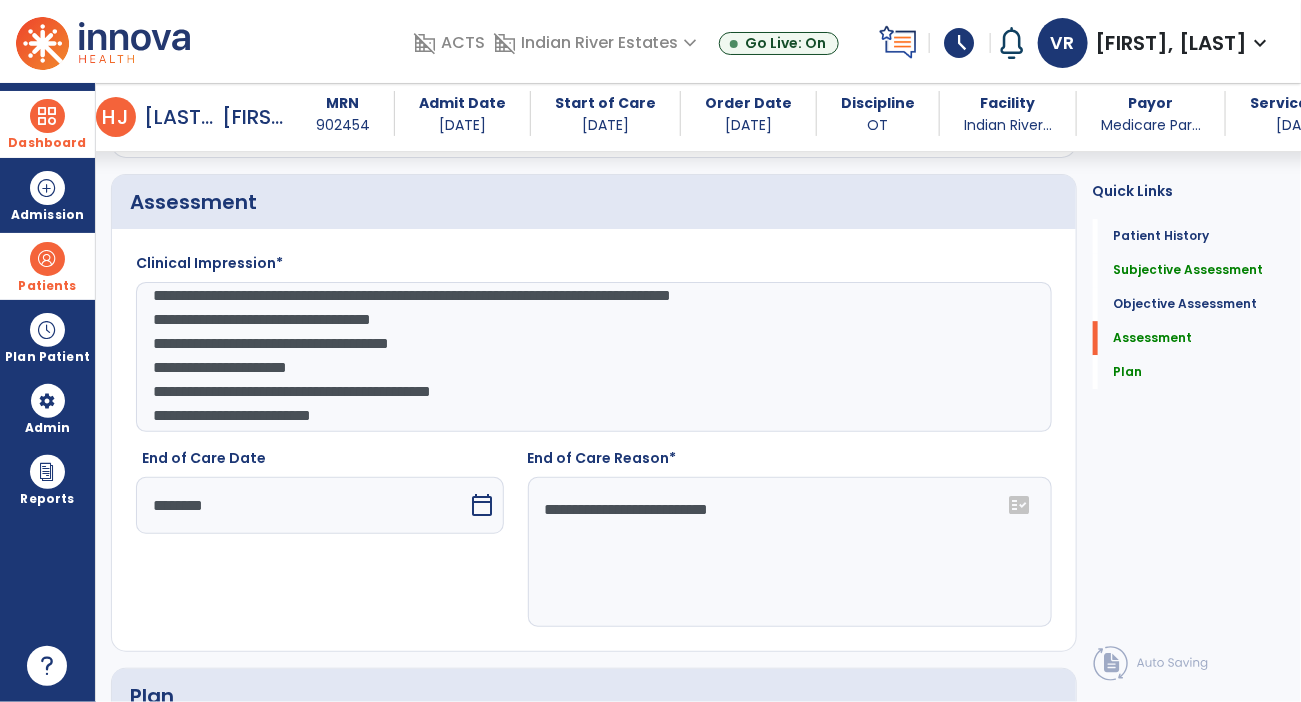 click on "**********" 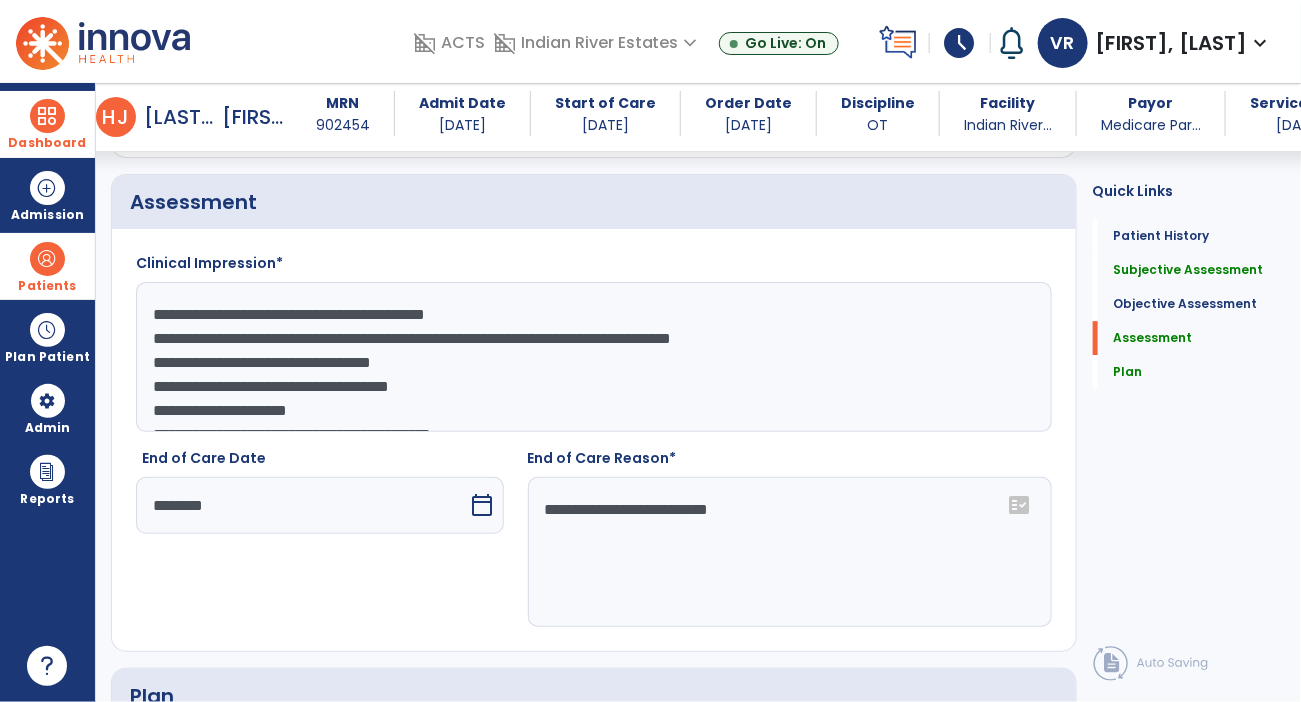 scroll, scrollTop: 0, scrollLeft: 0, axis: both 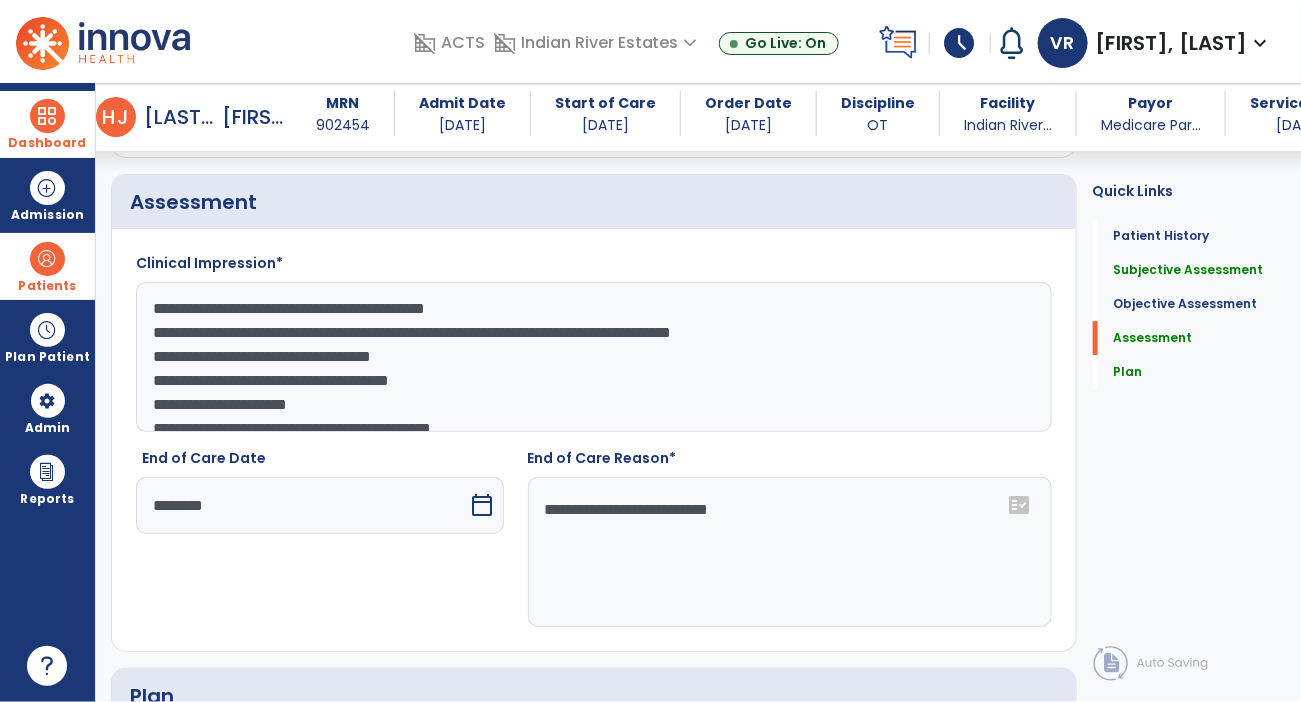 click on "**********" 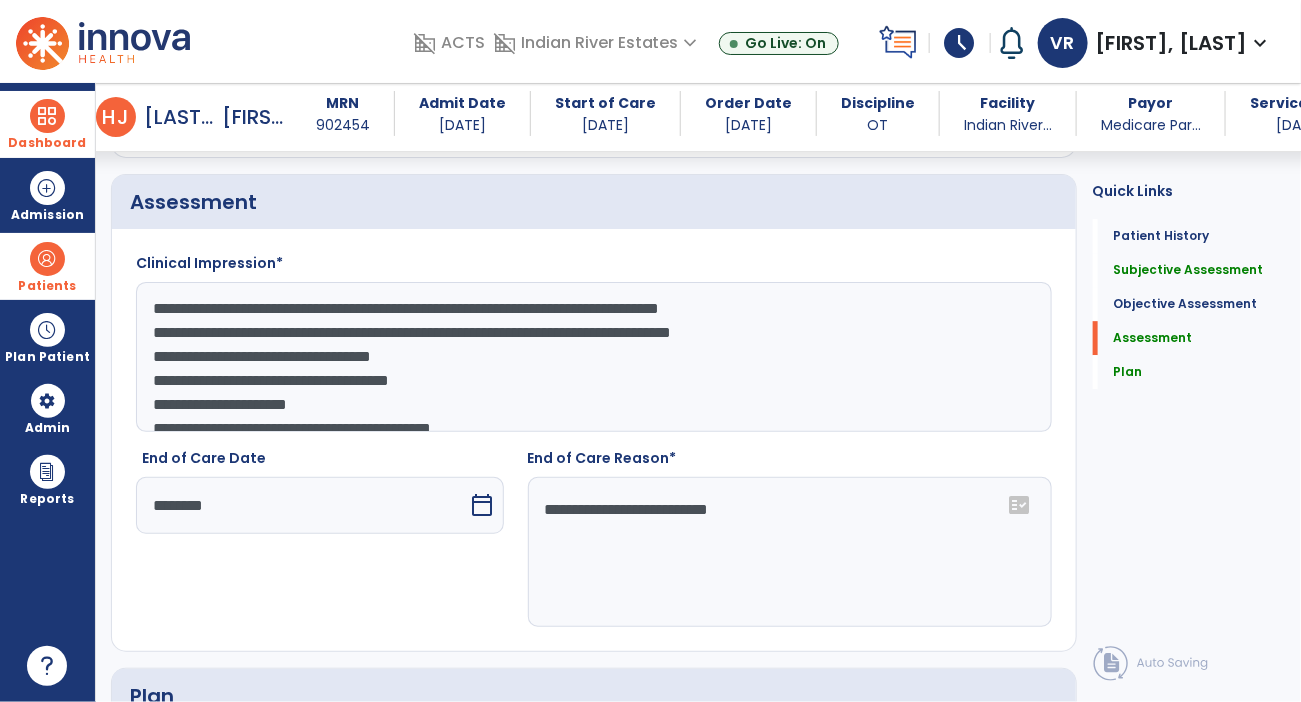scroll, scrollTop: 27, scrollLeft: 0, axis: vertical 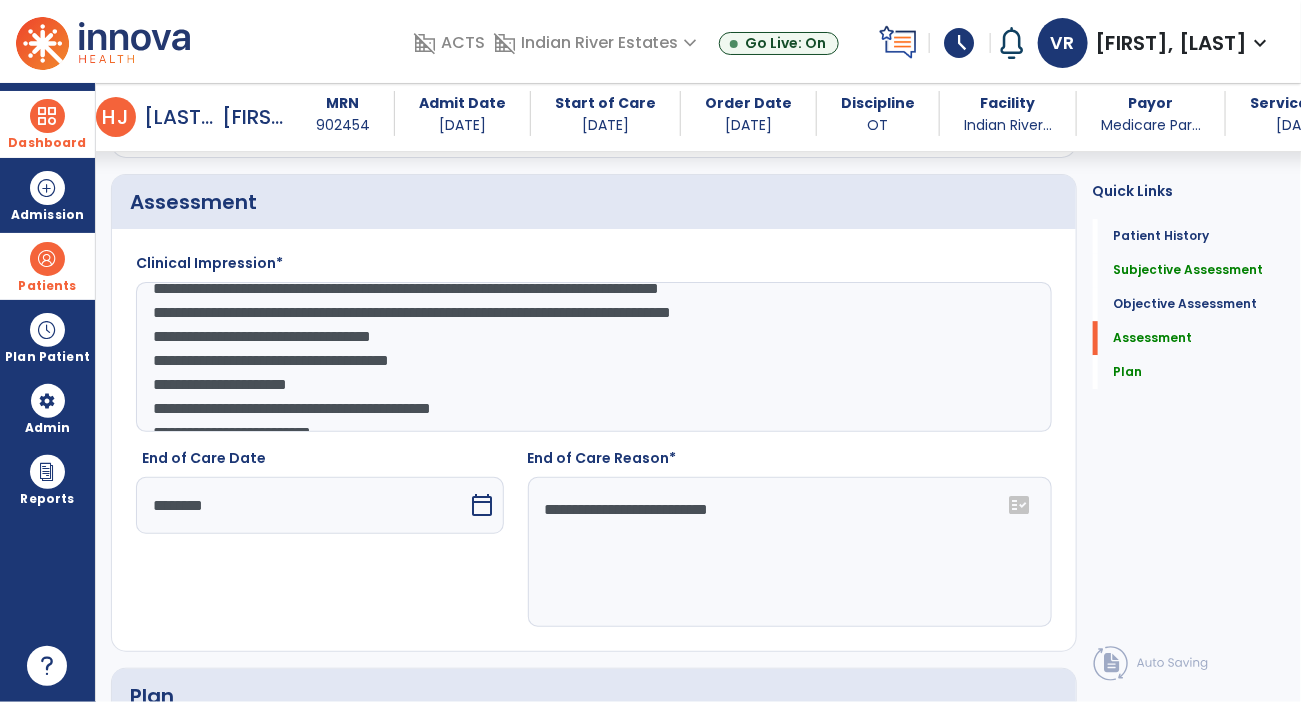 click on "**********" 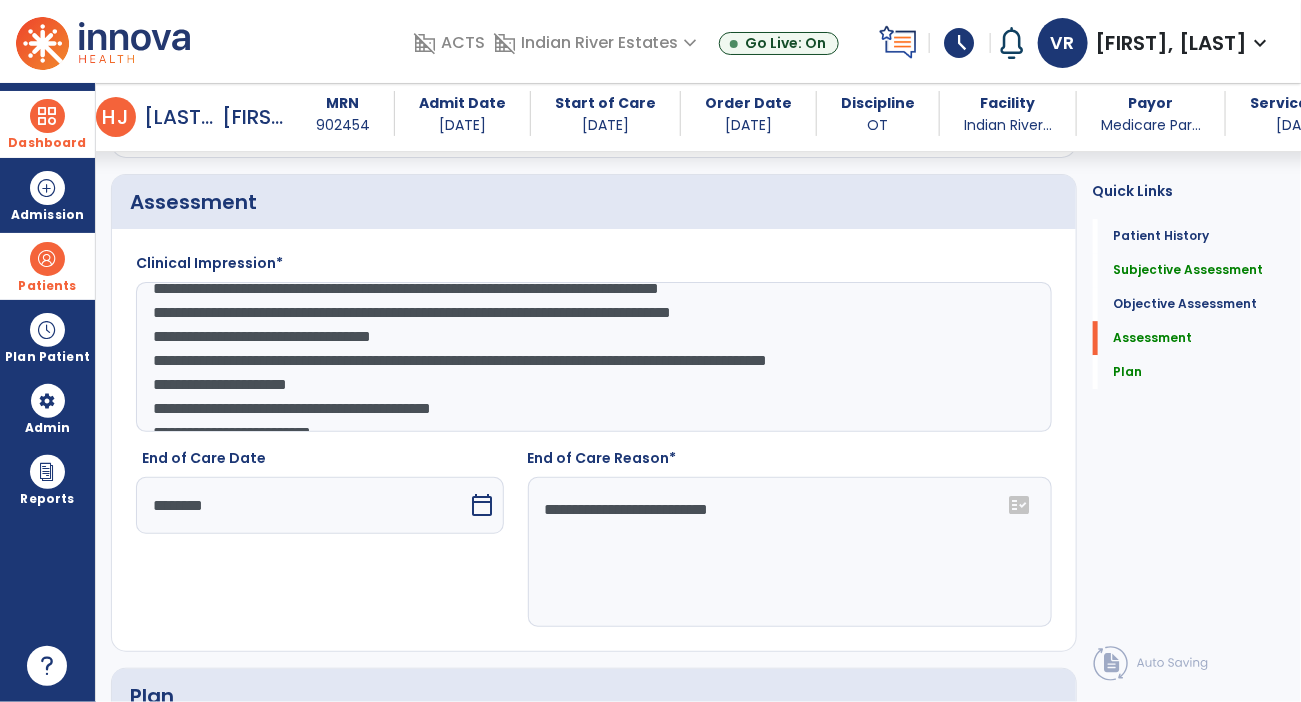 scroll, scrollTop: 47, scrollLeft: 0, axis: vertical 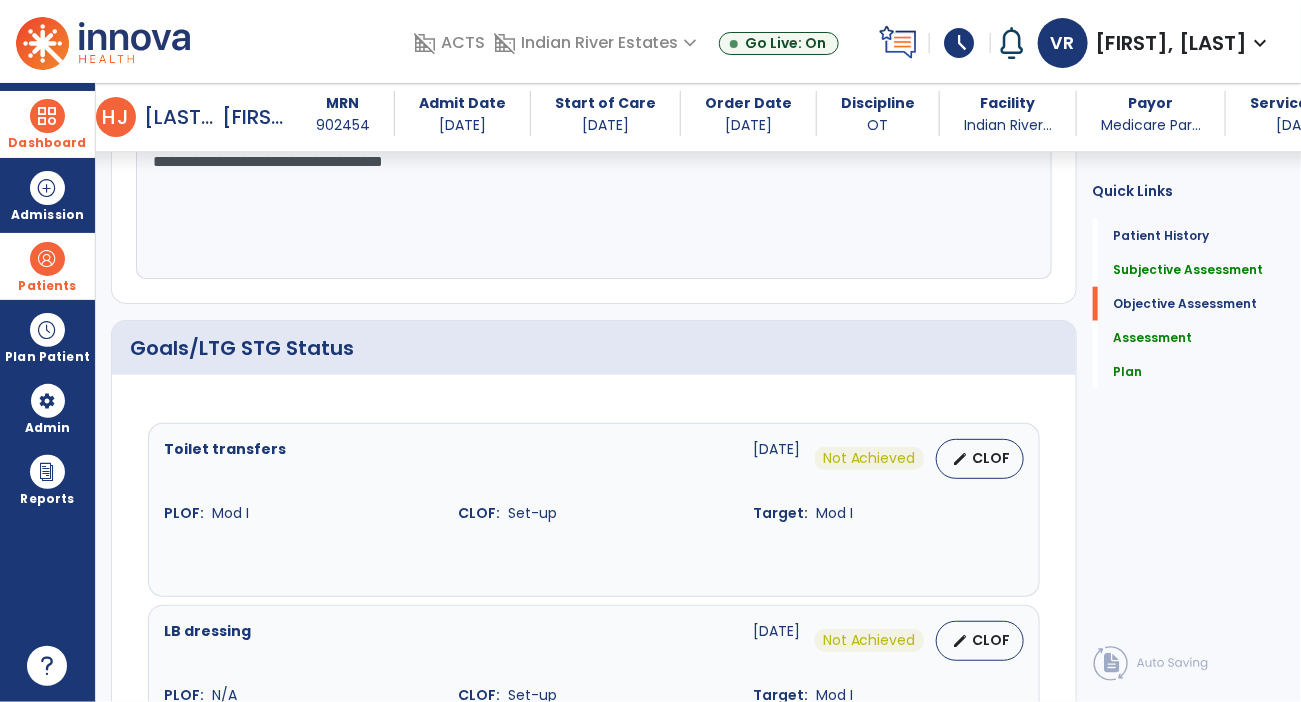 type on "**********" 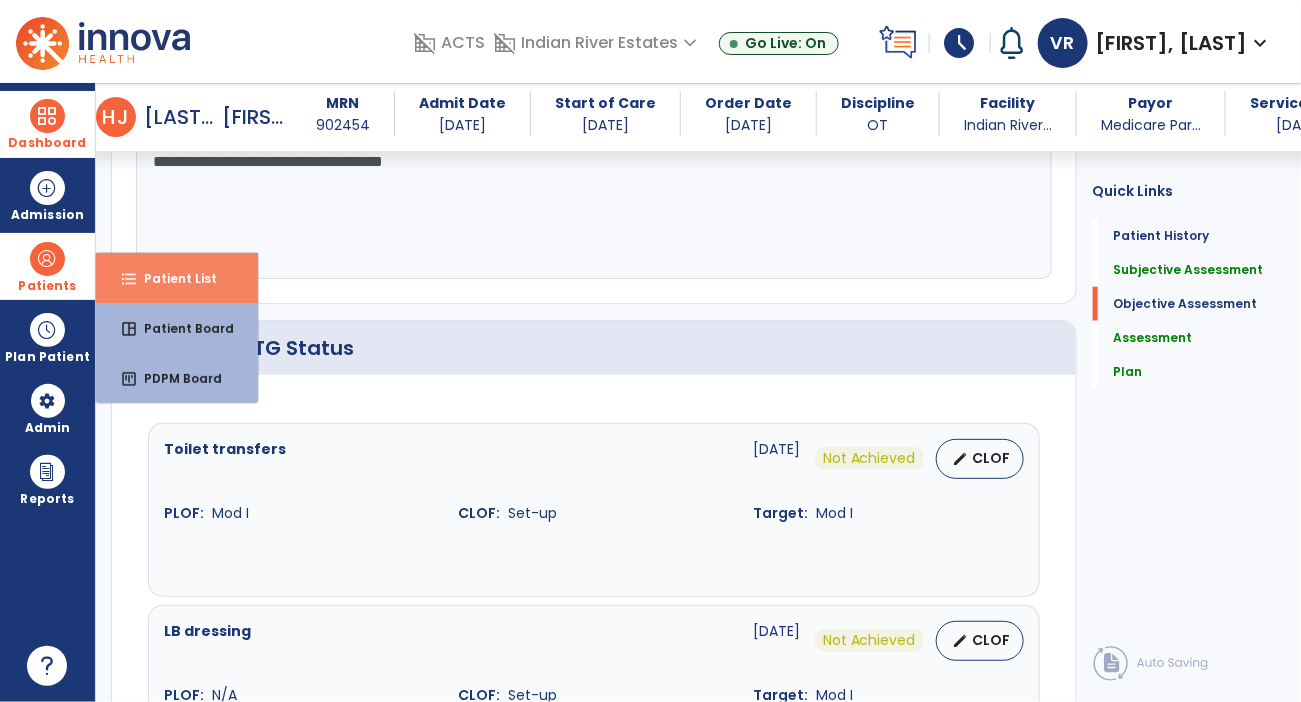 click on "Patient List" at bounding box center [172, 278] 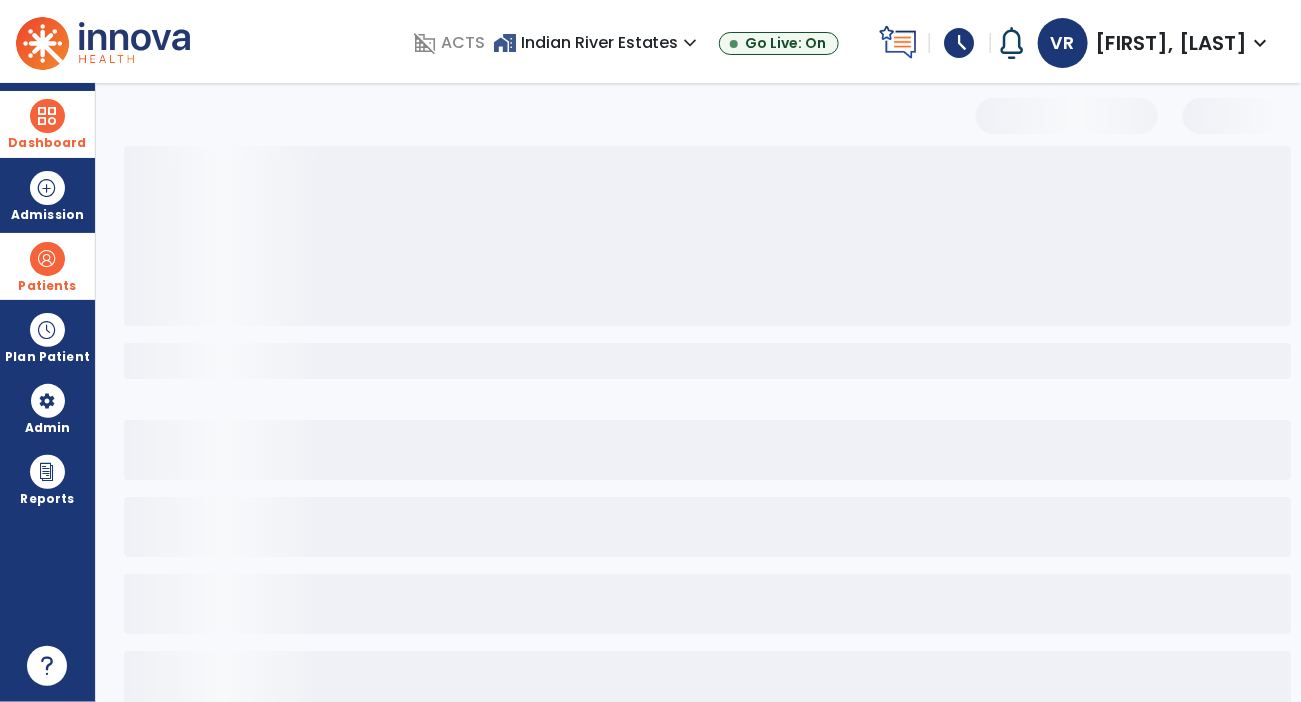scroll, scrollTop: 39, scrollLeft: 0, axis: vertical 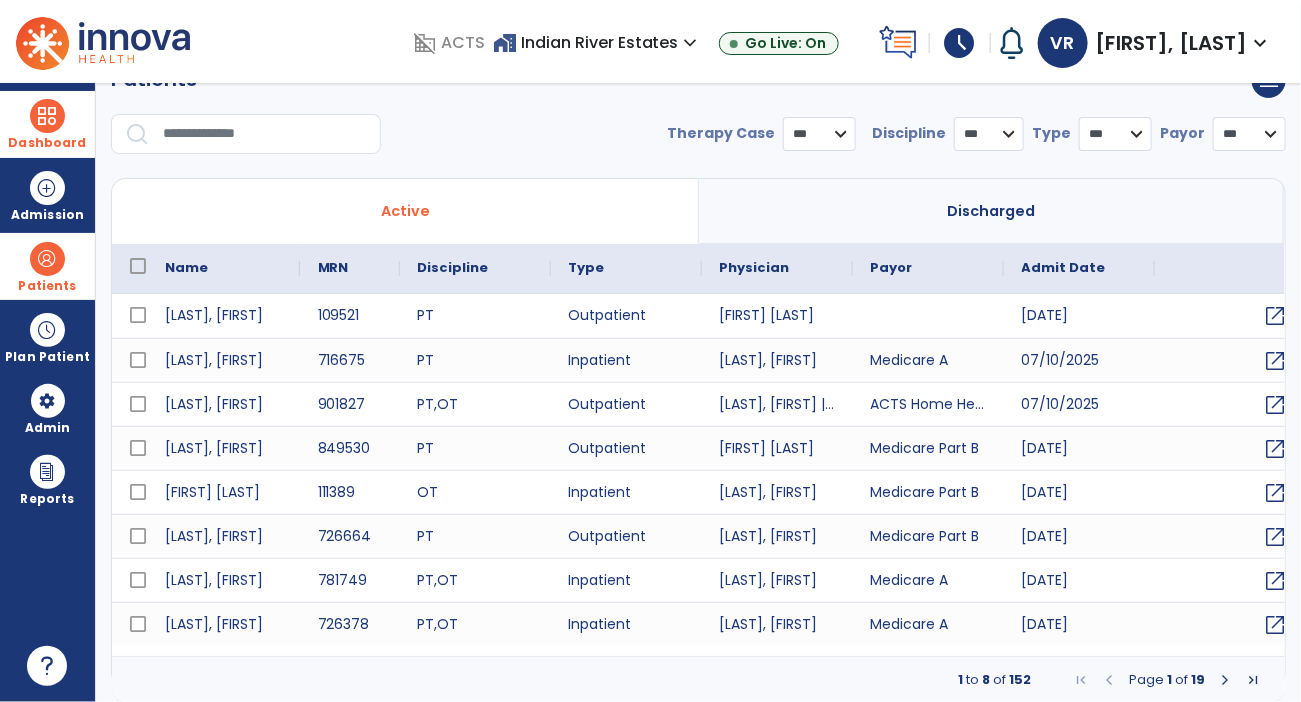 select on "***" 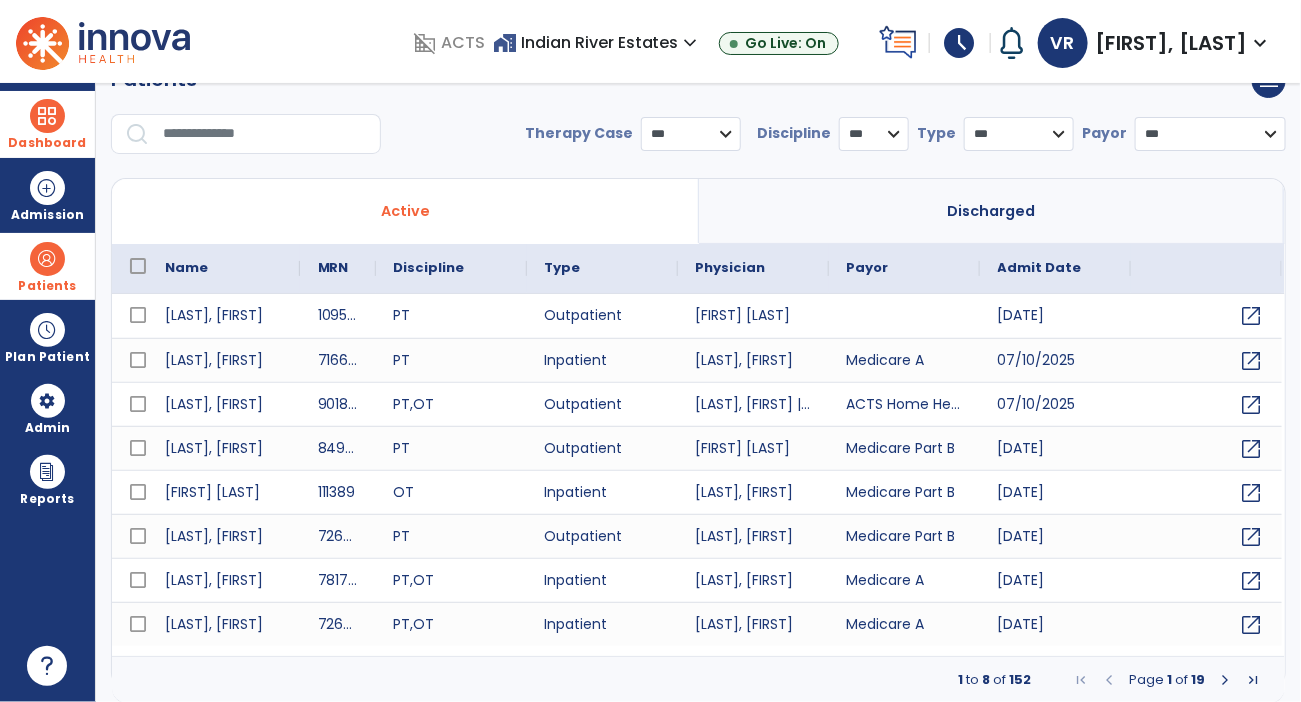 click at bounding box center (265, 134) 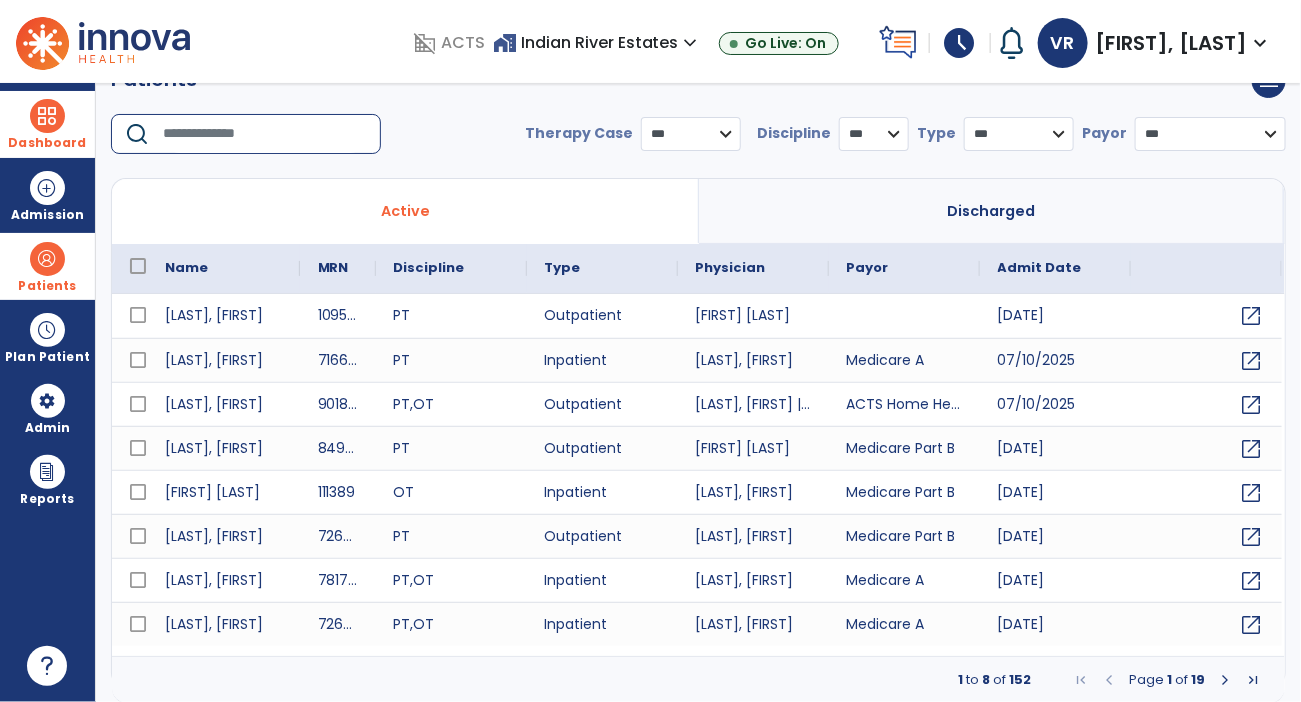 click at bounding box center (265, 134) 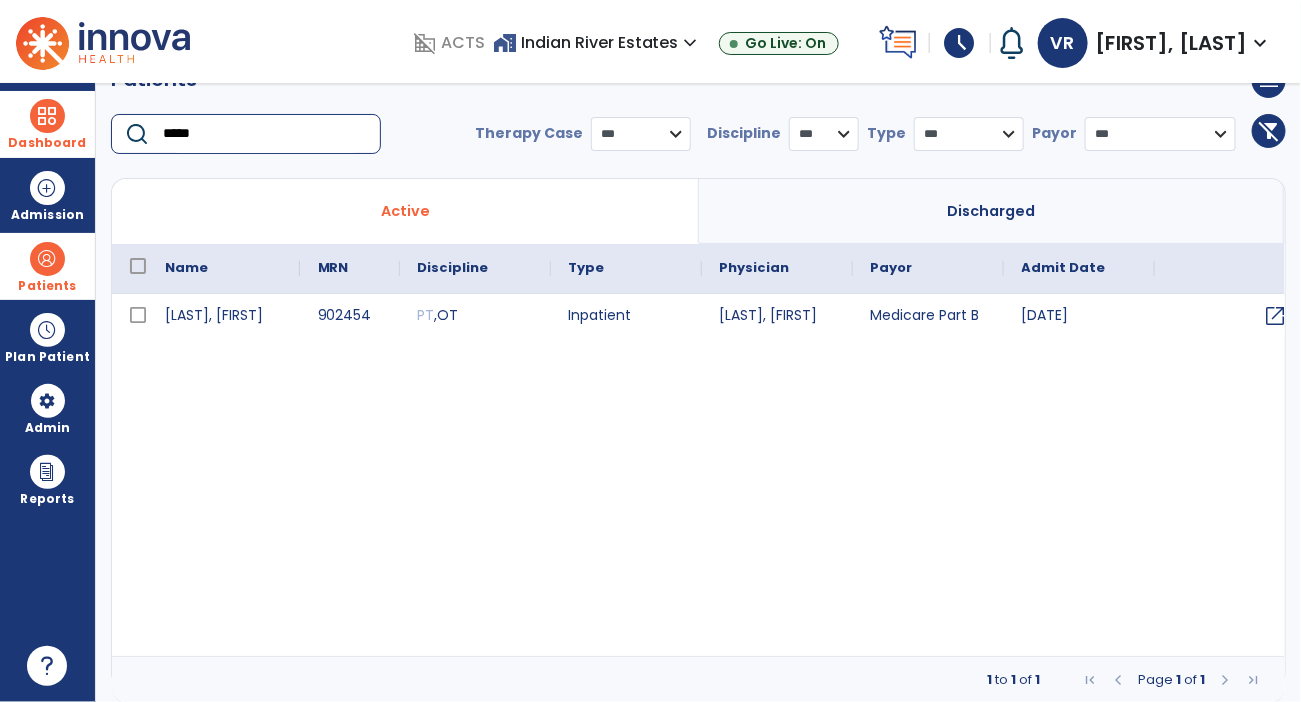 type on "*****" 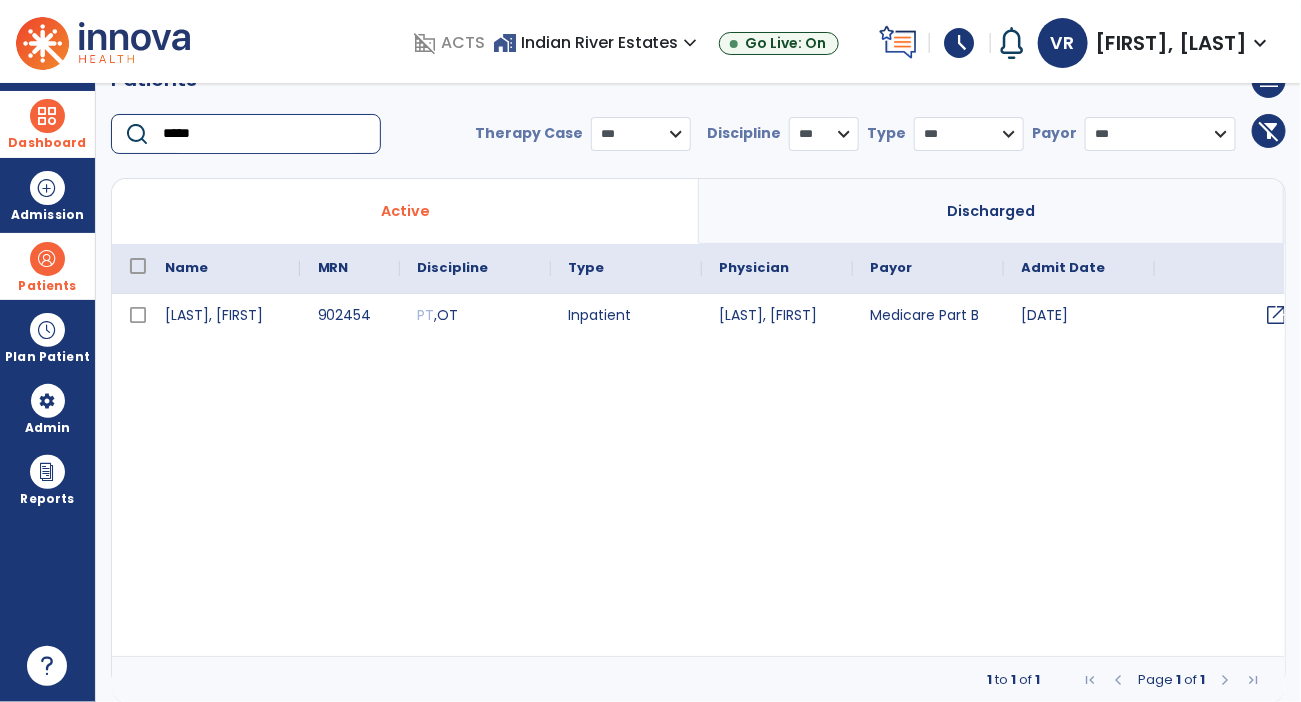 click on "open_in_new" at bounding box center (1277, 315) 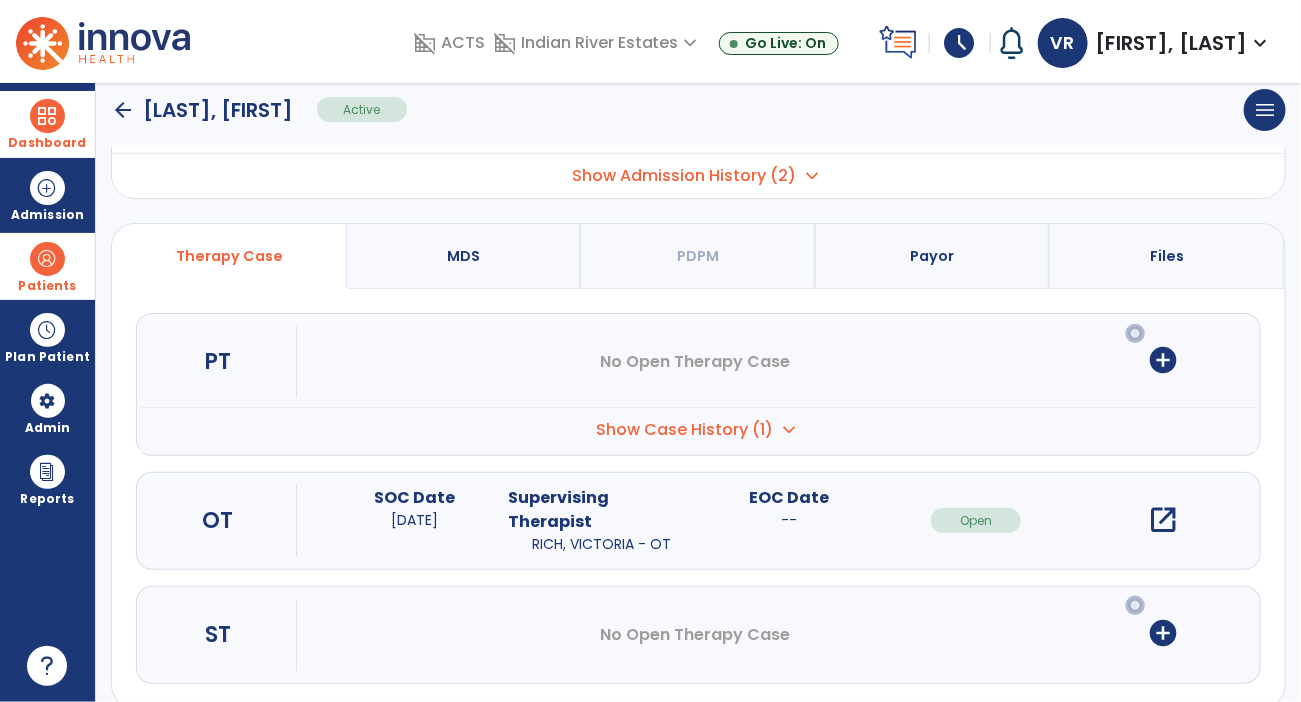 scroll, scrollTop: 144, scrollLeft: 0, axis: vertical 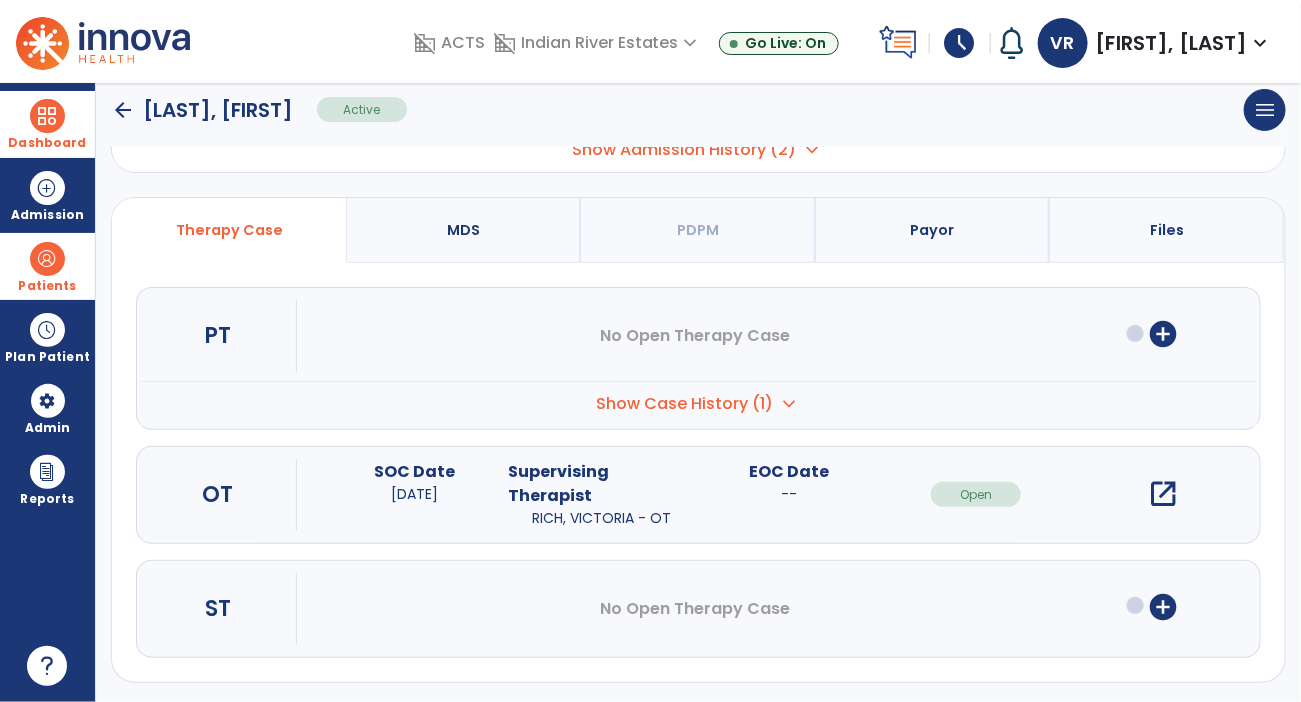click on "Show Case History (1)" at bounding box center [684, 404] 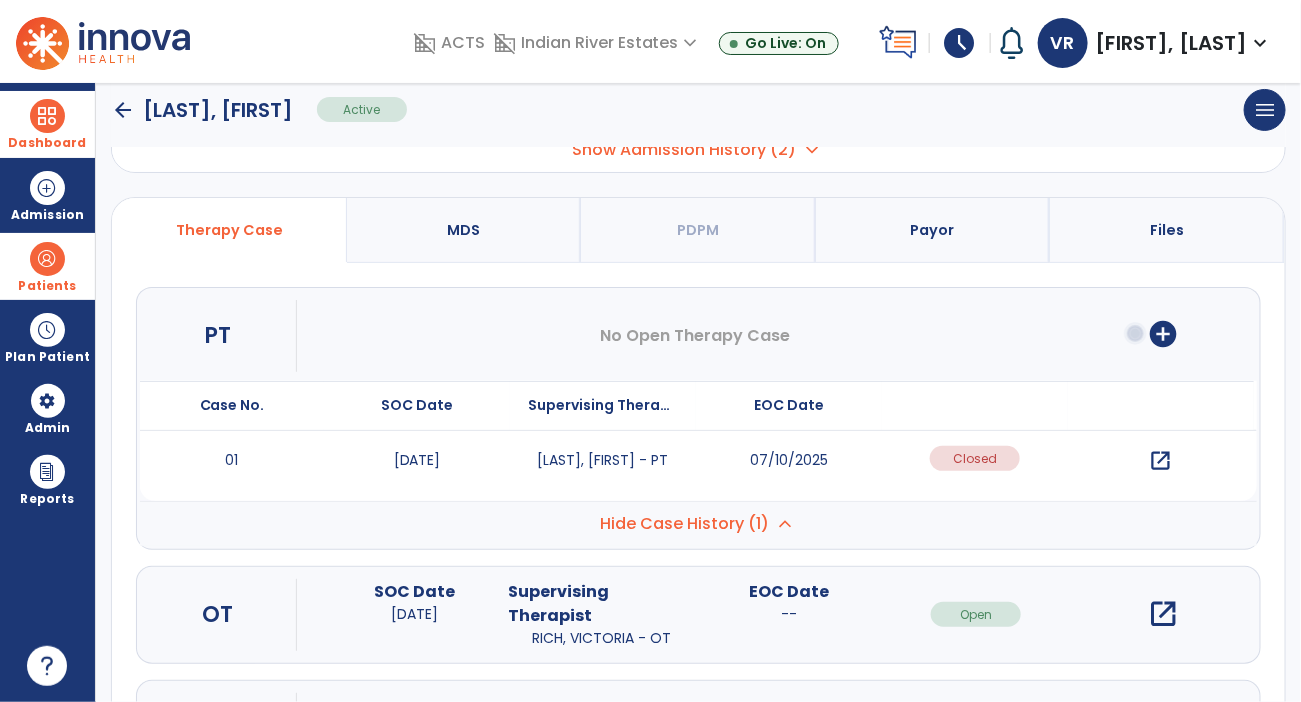 click on "open_in_new" at bounding box center (1161, 461) 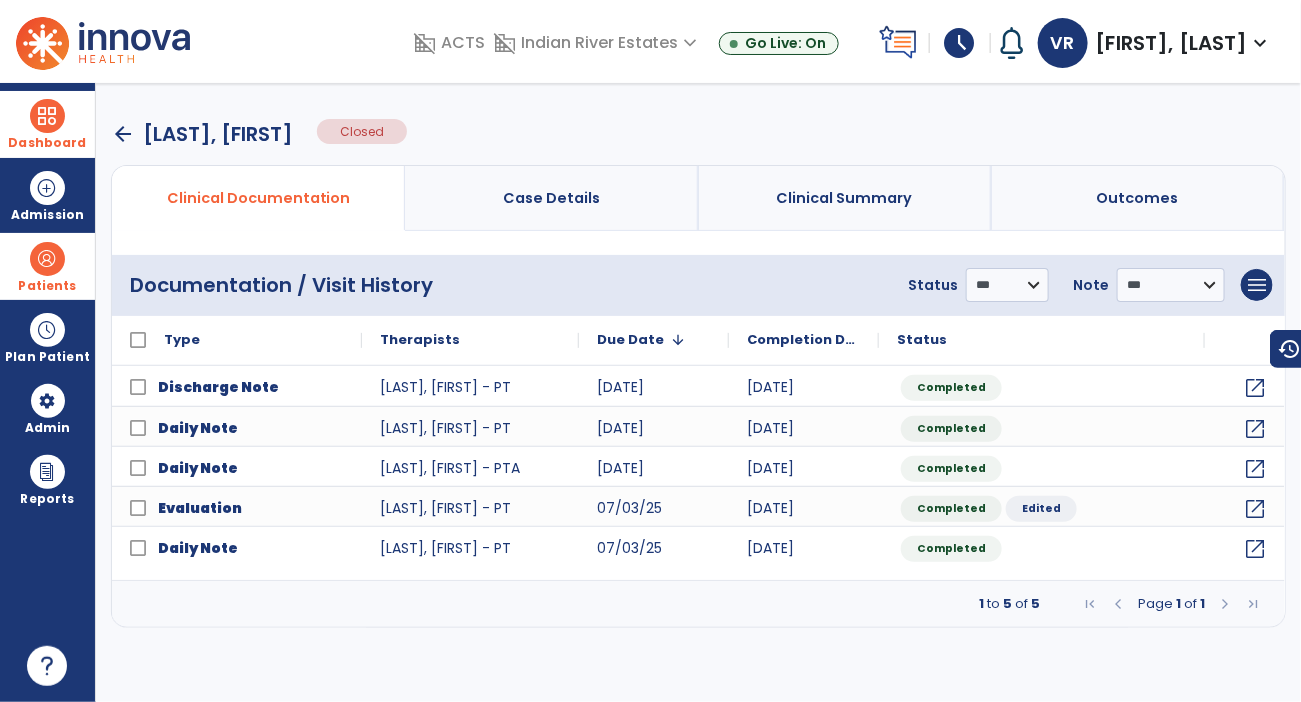 scroll, scrollTop: 0, scrollLeft: 0, axis: both 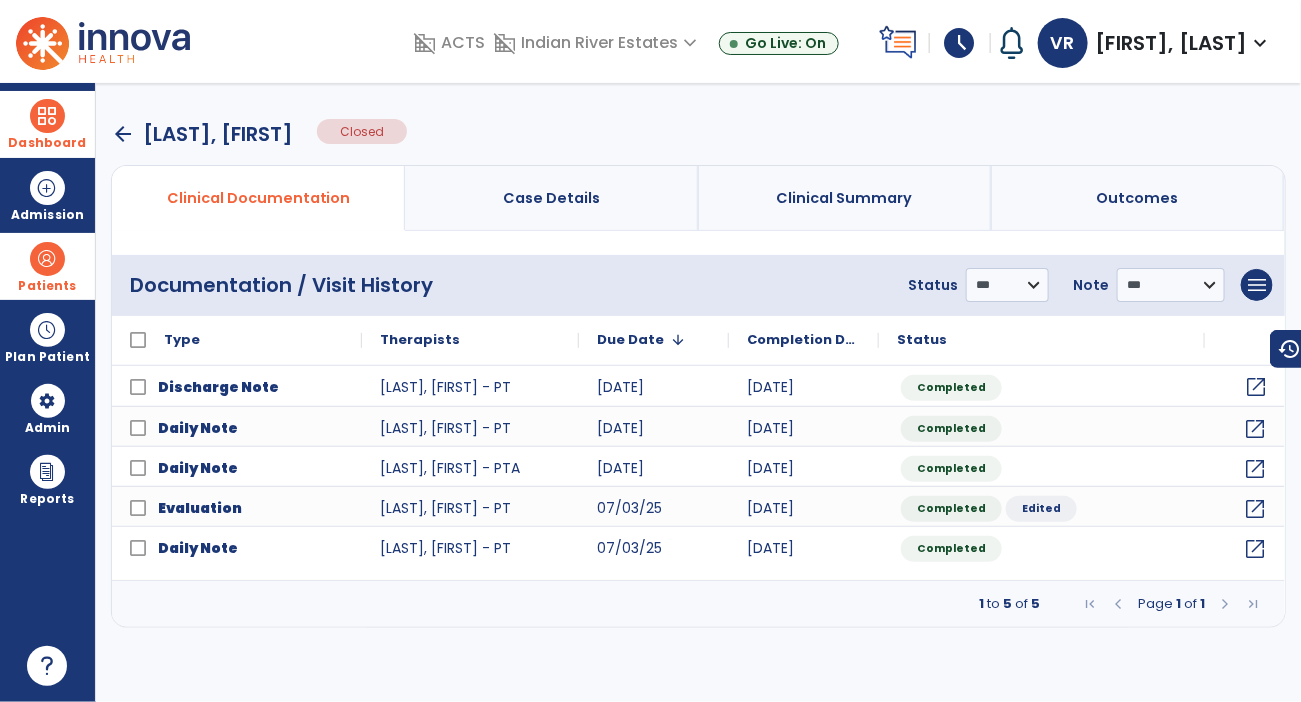click on "open_in_new" 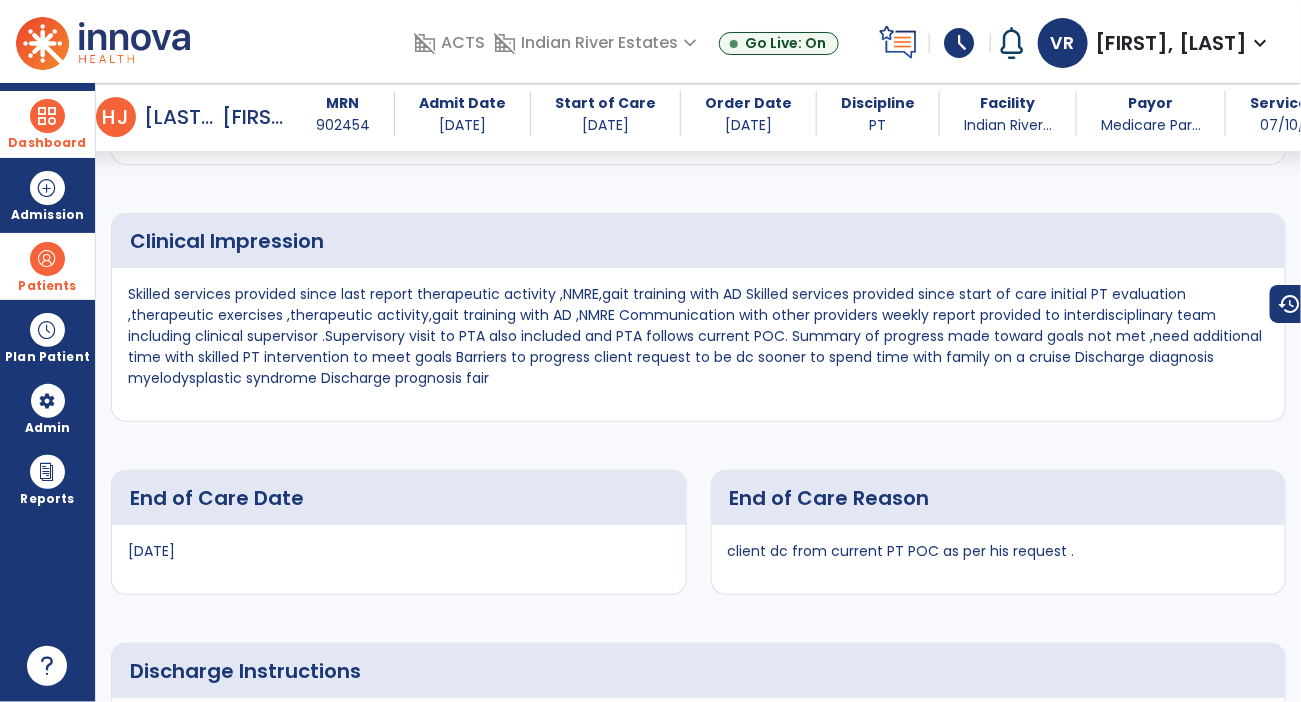 scroll, scrollTop: 3310, scrollLeft: 0, axis: vertical 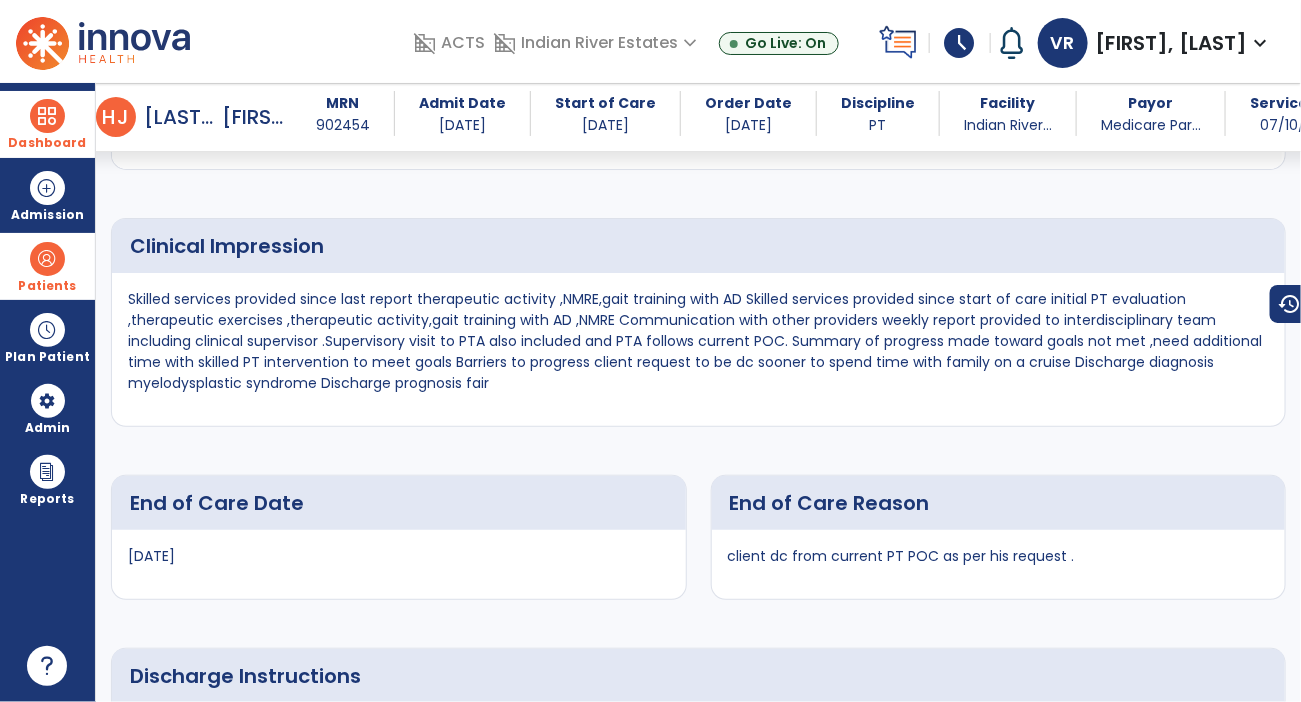 click on "Dashboard" at bounding box center [47, 143] 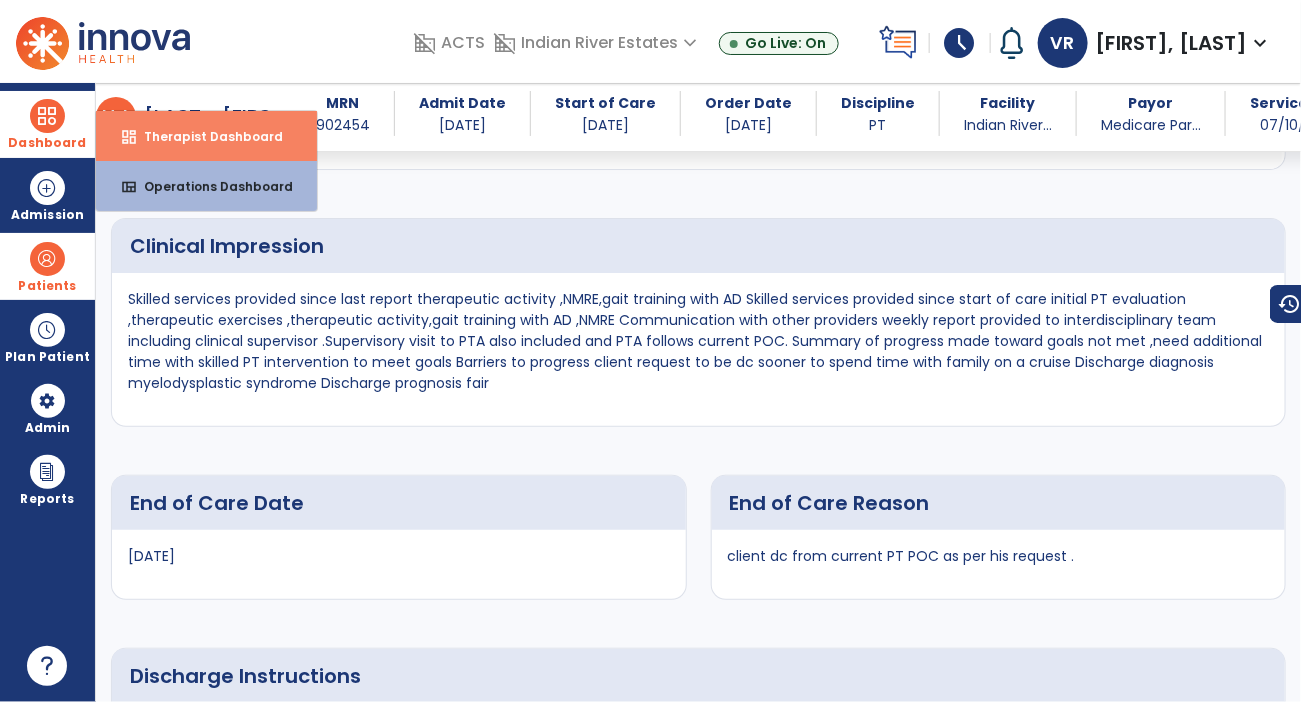 click on "Therapist Dashboard" at bounding box center (205, 136) 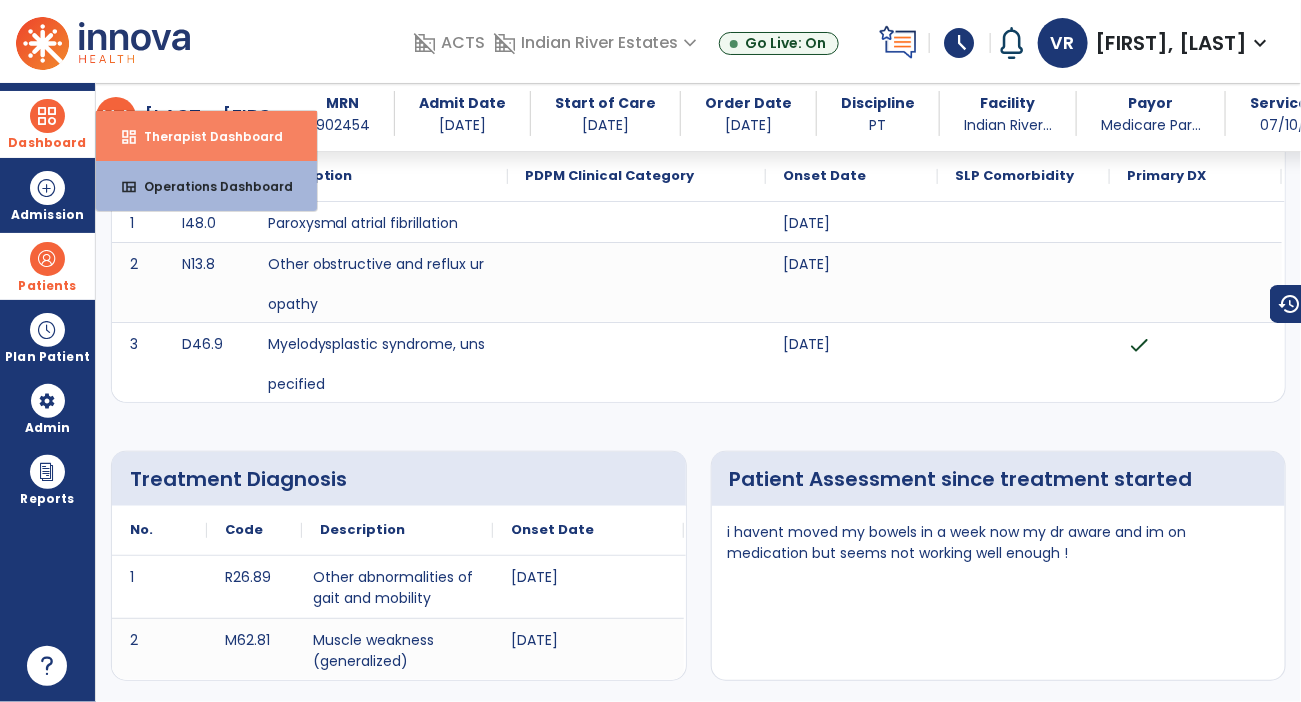 select on "****" 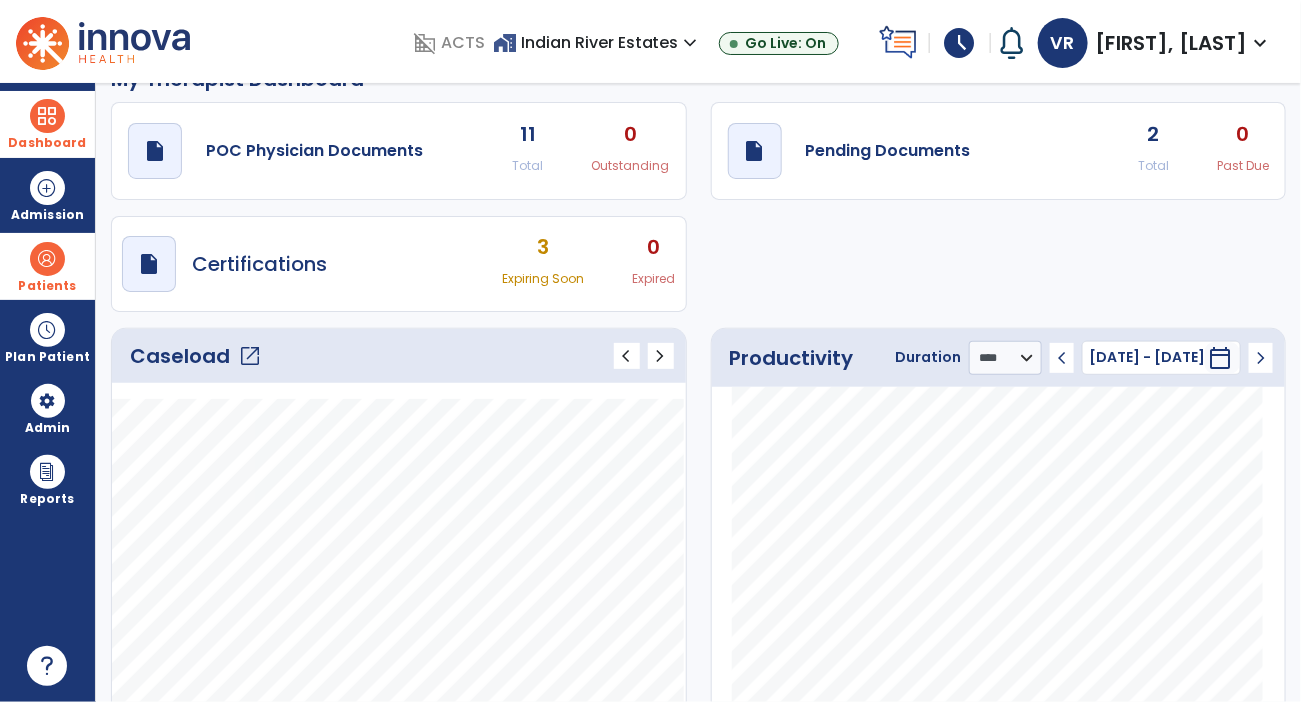 scroll, scrollTop: 0, scrollLeft: 0, axis: both 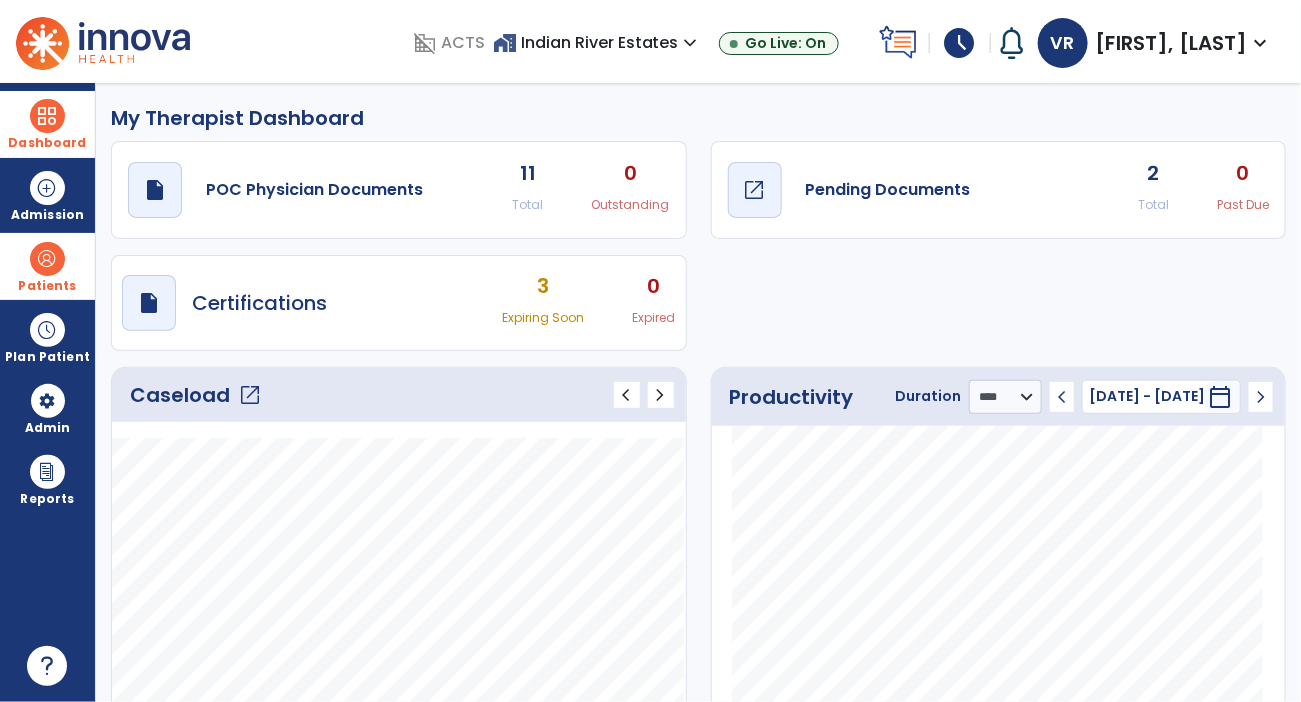 click on "Pending Documents" 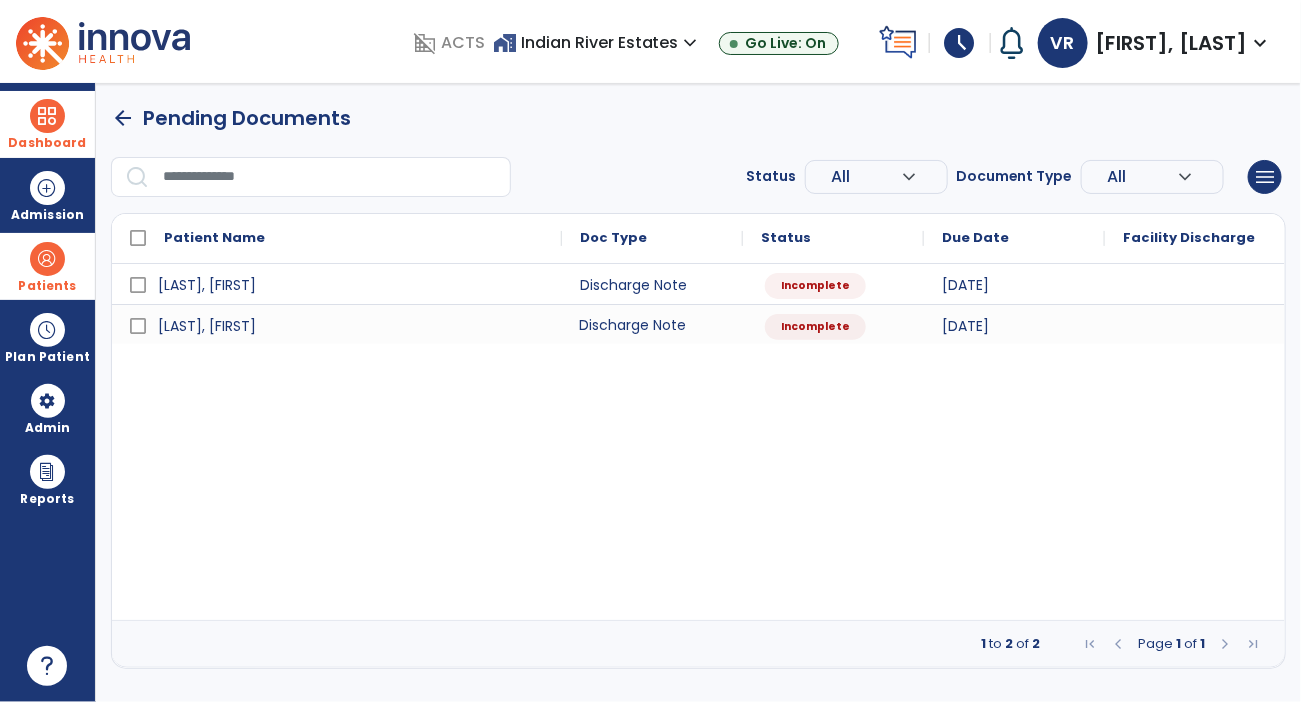 click on "Discharge Note" at bounding box center (652, 324) 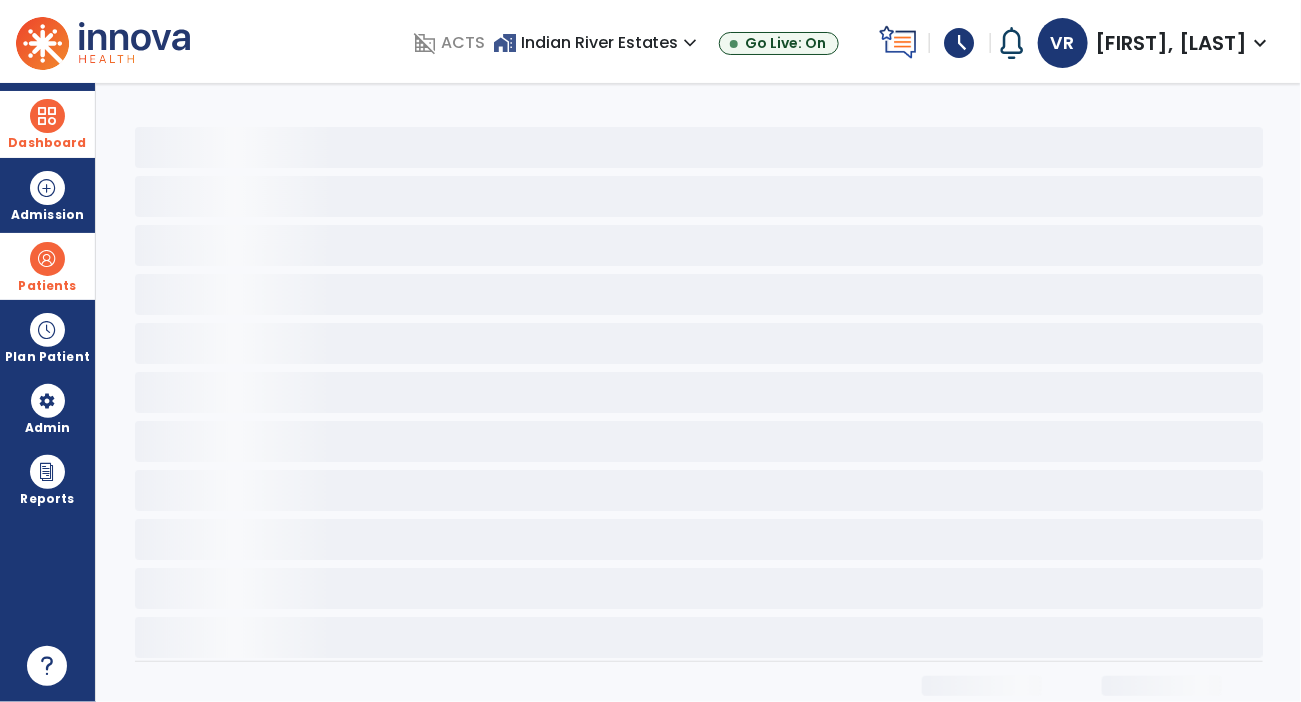 select on "**********" 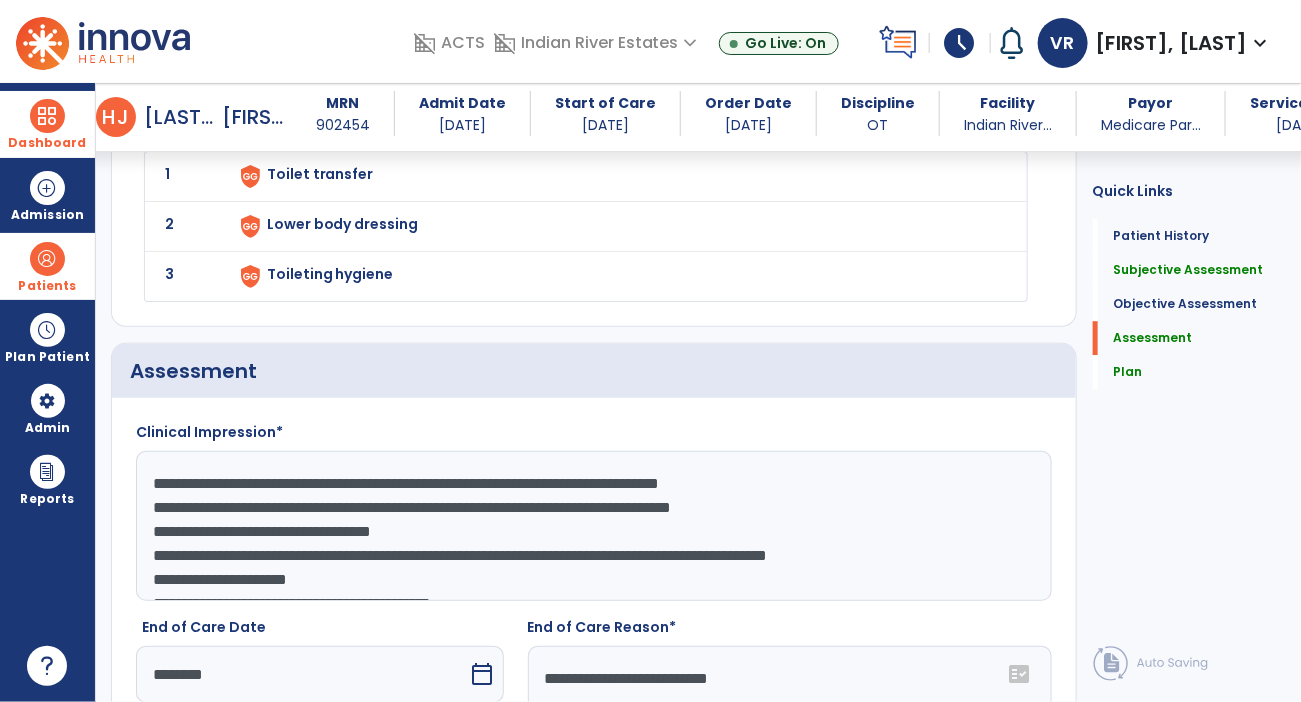 scroll, scrollTop: 1839, scrollLeft: 0, axis: vertical 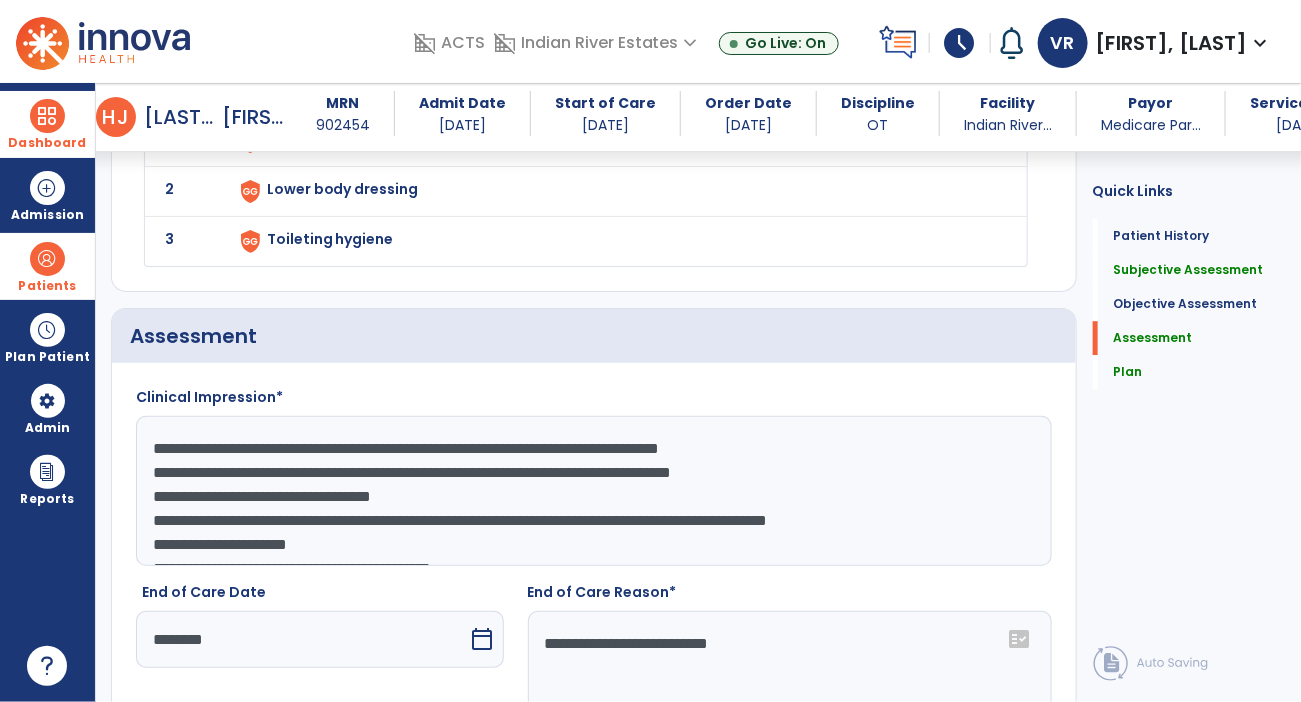 click on "**********" 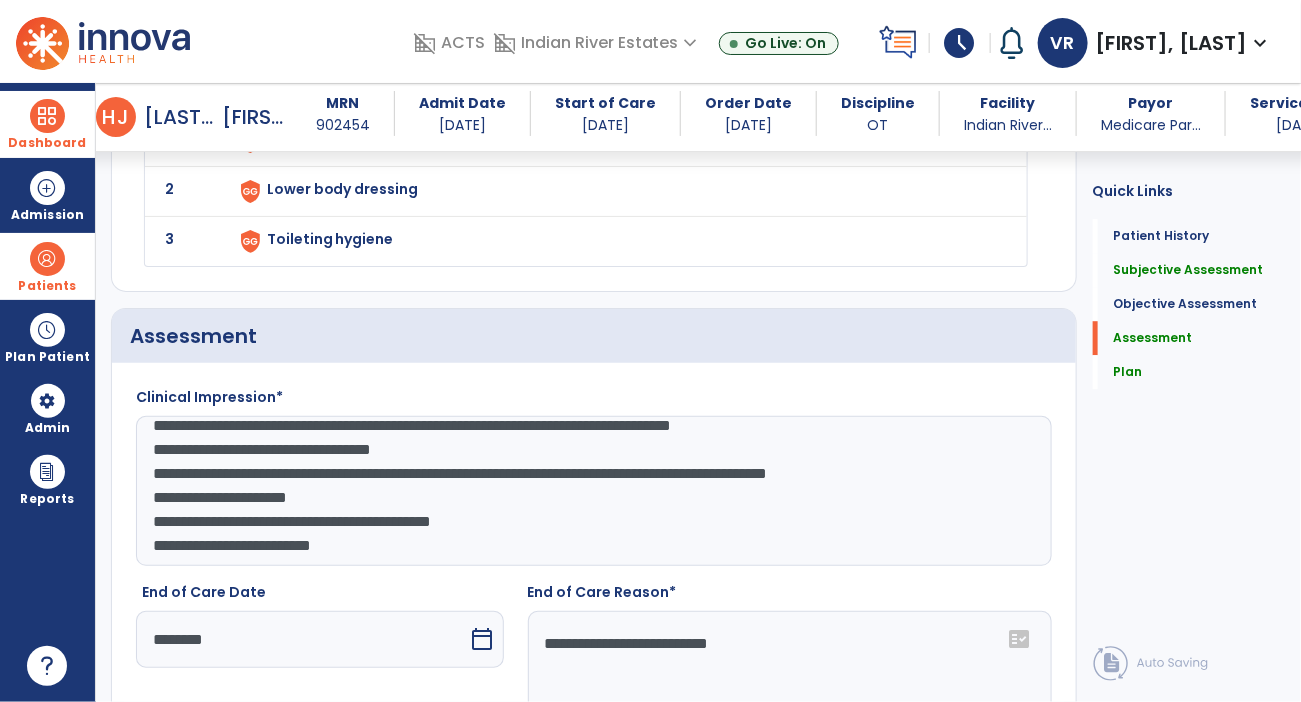 scroll, scrollTop: 41, scrollLeft: 0, axis: vertical 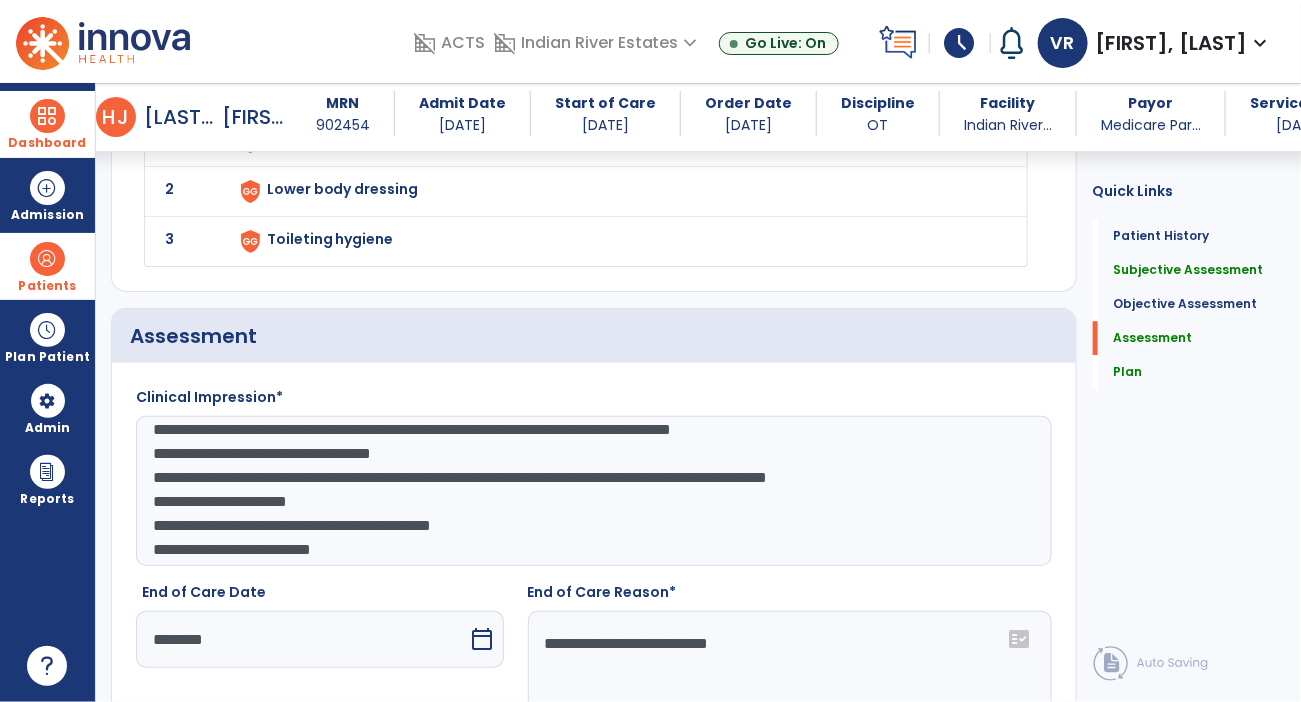 click on "**********" 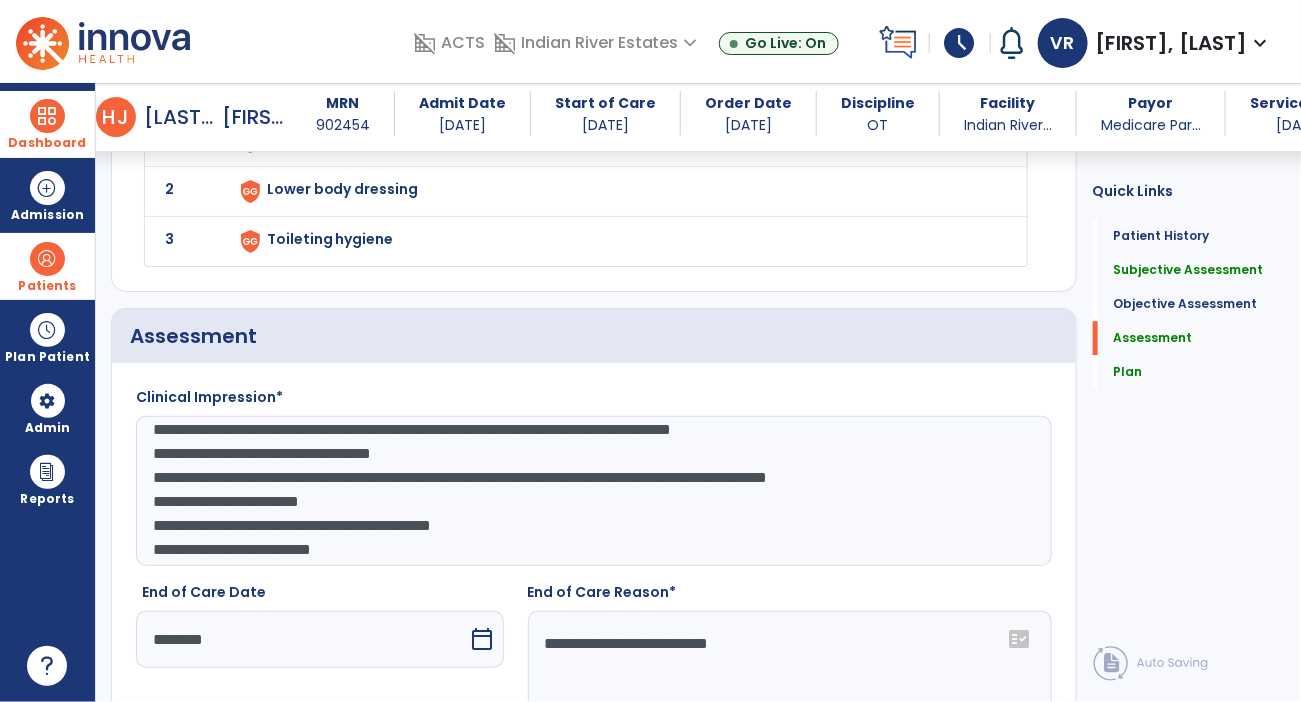 scroll, scrollTop: 1817, scrollLeft: 0, axis: vertical 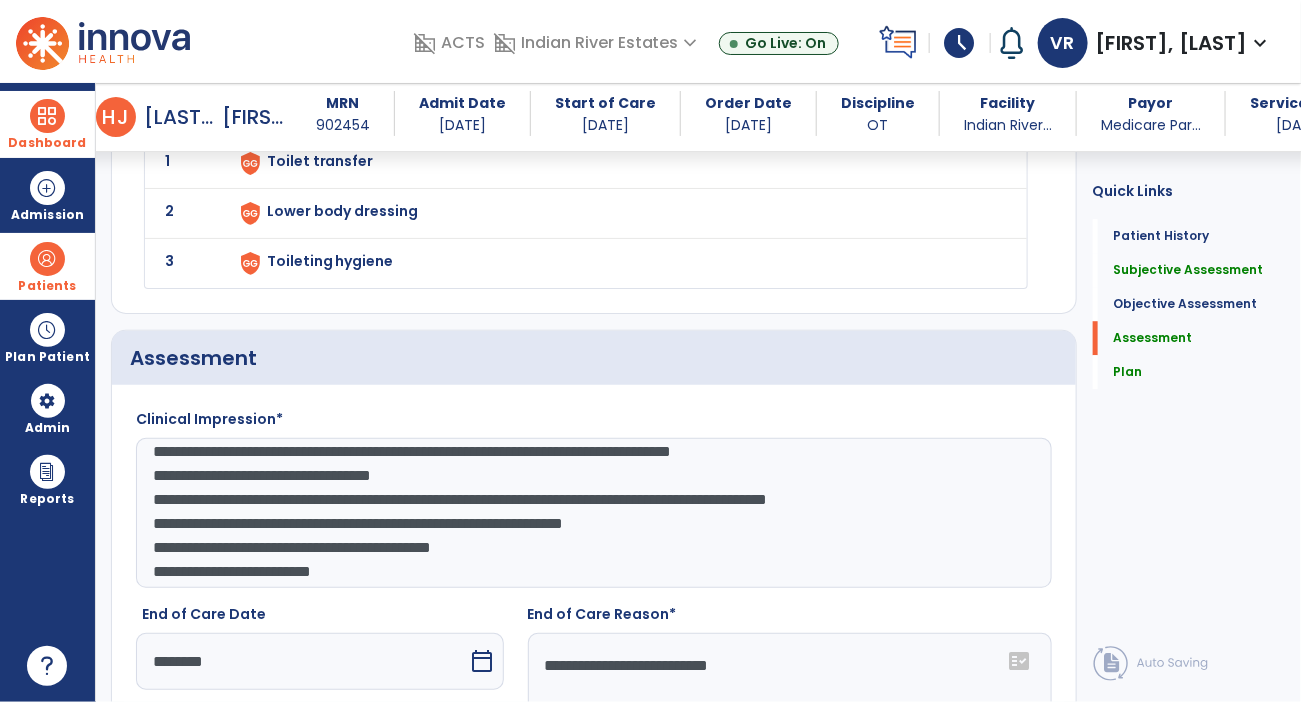 click on "**********" 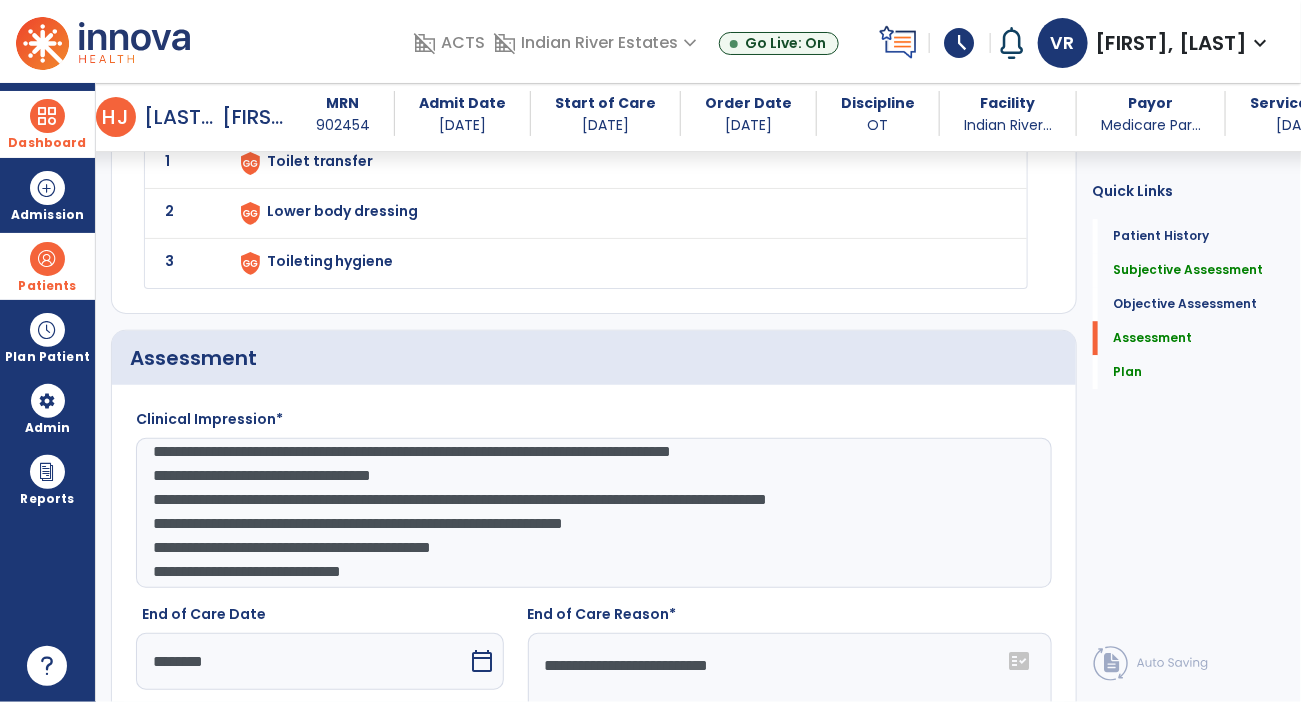 click on "**********" 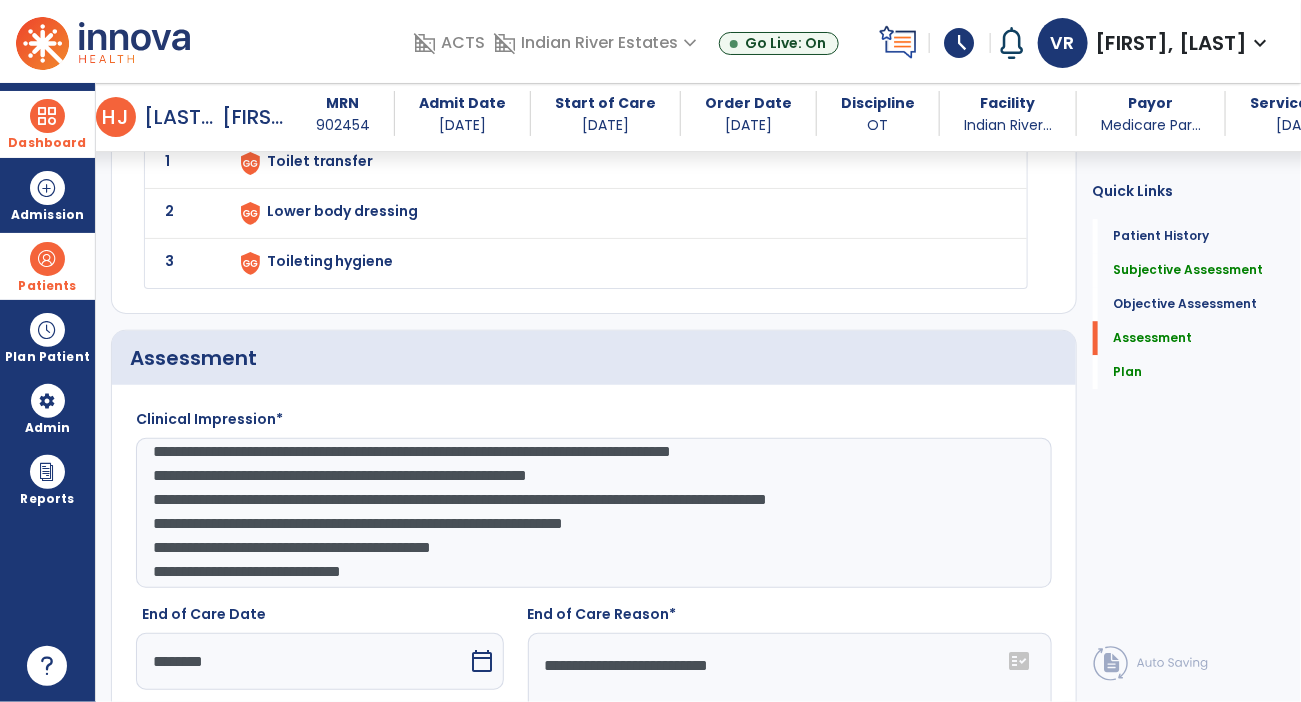scroll, scrollTop: 0, scrollLeft: 0, axis: both 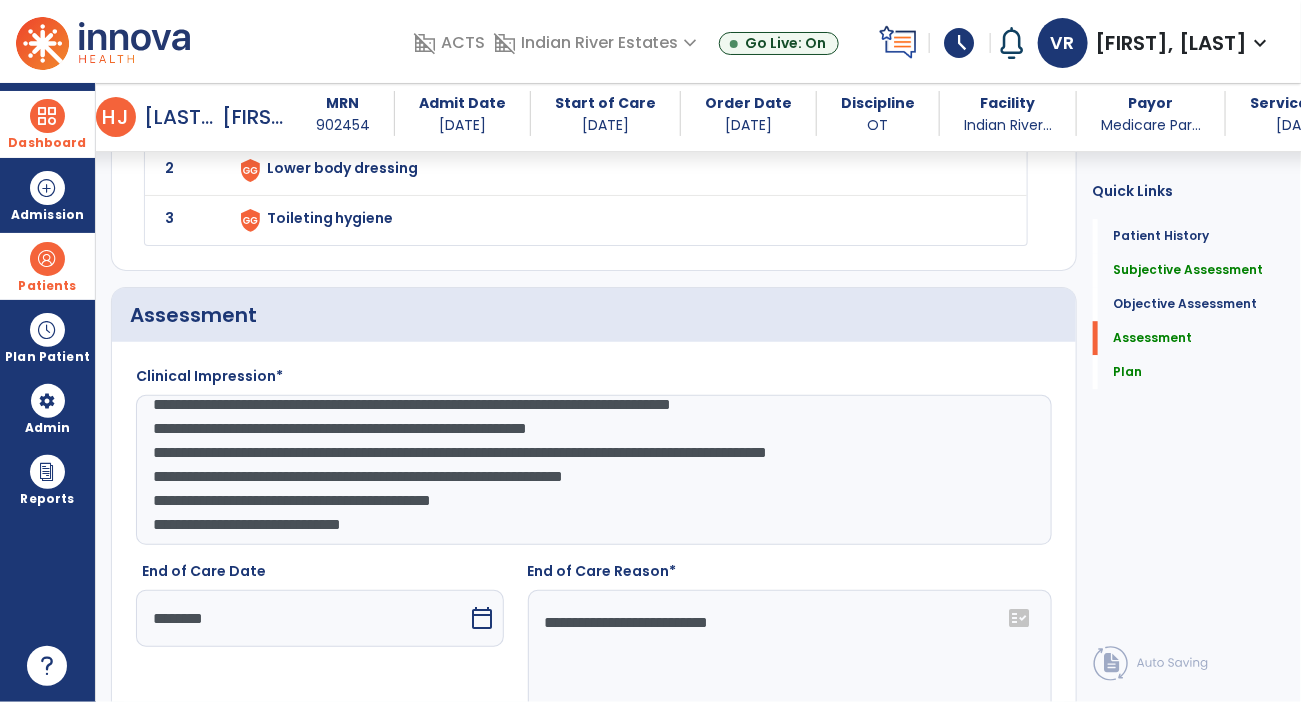 click on "**********" 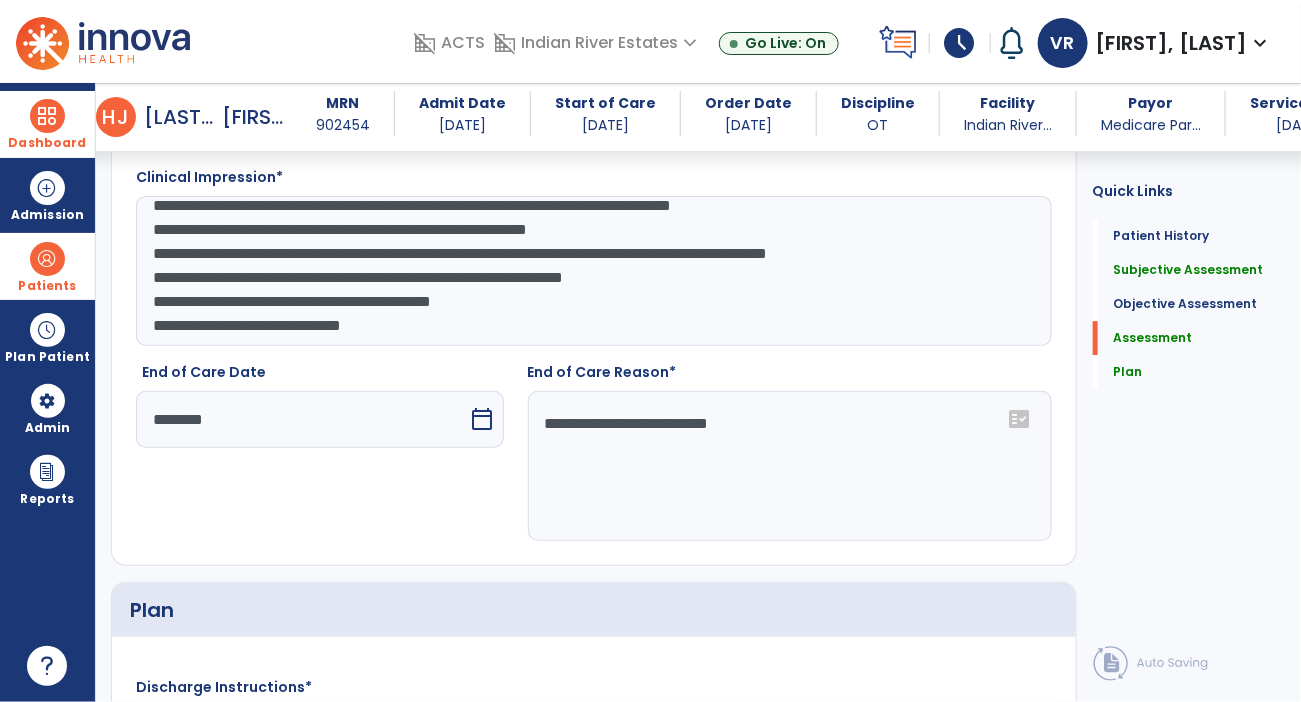scroll, scrollTop: 2065, scrollLeft: 0, axis: vertical 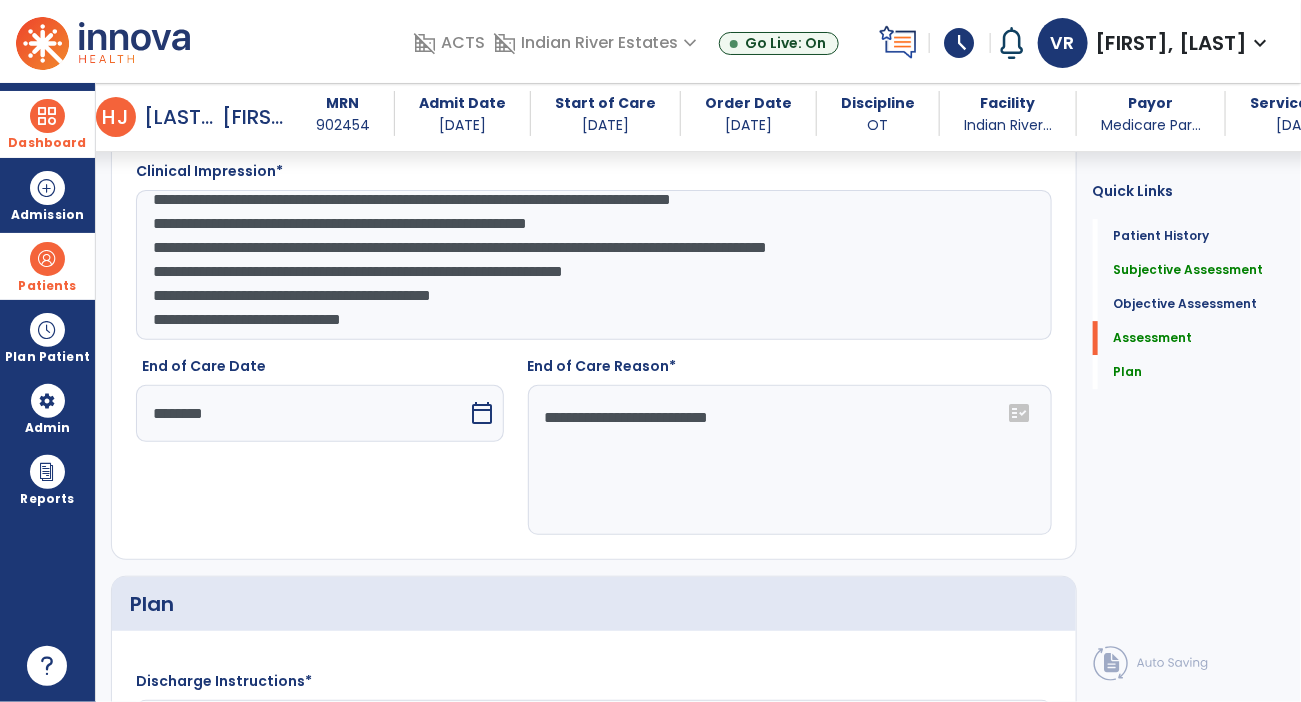 click on "**********" 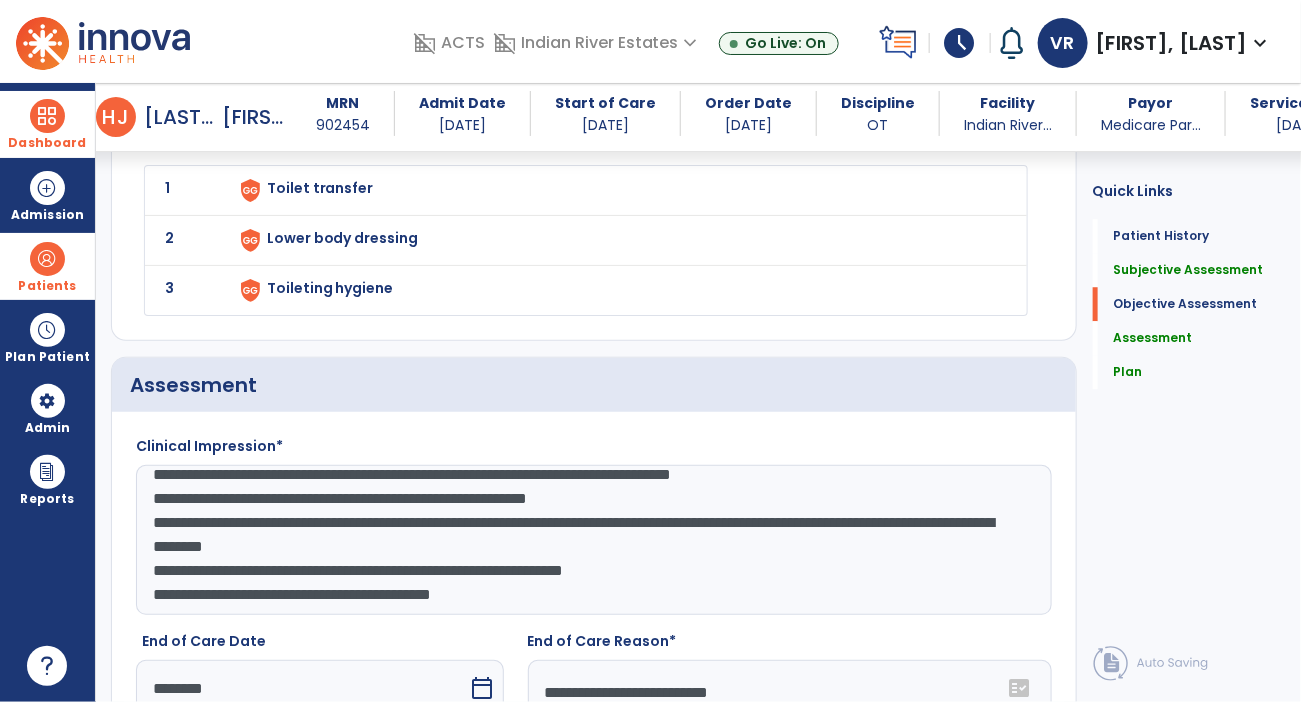 scroll, scrollTop: 1803, scrollLeft: 0, axis: vertical 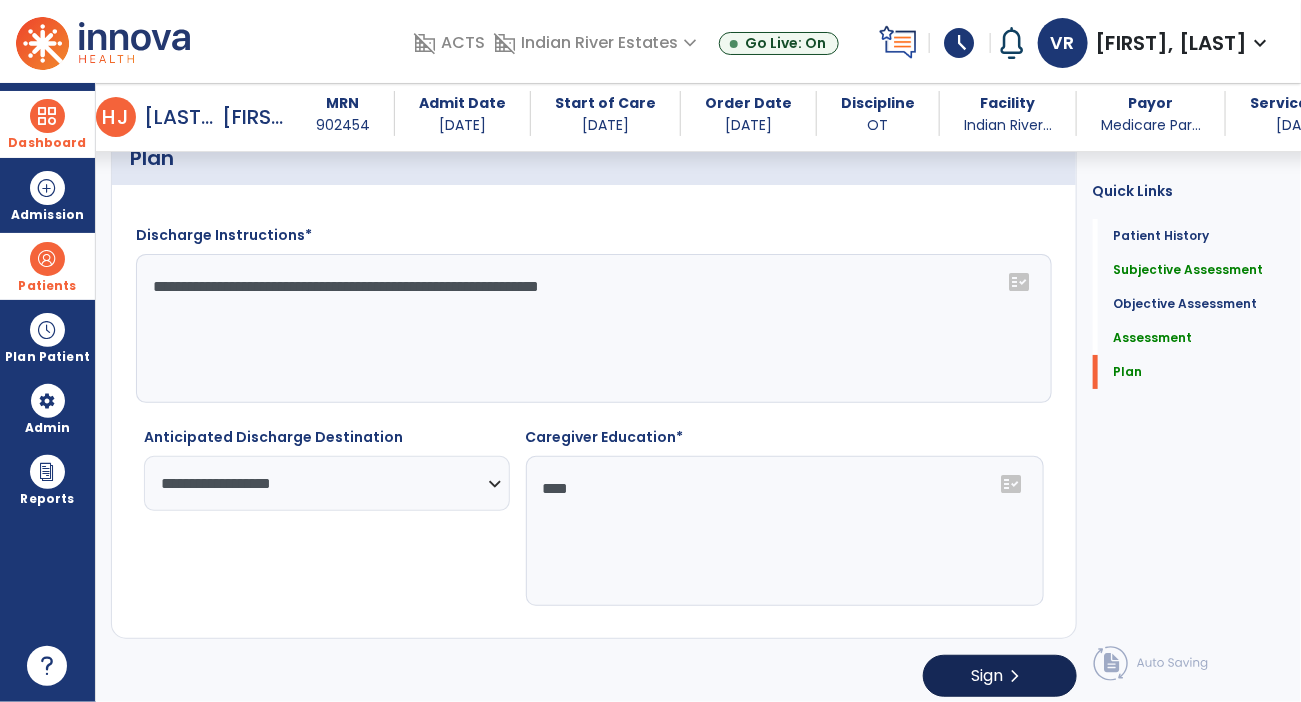 type on "**********" 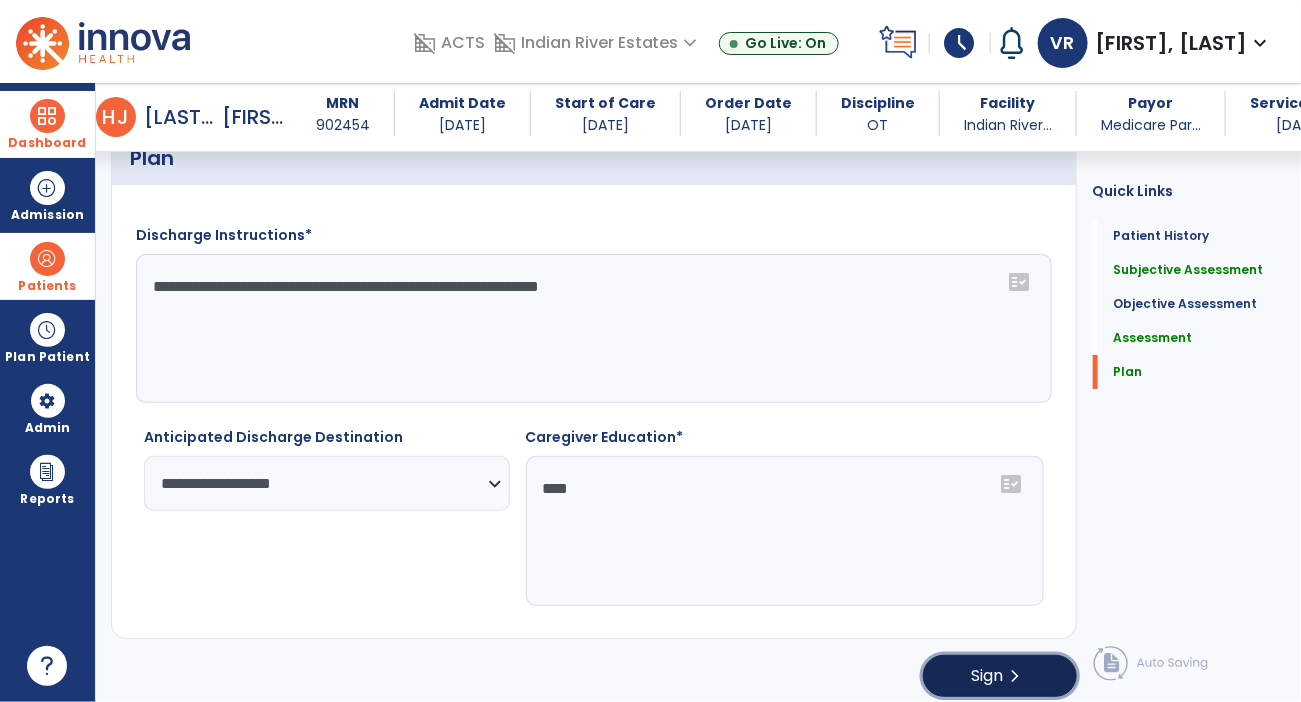 click on "chevron_right" 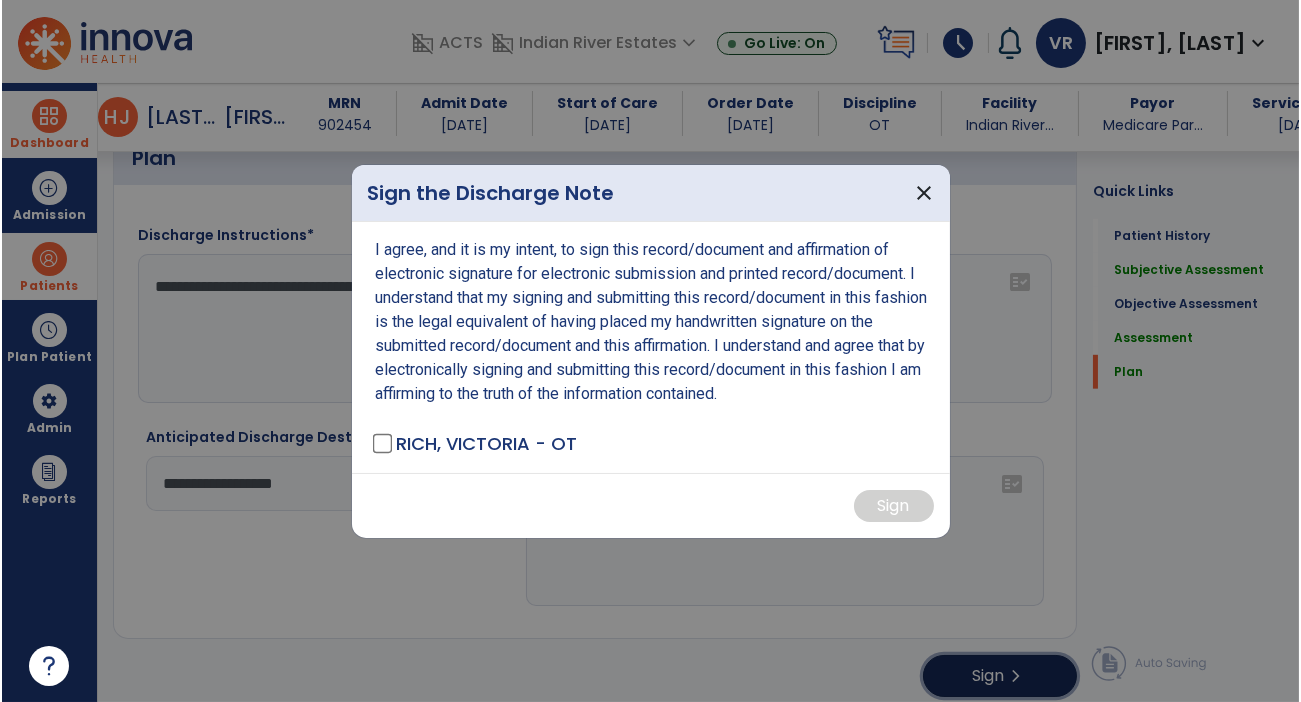 scroll, scrollTop: 2511, scrollLeft: 0, axis: vertical 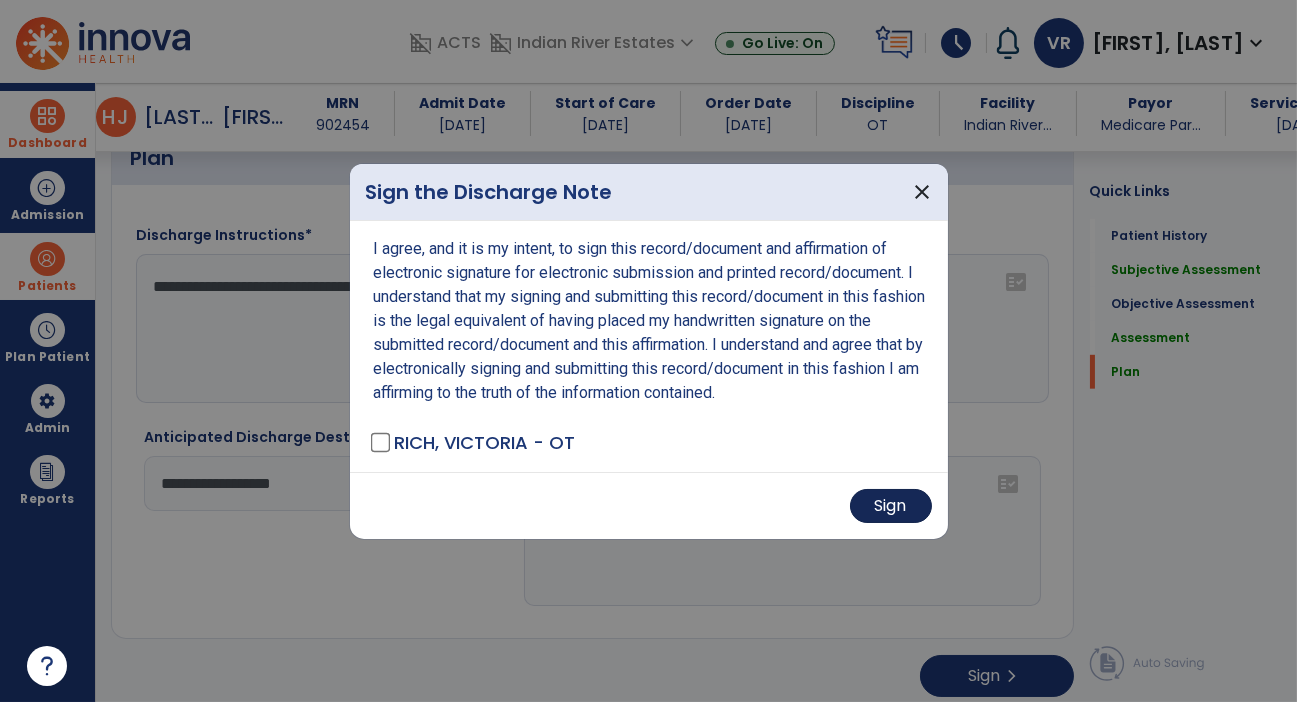 click on "Sign" at bounding box center [891, 506] 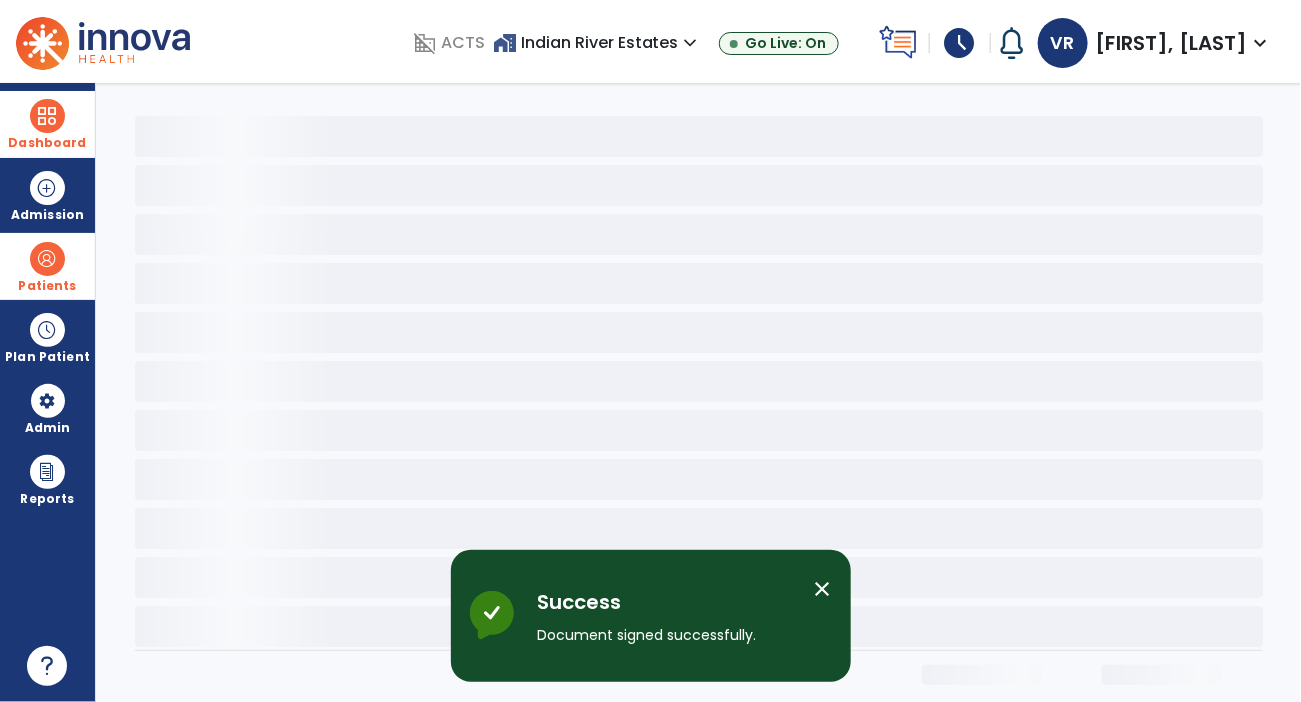 scroll, scrollTop: 0, scrollLeft: 0, axis: both 